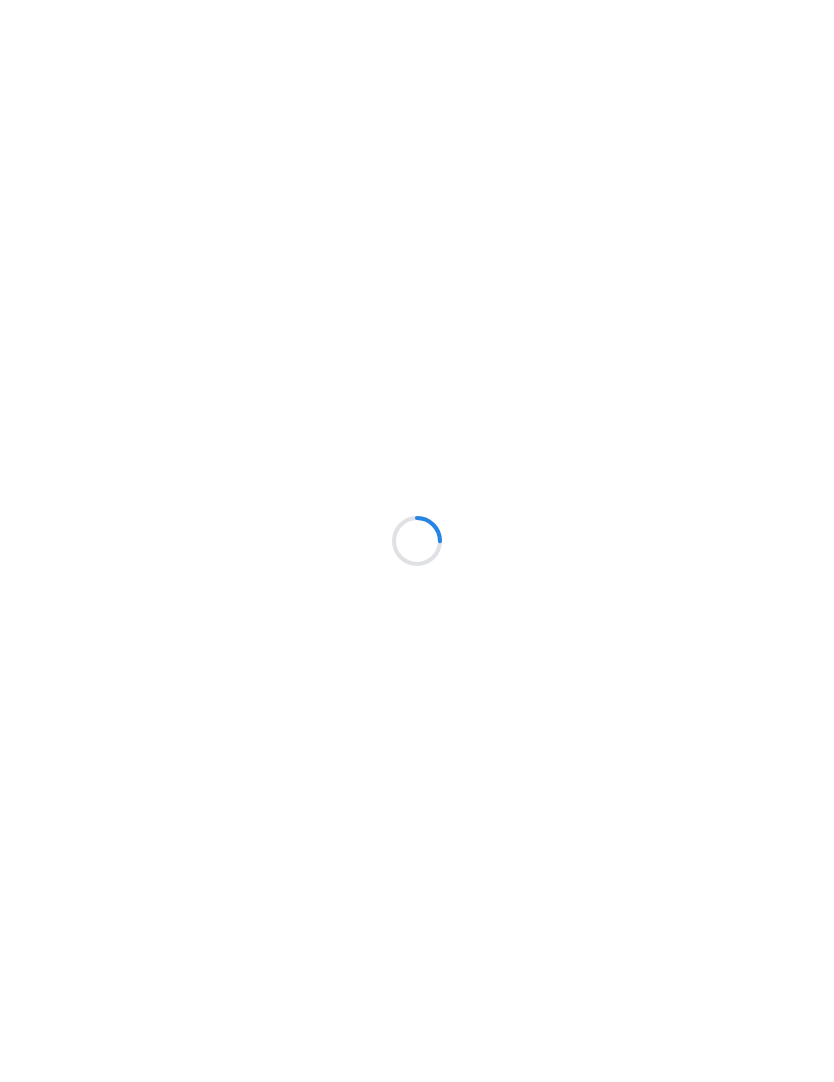 scroll, scrollTop: 0, scrollLeft: 0, axis: both 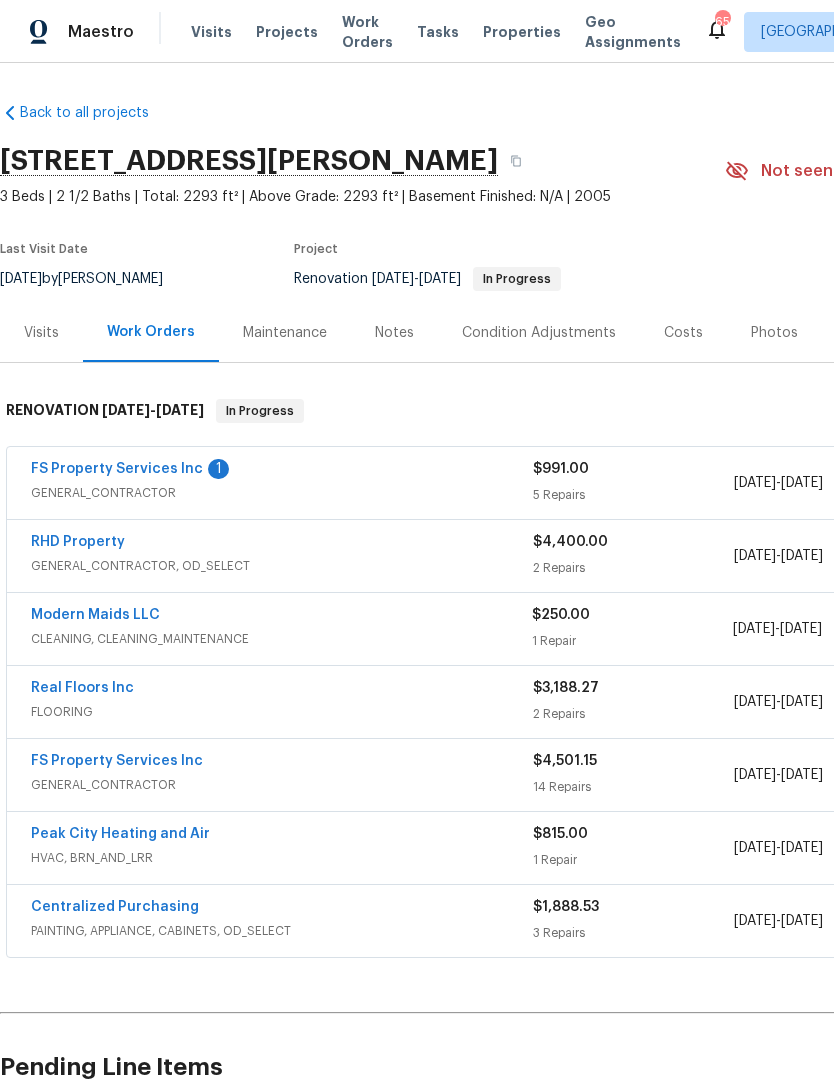click on "FS Property Services Inc" at bounding box center (117, 469) 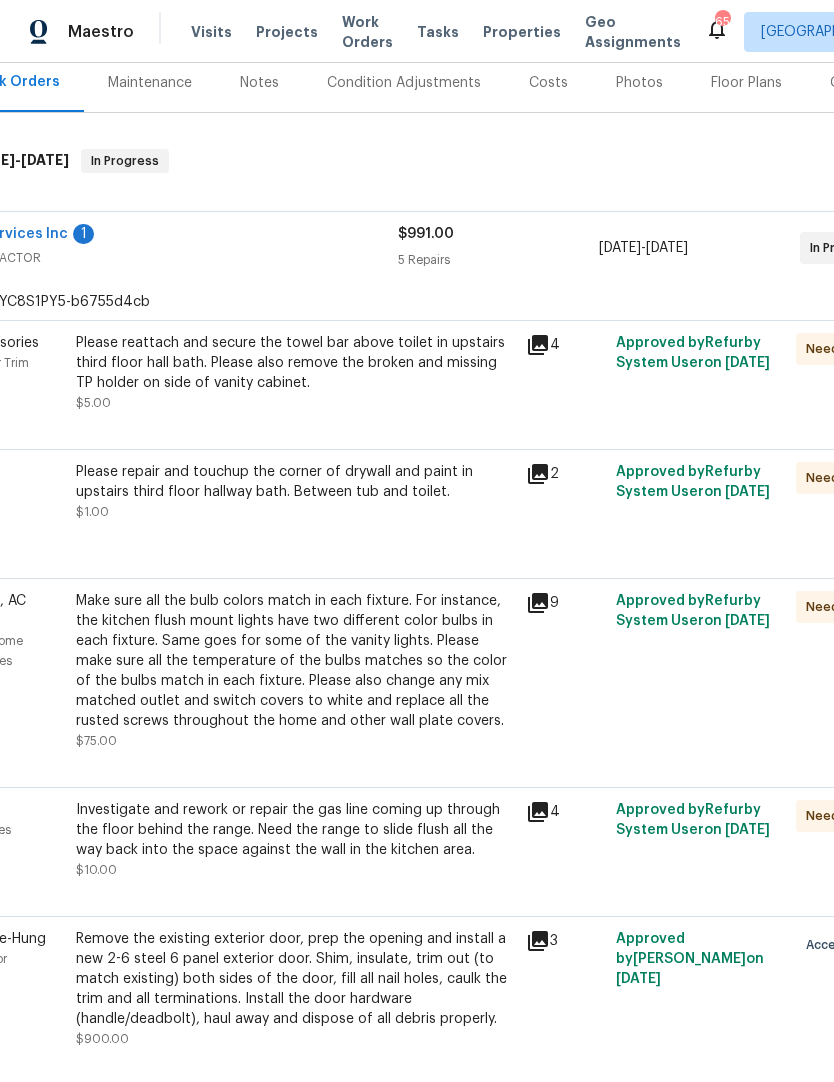 scroll, scrollTop: 233, scrollLeft: 156, axis: both 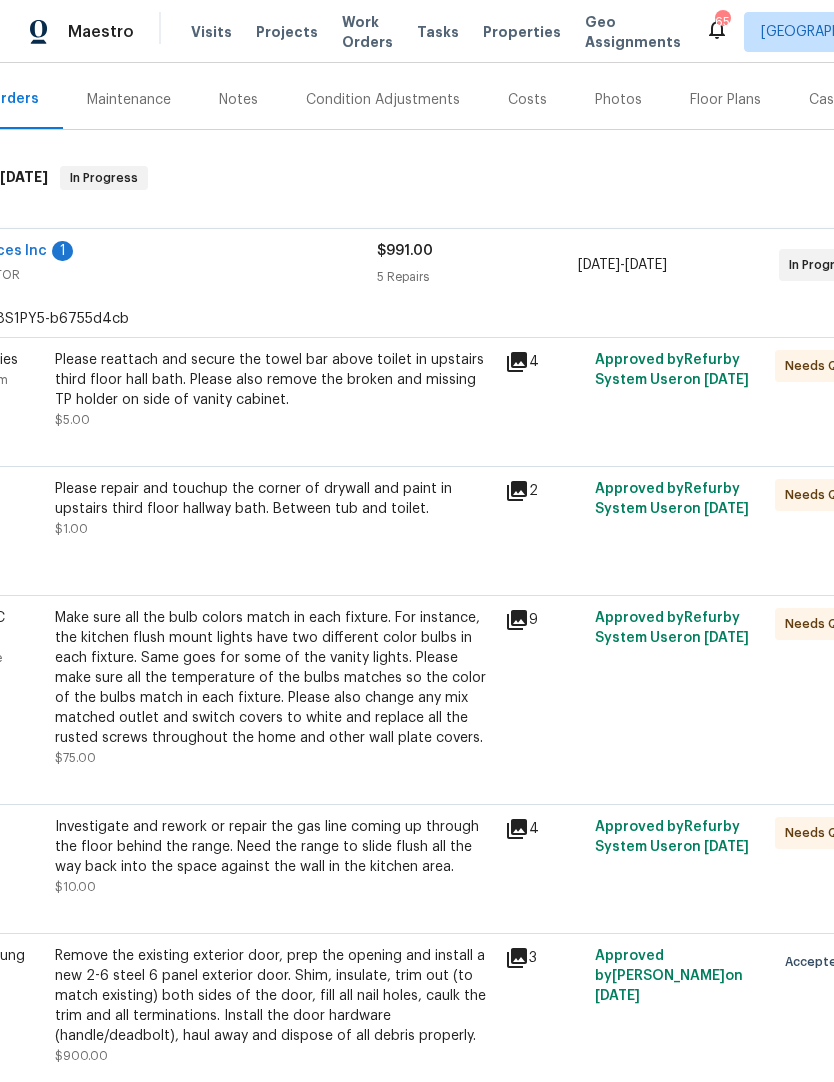 click on "Please reattach and secure the towel bar above toilet in upstairs third floor hall bath. Please also remove the broken and missing TP holder on side of vanity cabinet." at bounding box center (274, 380) 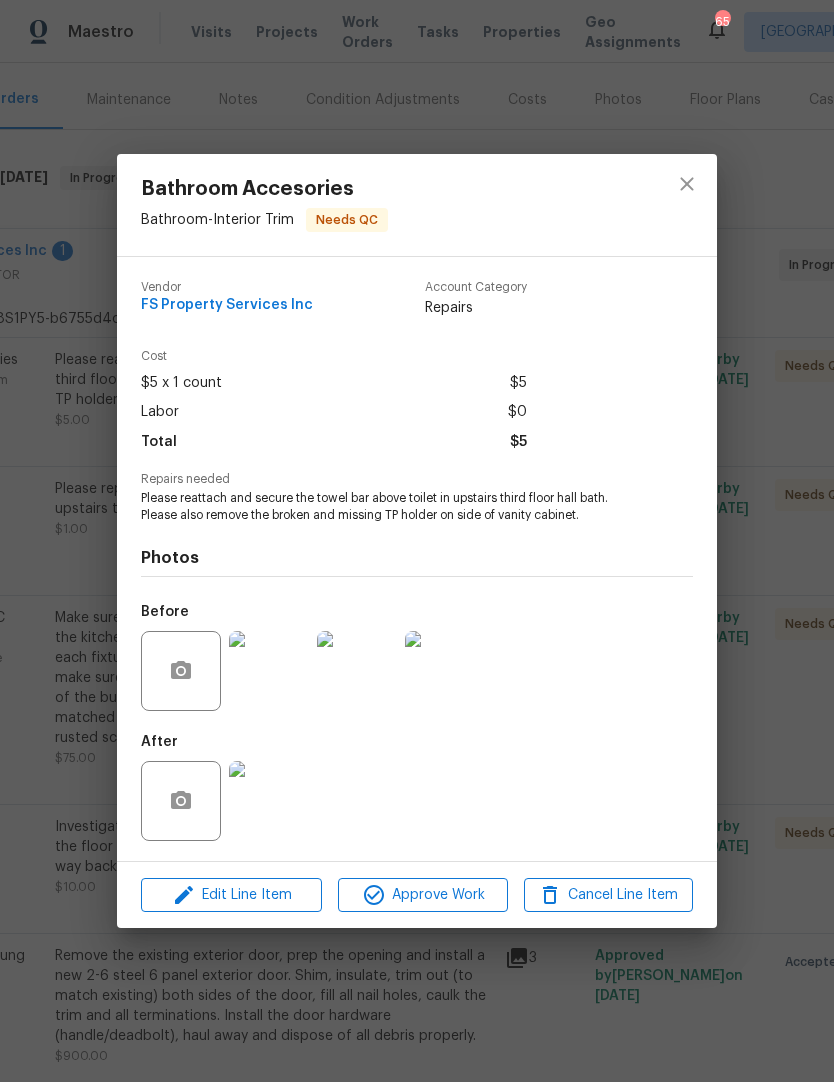 click at bounding box center (269, 801) 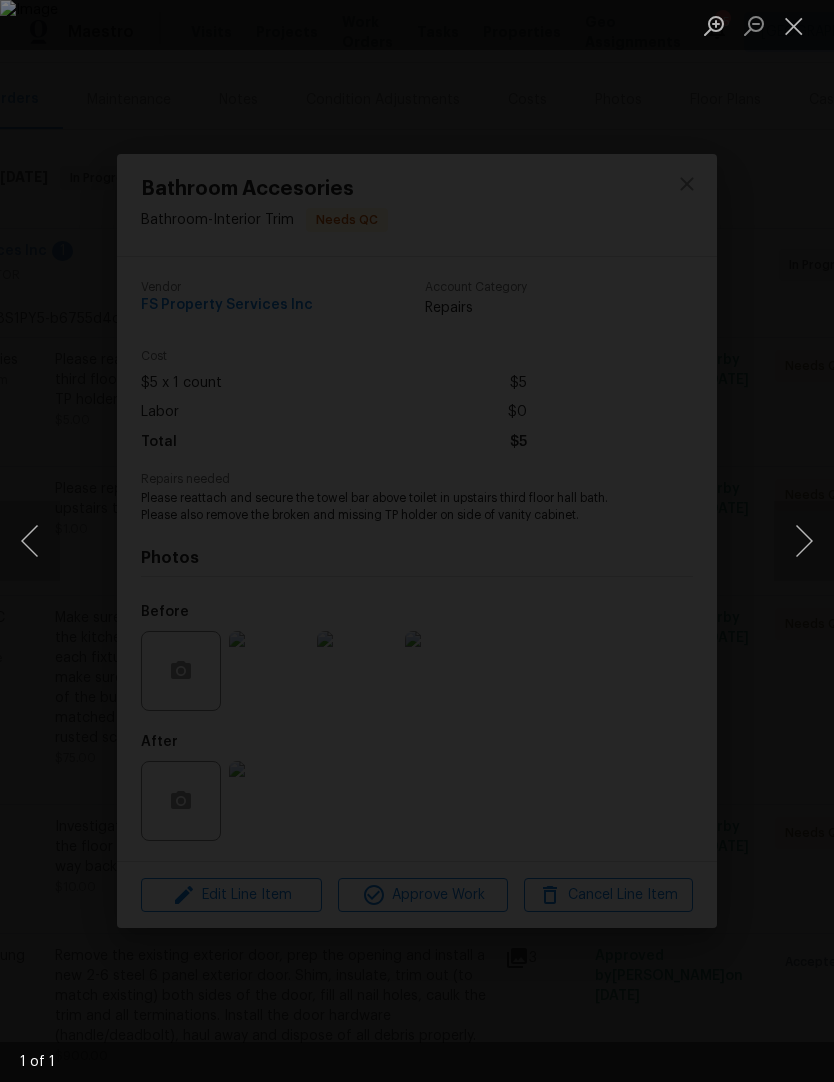 click at bounding box center [417, 541] 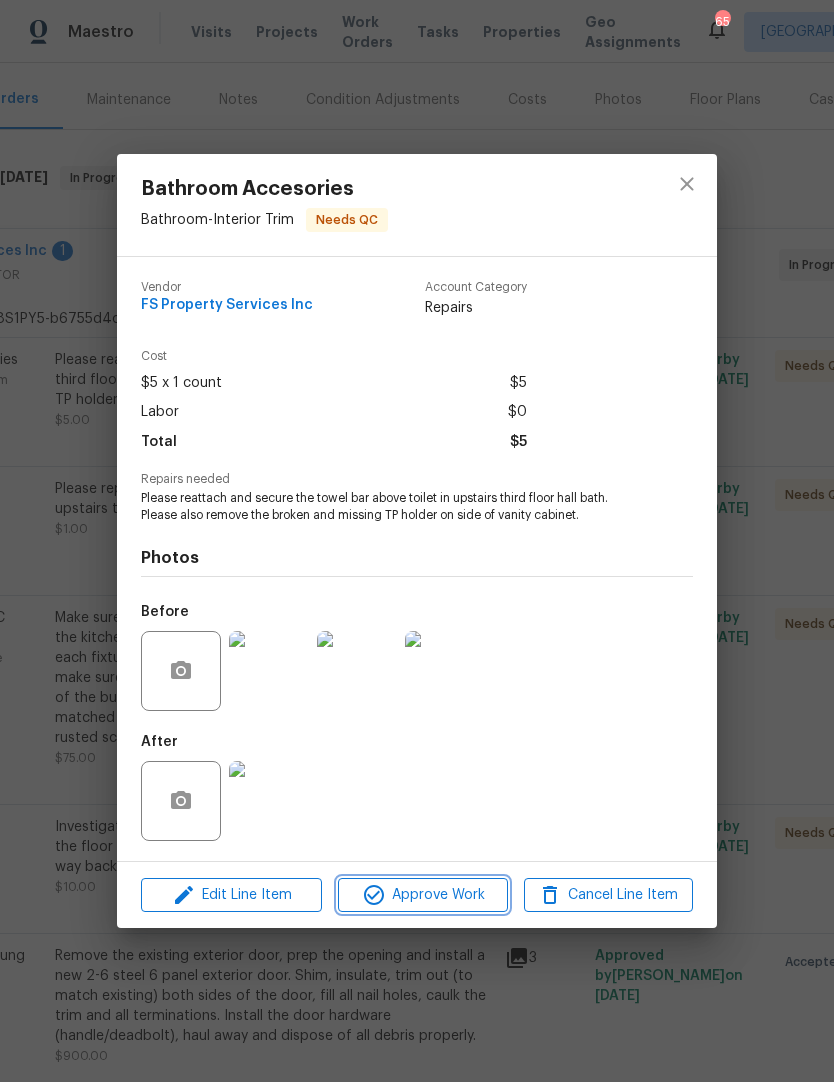 click on "Approve Work" at bounding box center (422, 895) 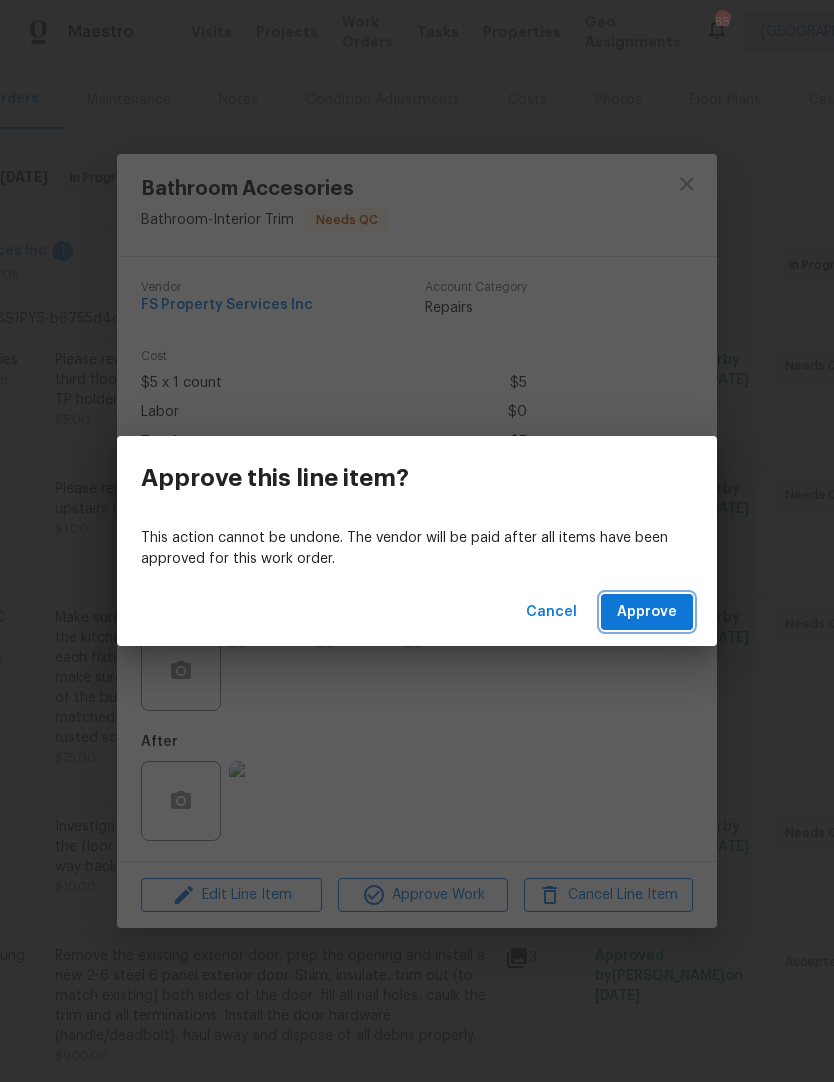 click on "Approve" at bounding box center [647, 612] 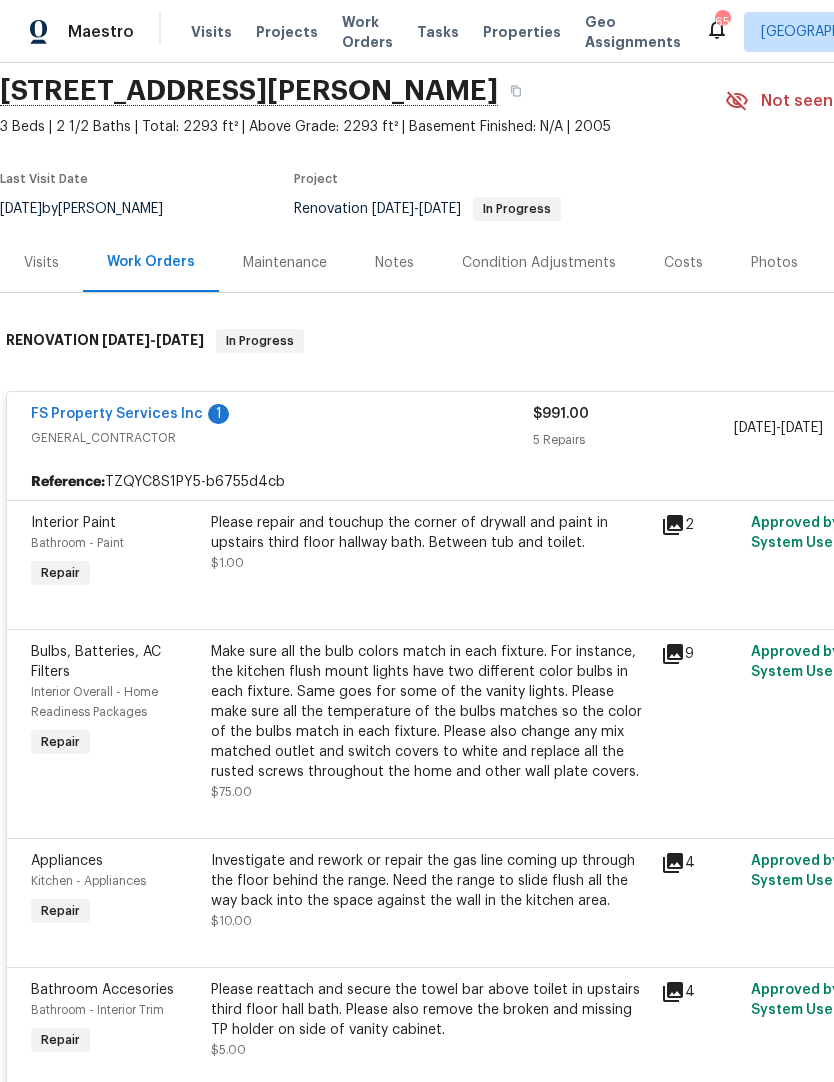 scroll, scrollTop: 70, scrollLeft: 0, axis: vertical 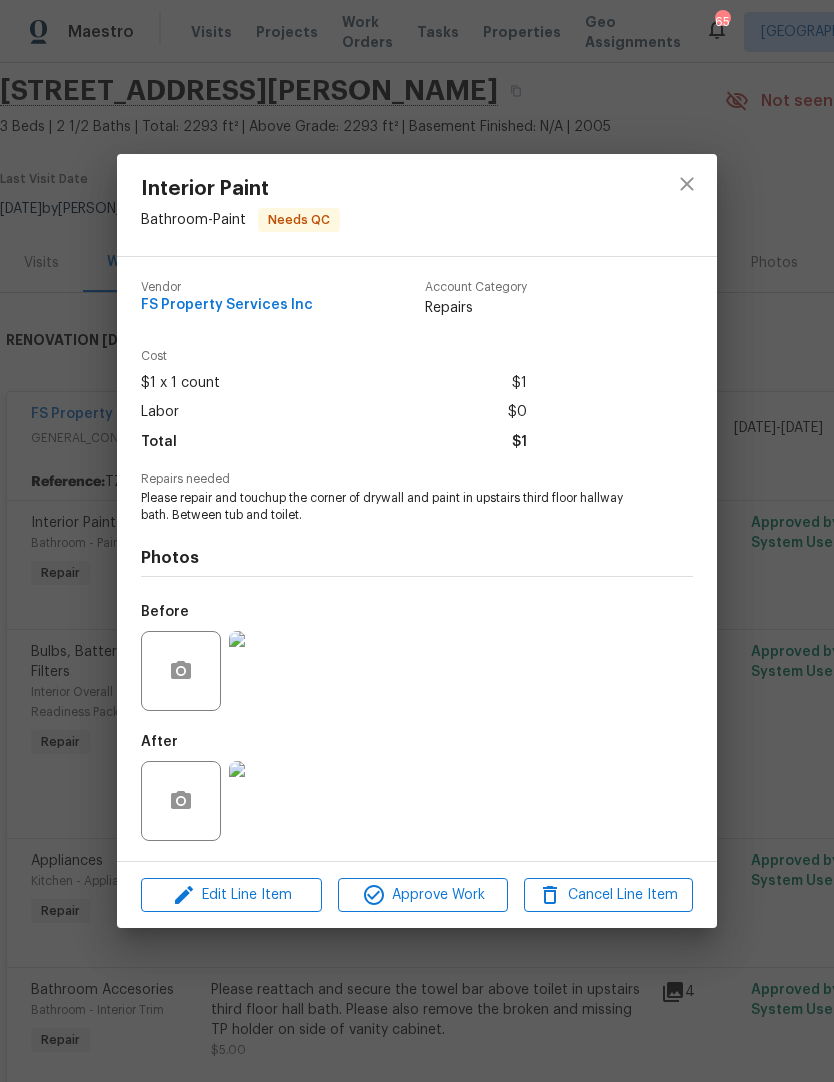 click at bounding box center [269, 671] 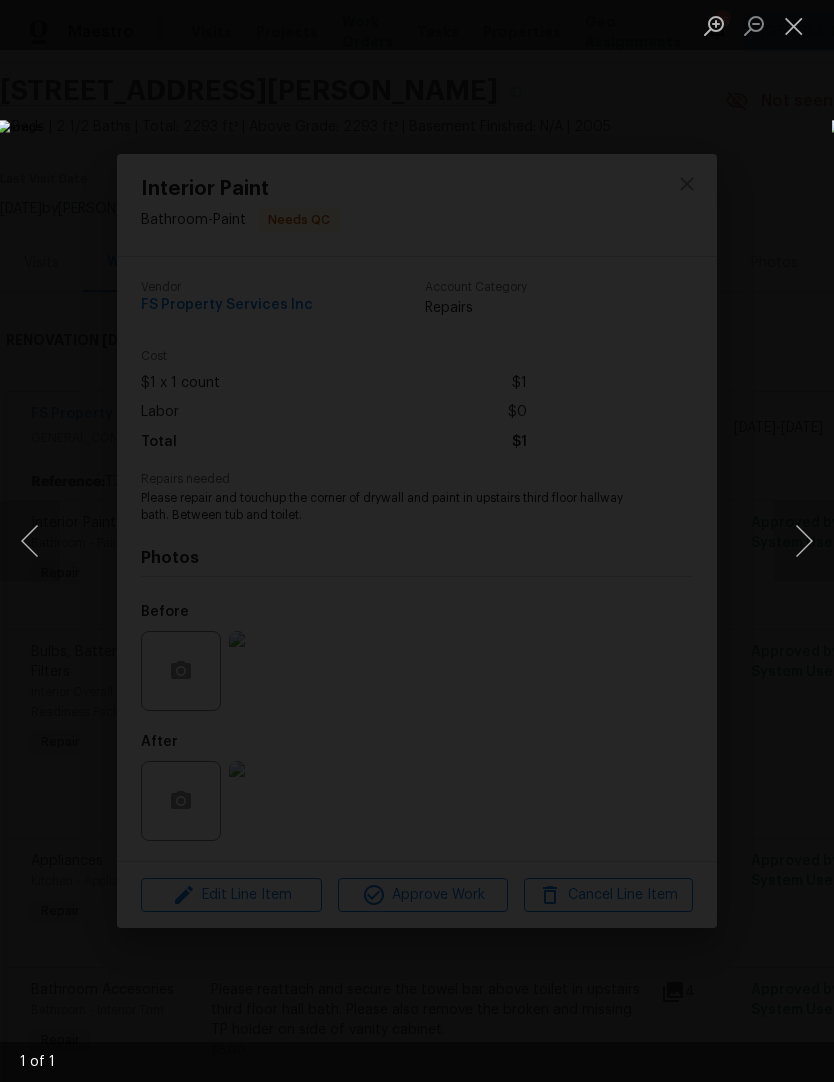 click at bounding box center [804, 541] 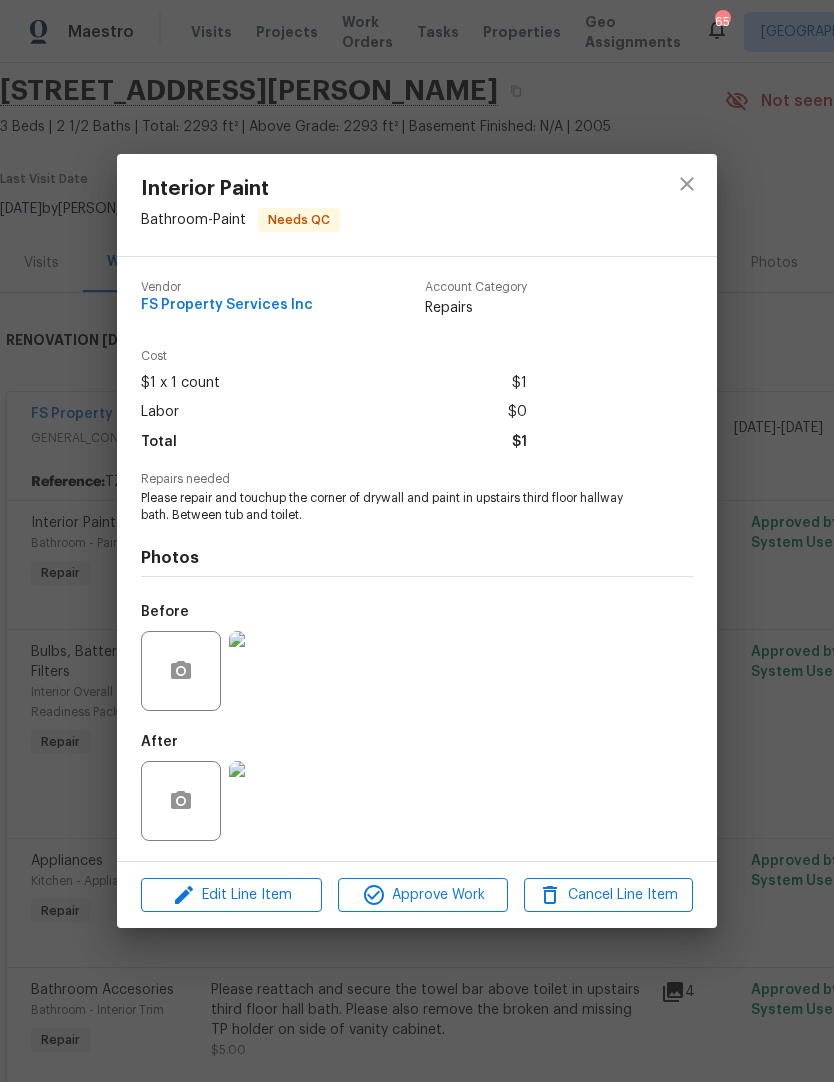 click at bounding box center [269, 801] 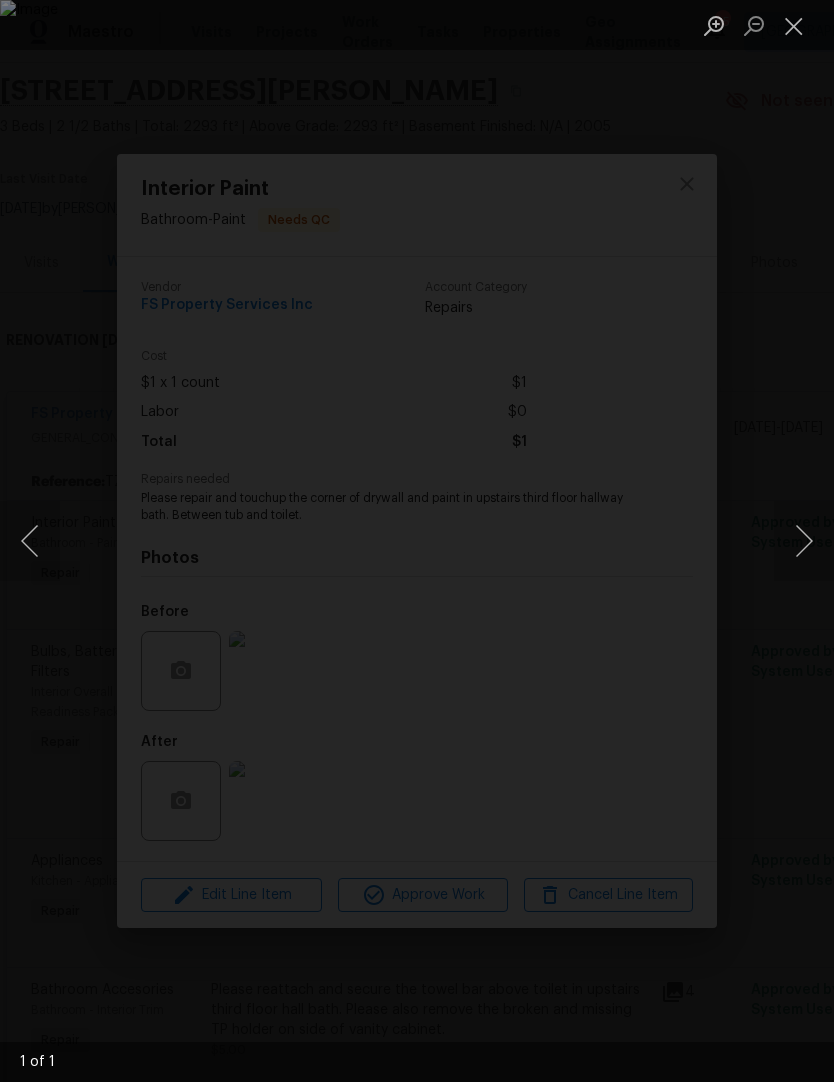 click at bounding box center (417, 541) 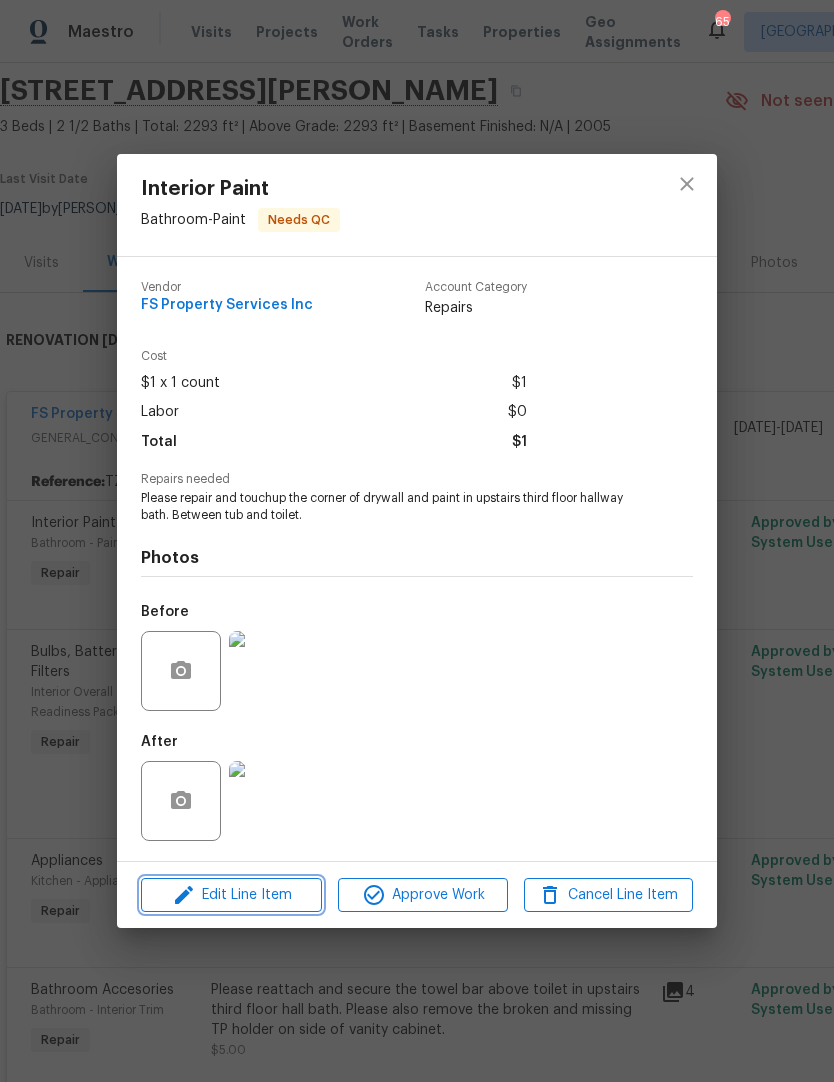 click on "Edit Line Item" at bounding box center [231, 895] 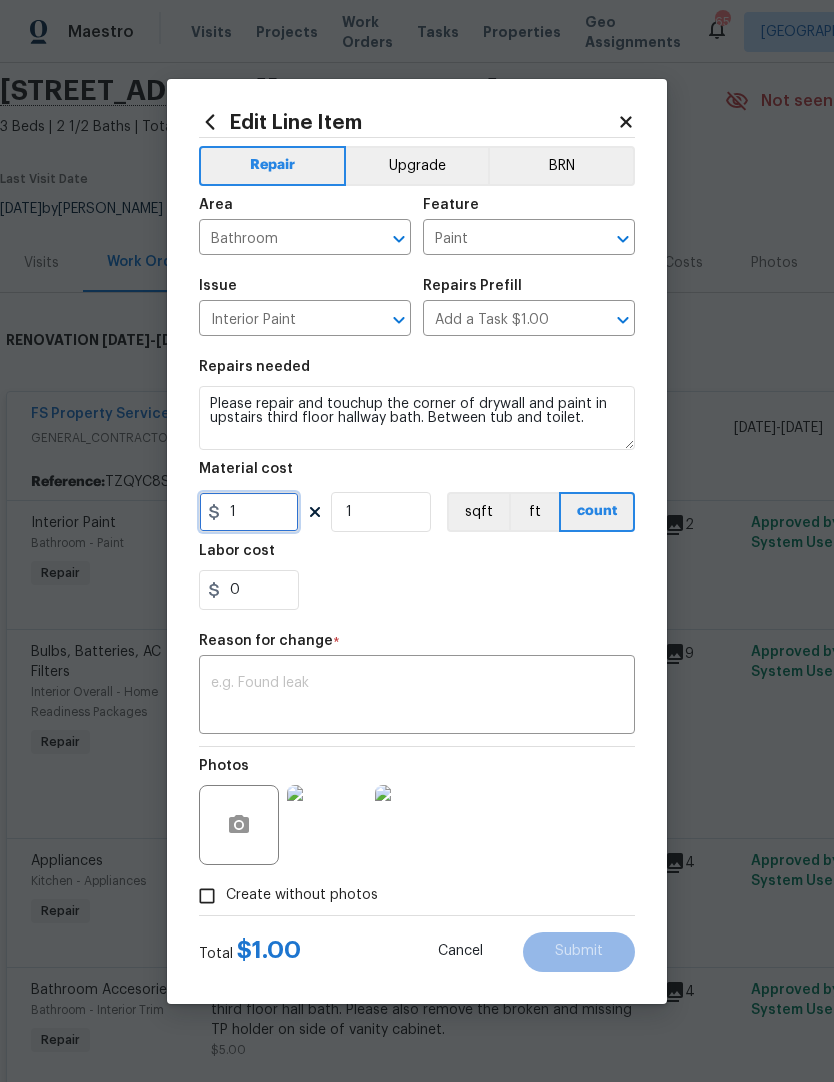 click on "1" at bounding box center (249, 512) 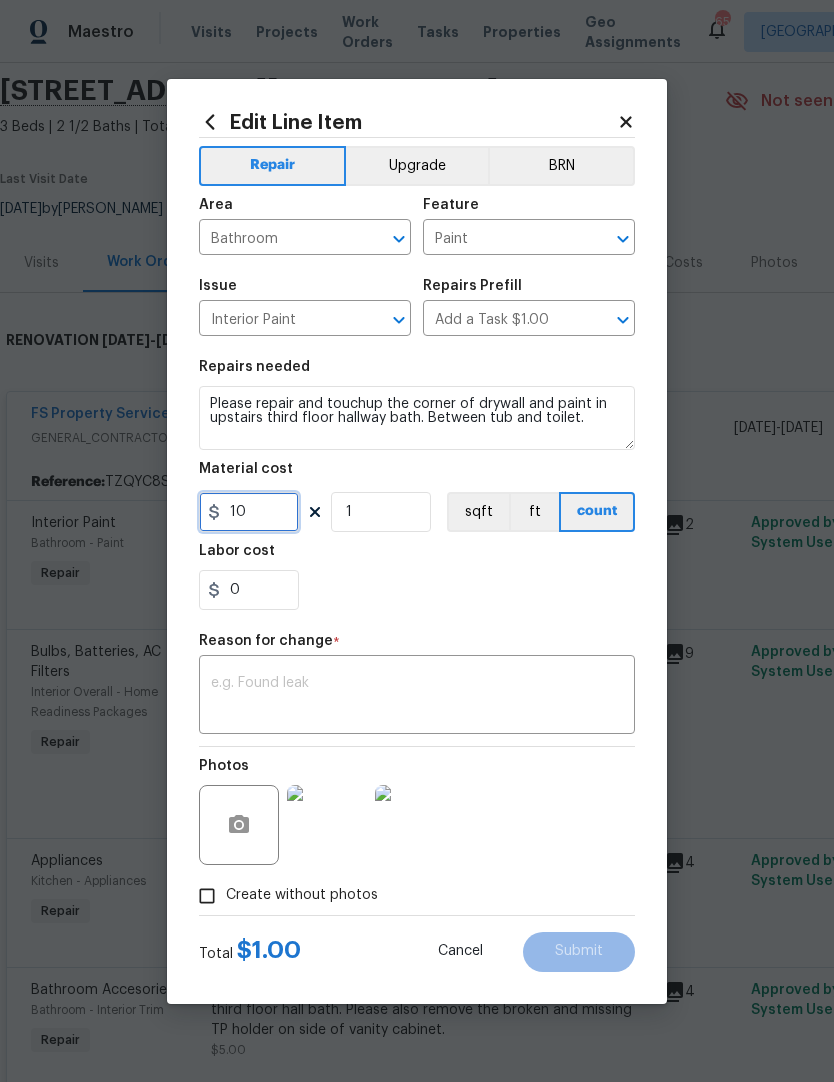 type on "10" 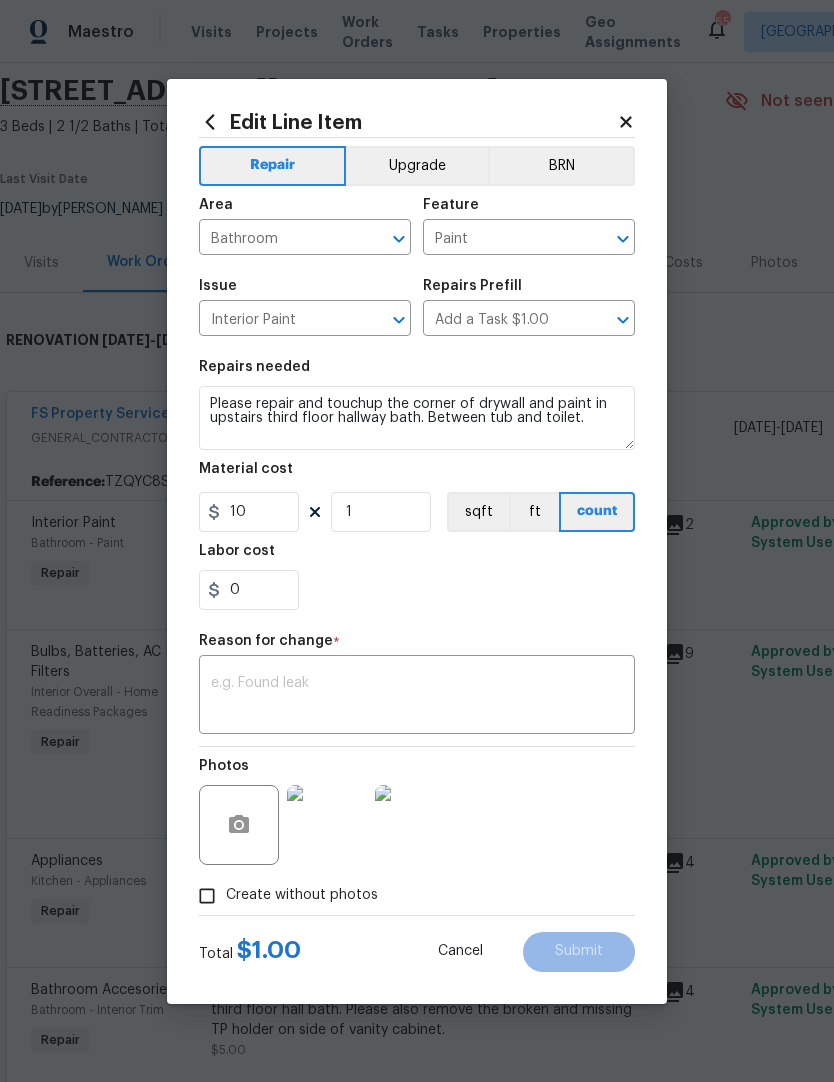 click on "0" at bounding box center [417, 590] 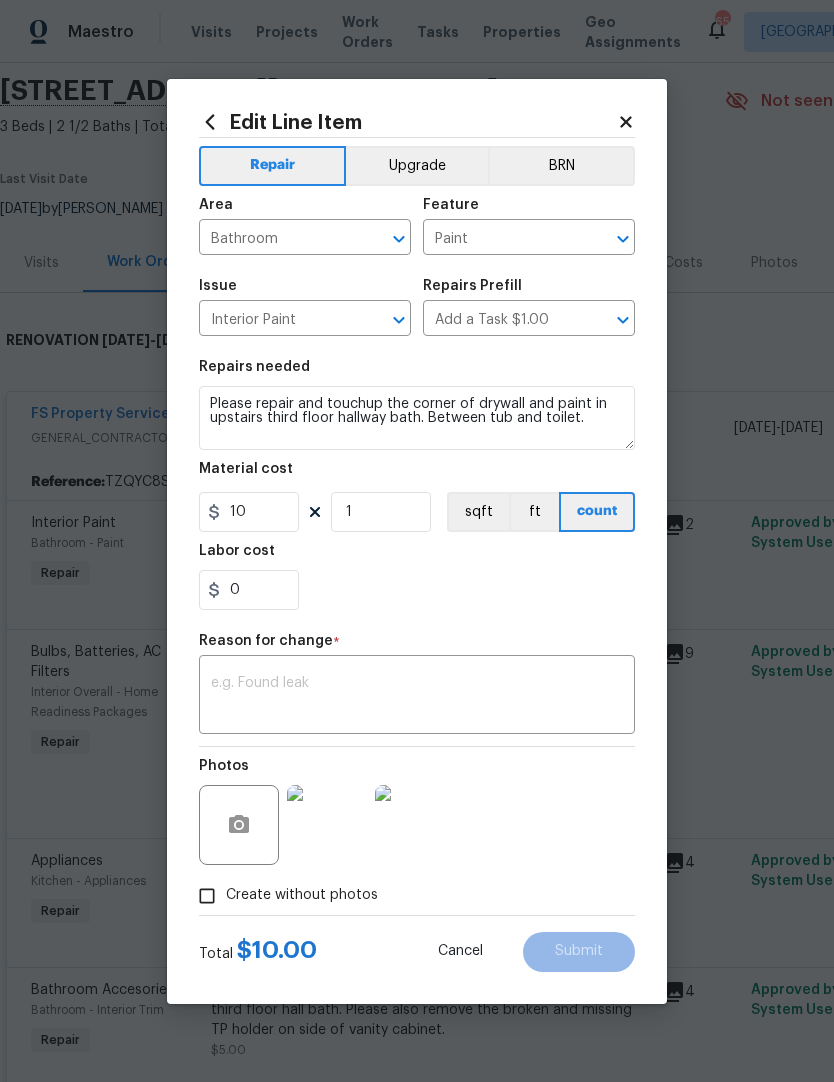 click at bounding box center (417, 697) 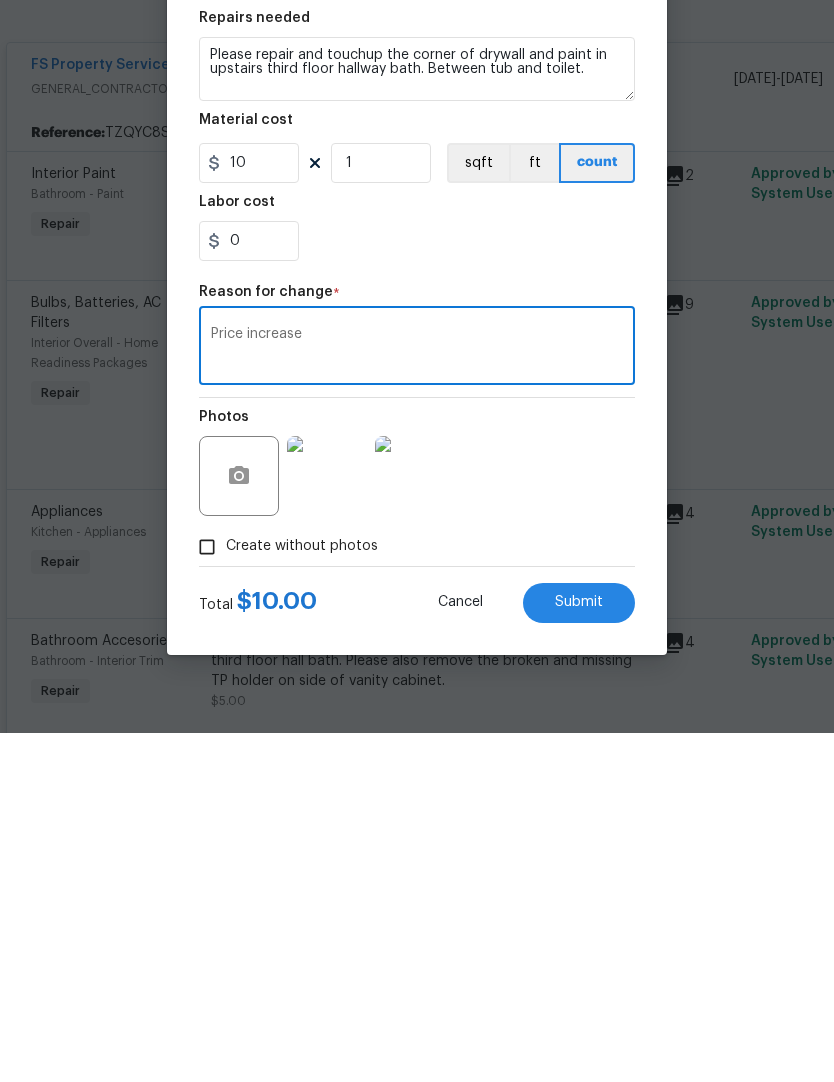 type on "Price increase" 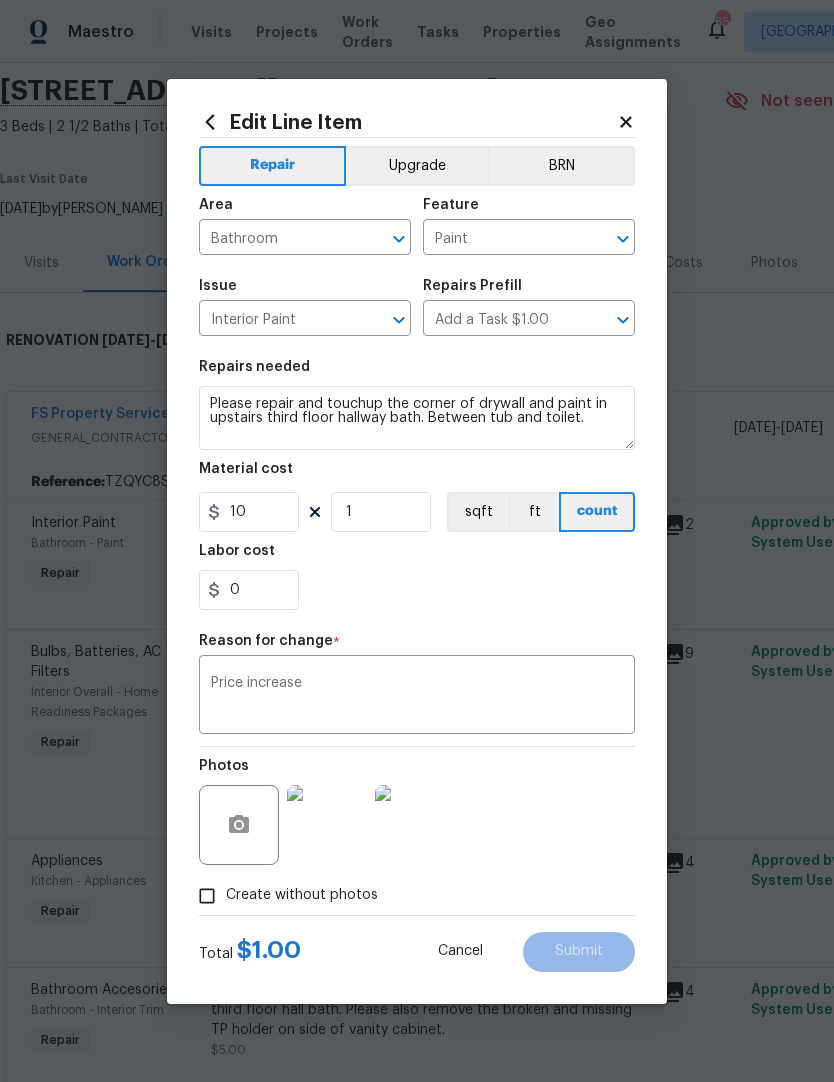 type on "1" 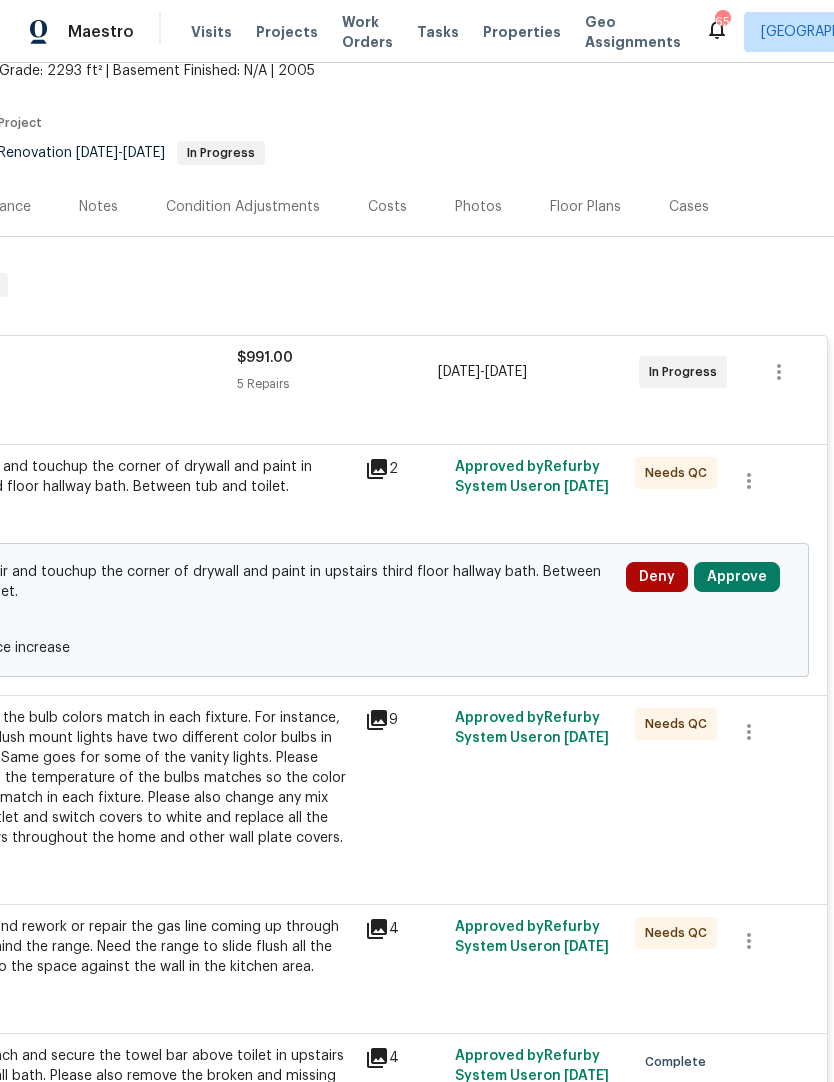 scroll, scrollTop: 126, scrollLeft: 296, axis: both 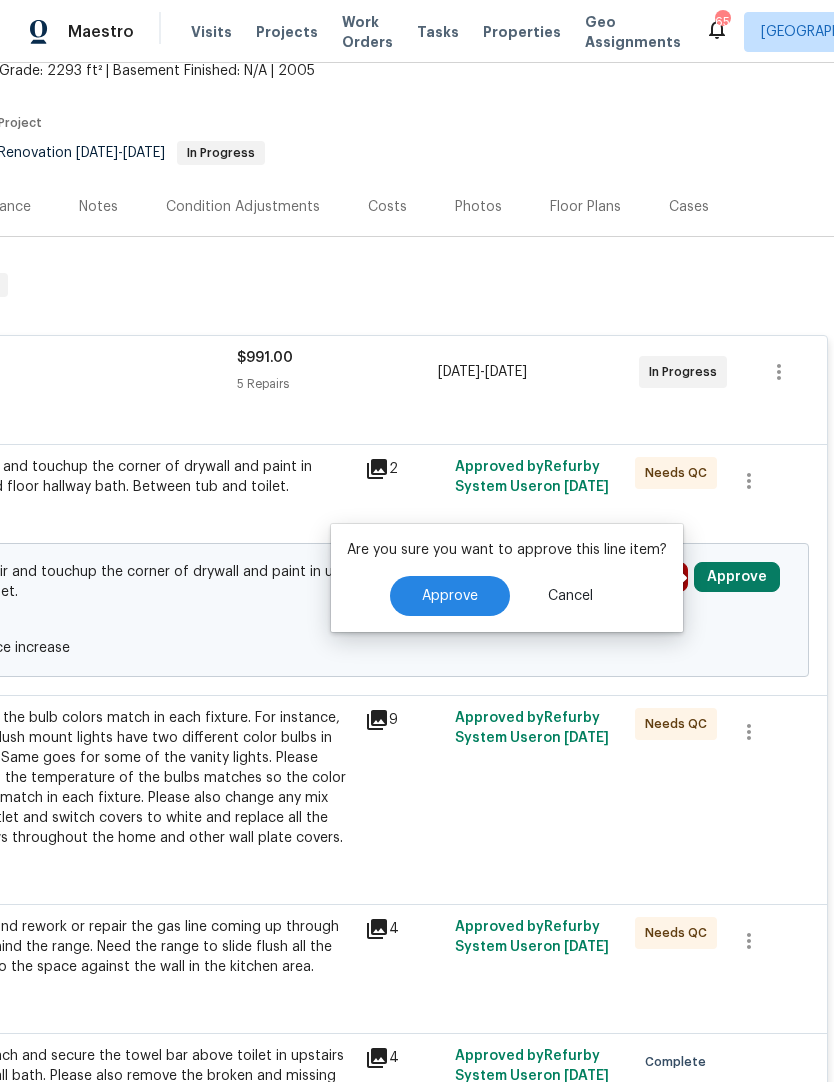 click on "Approve" at bounding box center (450, 596) 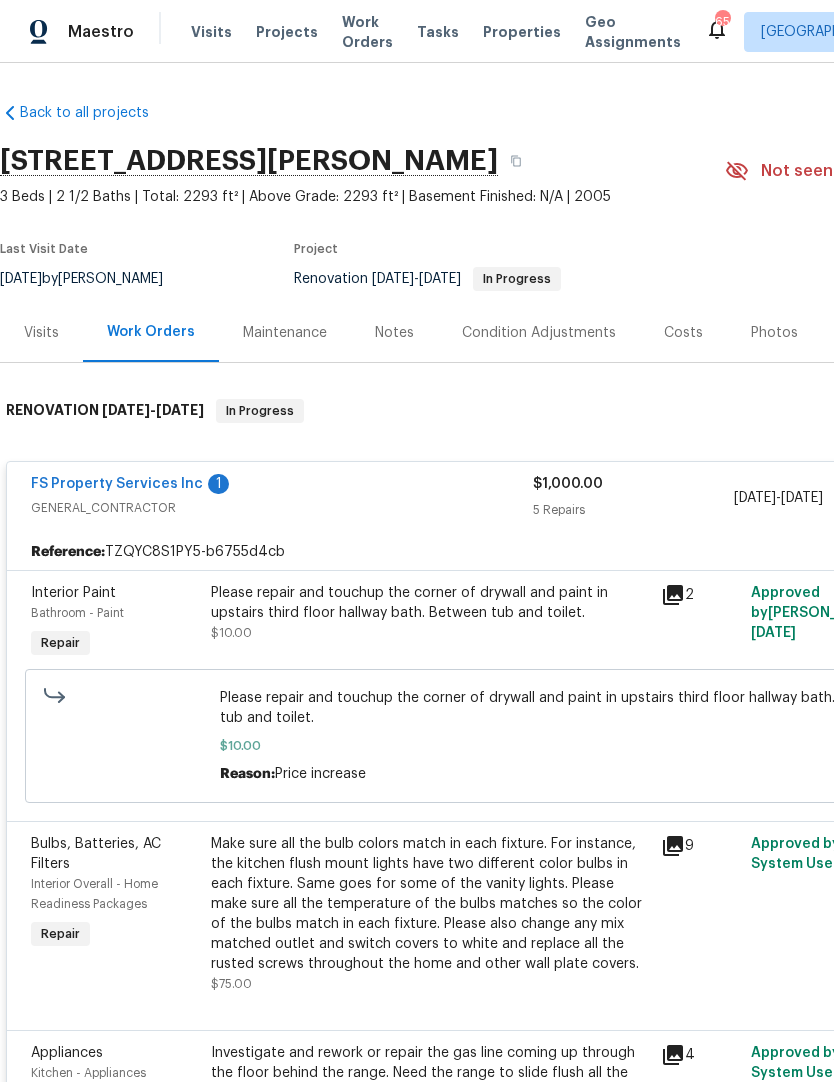 scroll, scrollTop: 0, scrollLeft: 0, axis: both 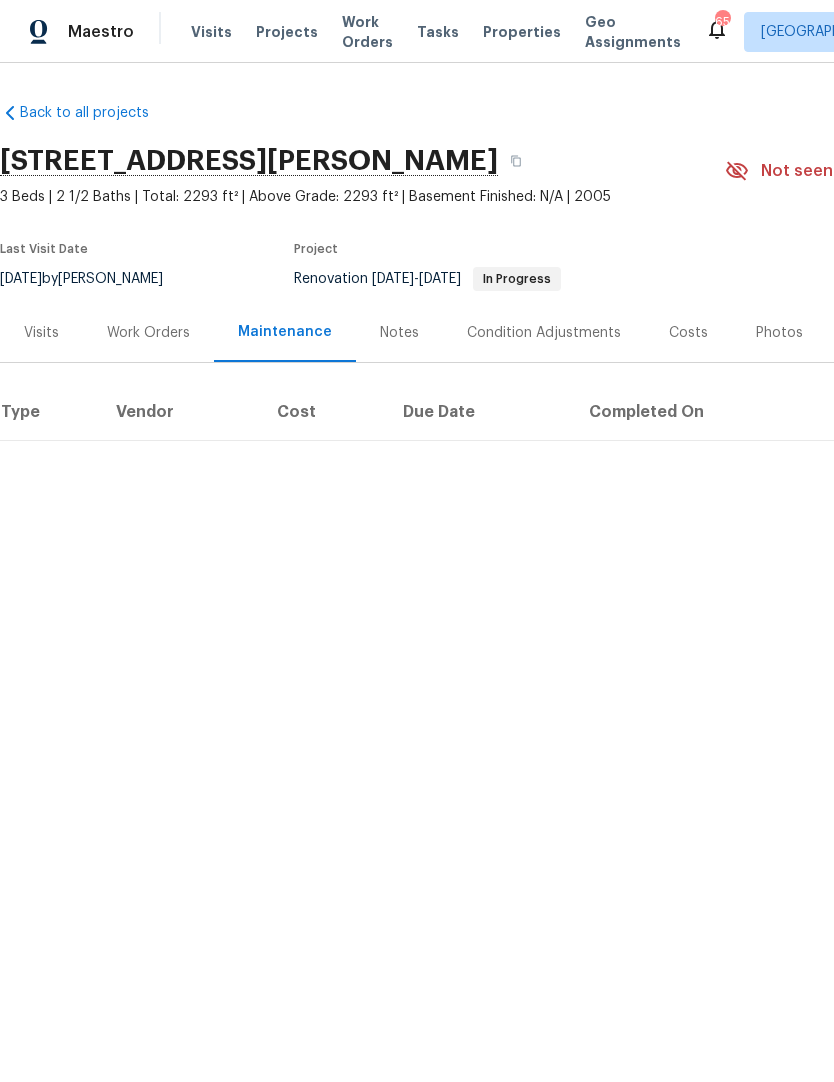 click on "Work Orders" at bounding box center (148, 333) 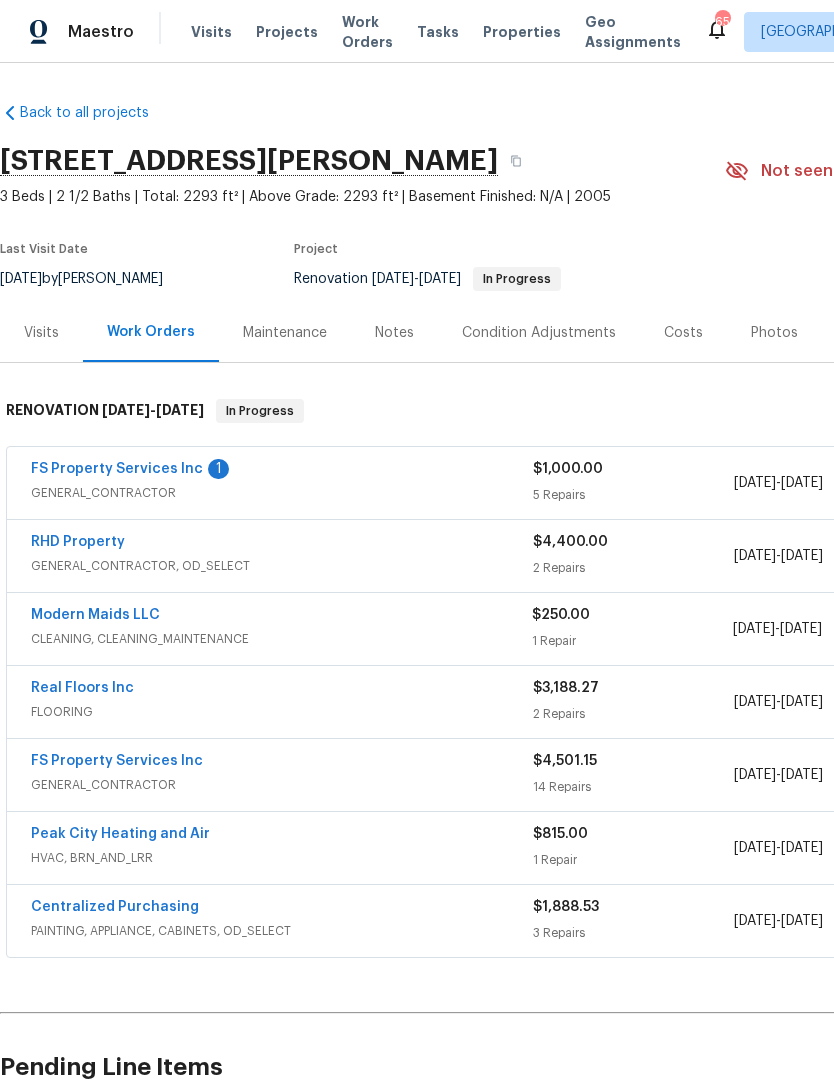 click on "FS Property Services Inc" at bounding box center [117, 469] 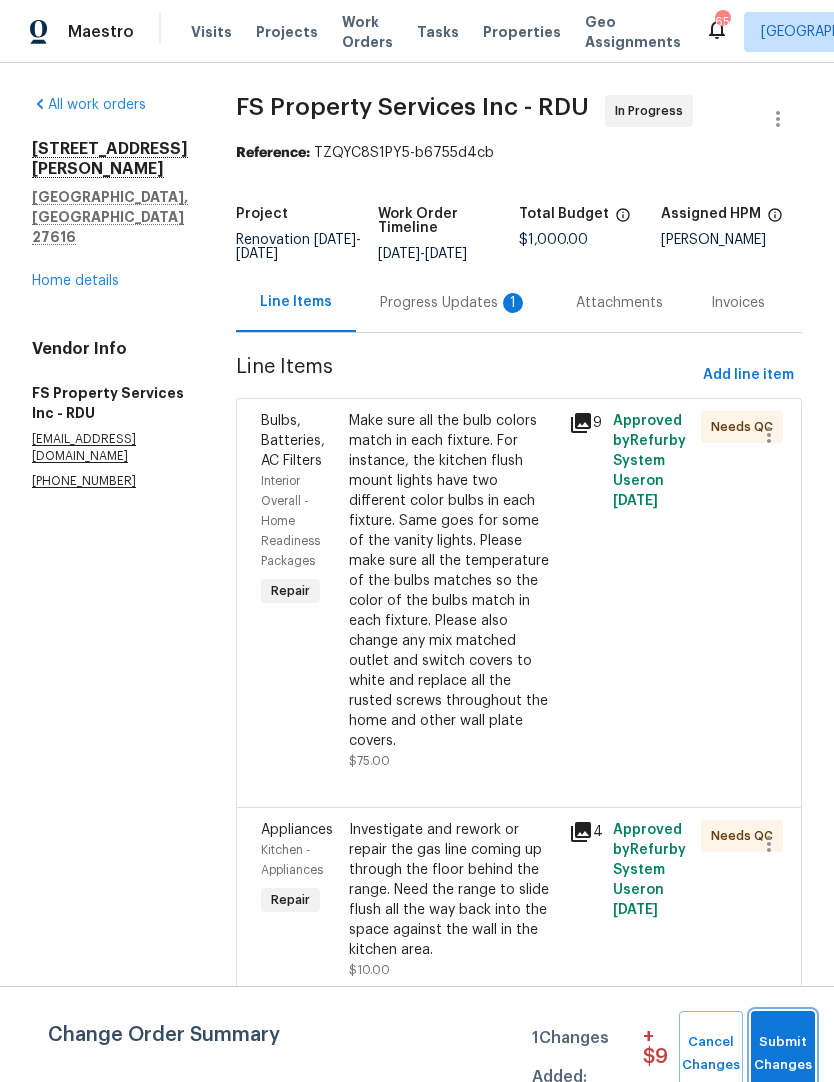 click on "Submit Changes" at bounding box center [783, 1054] 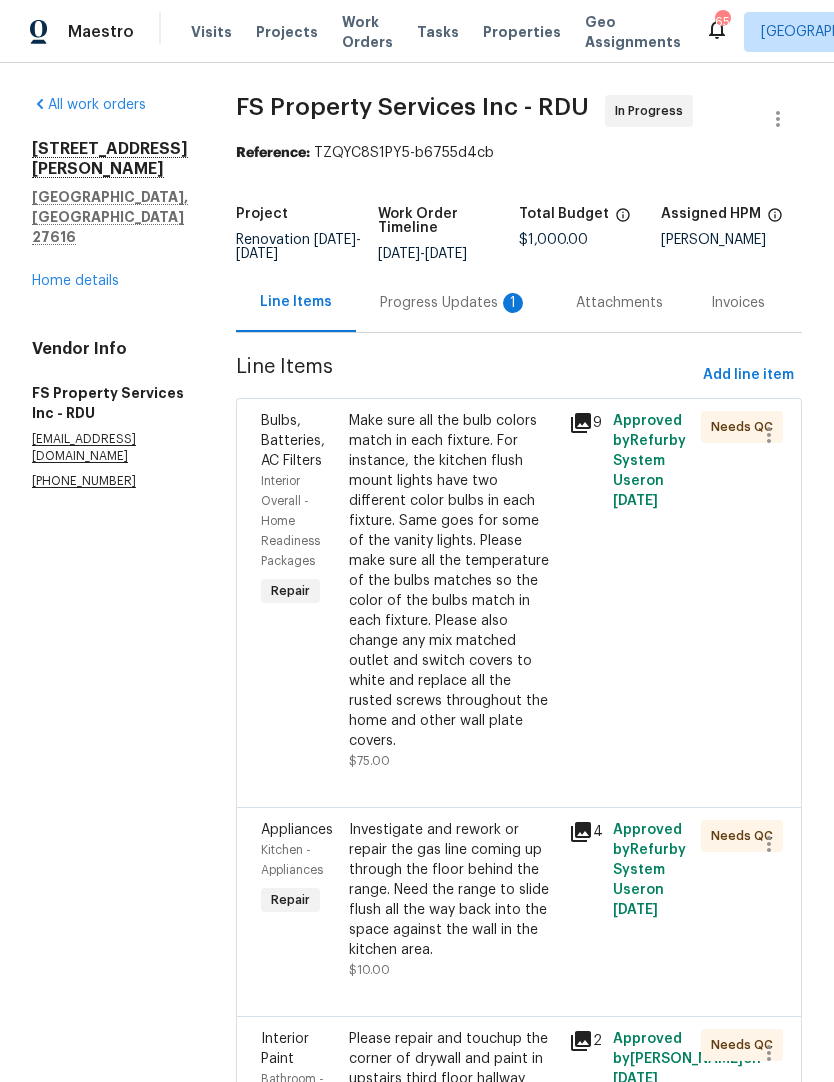 click on "Progress Updates 1" at bounding box center [454, 303] 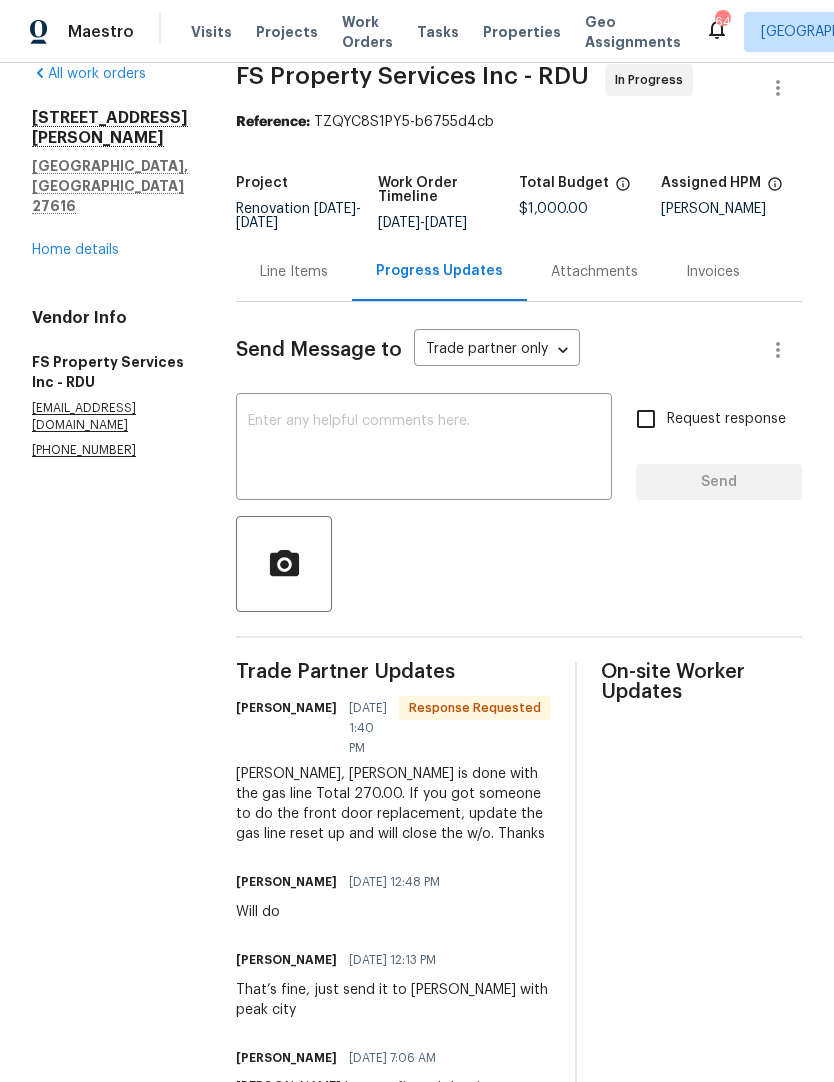 scroll, scrollTop: 10, scrollLeft: 0, axis: vertical 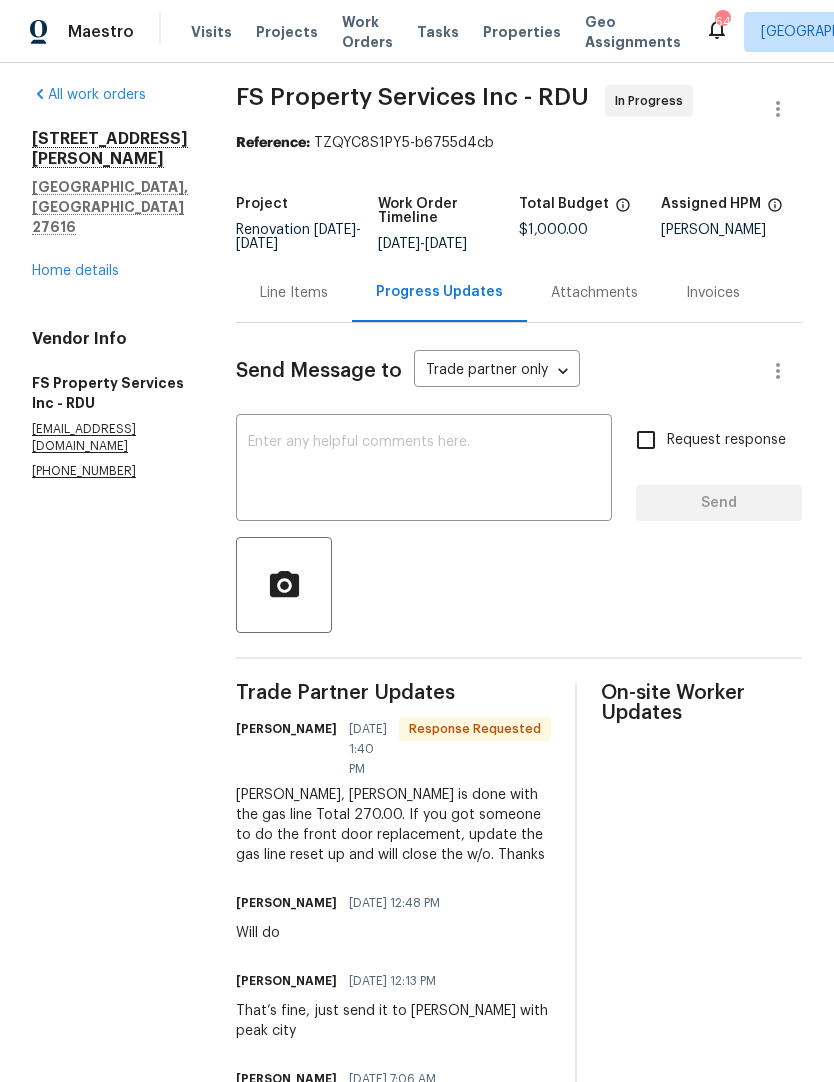 click on "Home details" at bounding box center [75, 271] 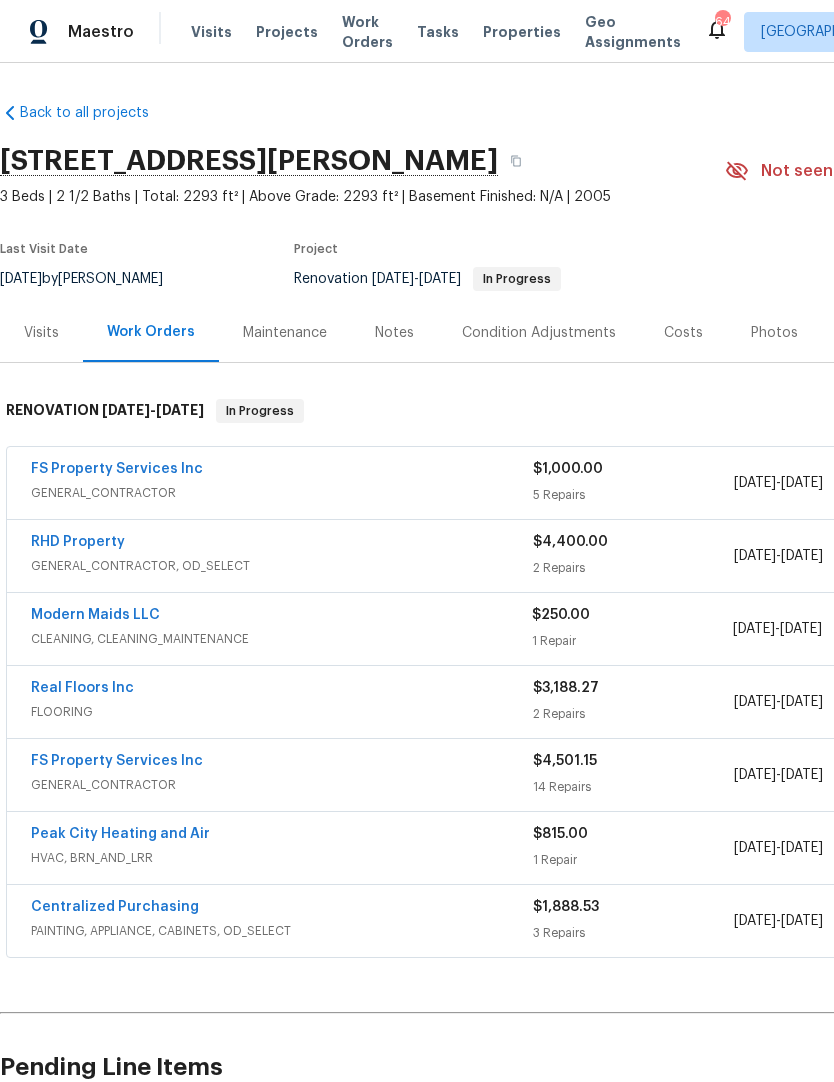 click on "FS Property Services Inc" at bounding box center (117, 469) 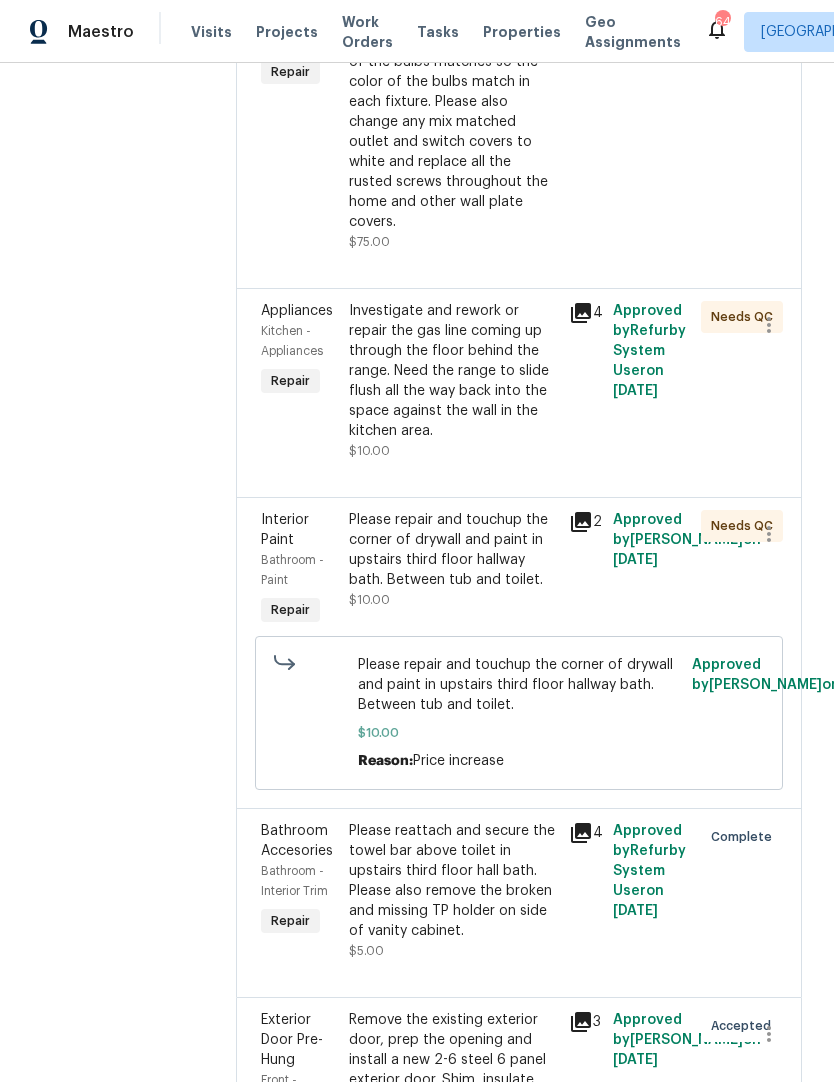 scroll, scrollTop: 526, scrollLeft: 0, axis: vertical 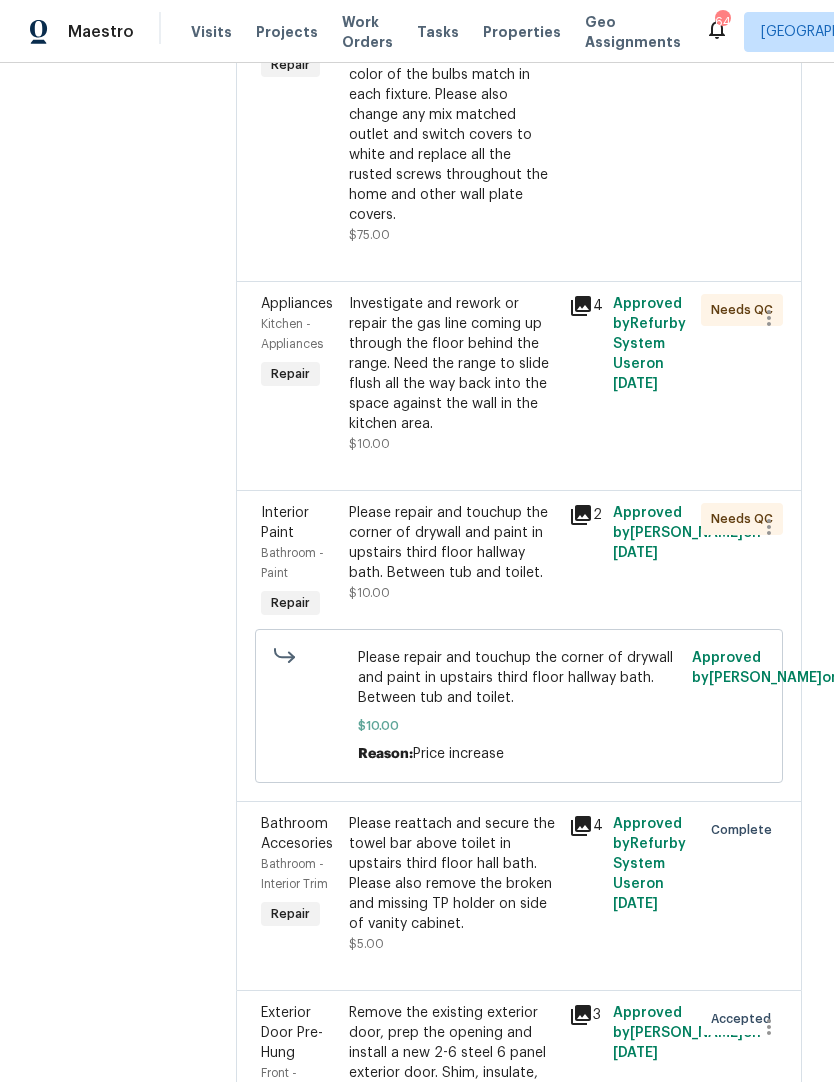 click on "Investigate and rework or repair the gas line coming up through the floor behind the range. Need the range to slide flush all the way back into the space against the wall in the kitchen area." at bounding box center [453, 364] 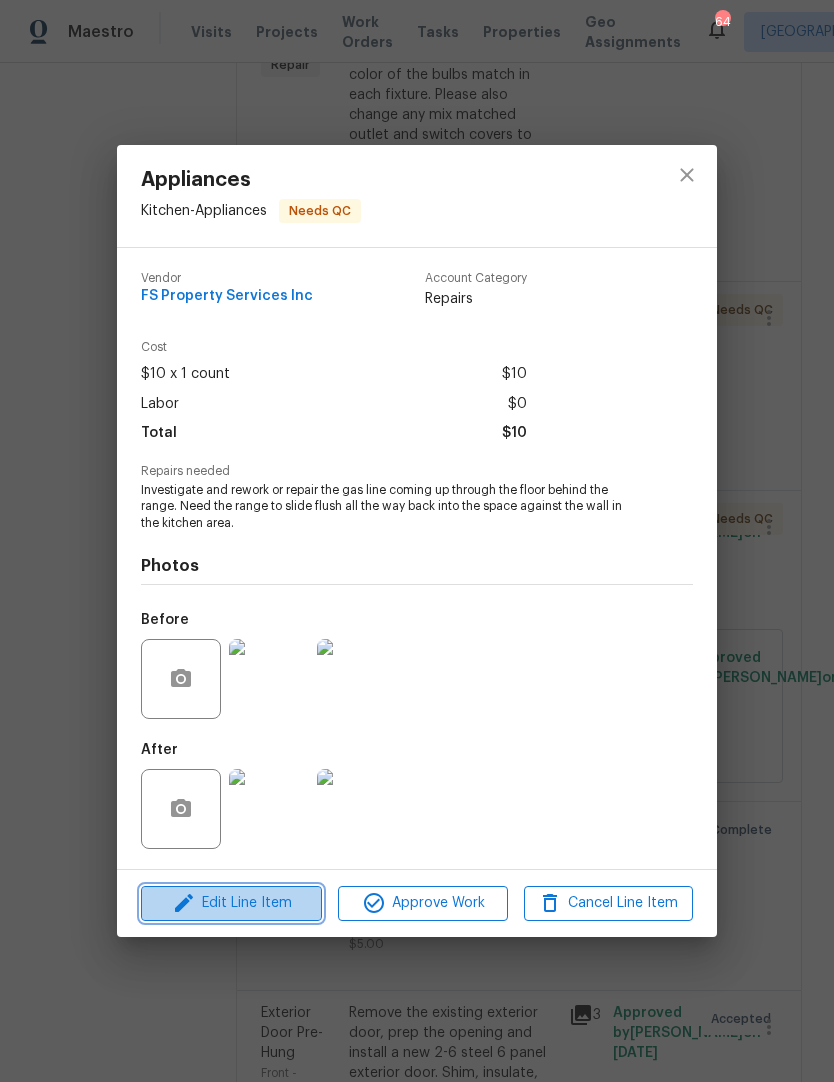 click on "Edit Line Item" at bounding box center [231, 903] 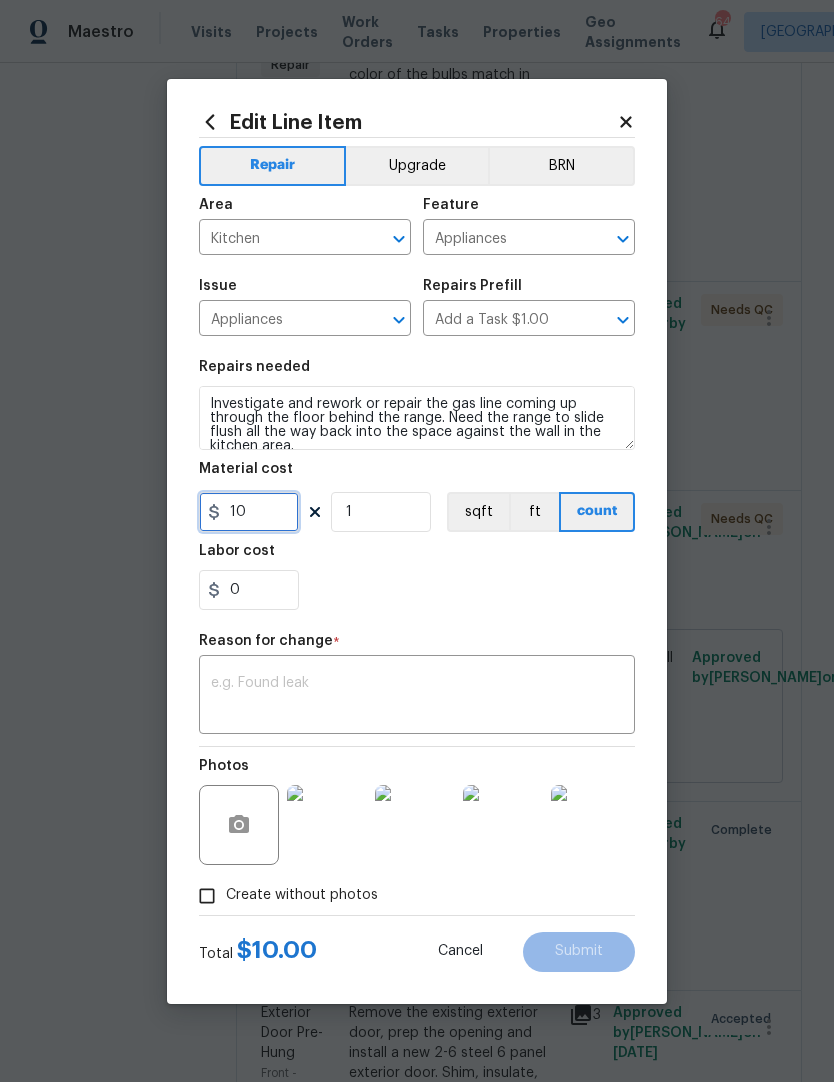 click on "10" at bounding box center (249, 512) 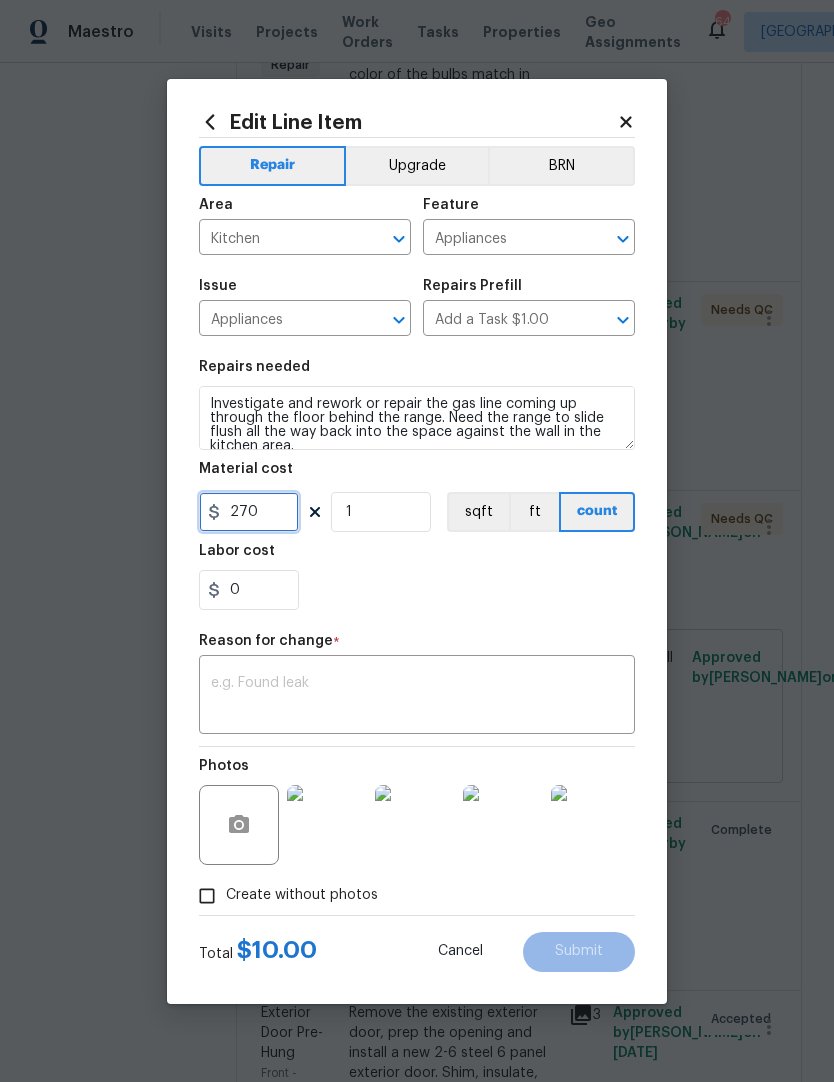 type on "270" 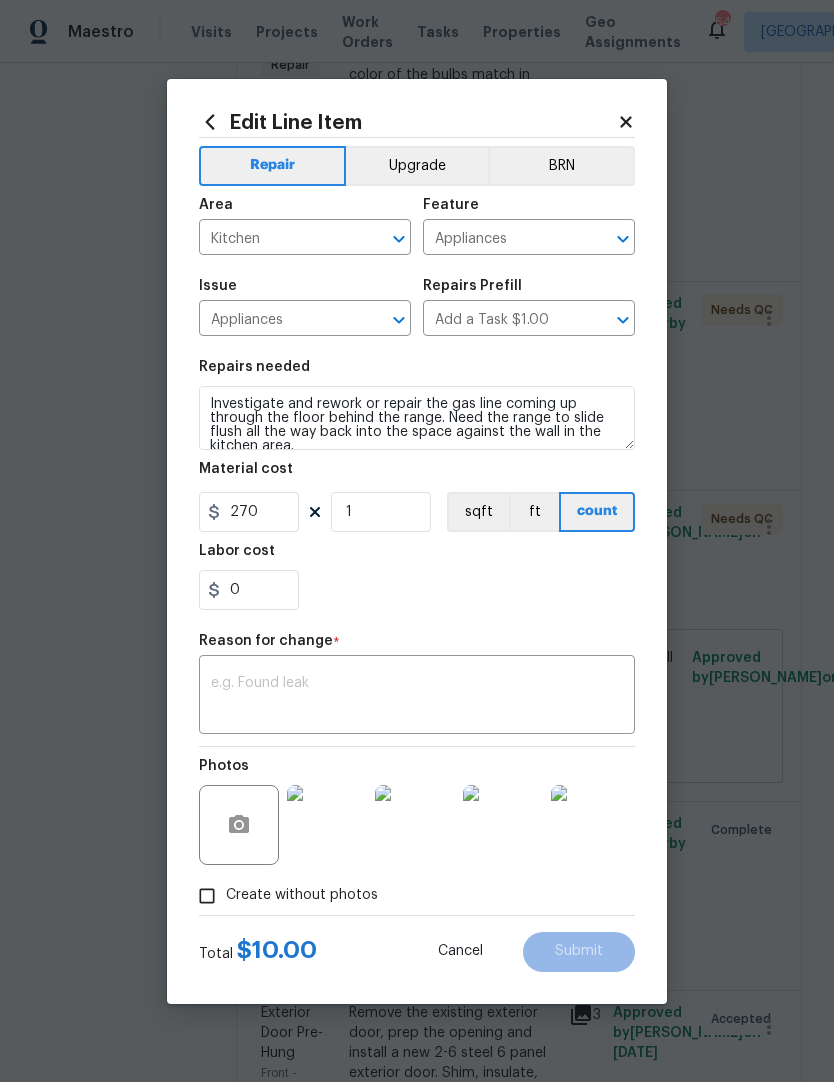 click on "Repairs needed Investigate and rework or repair the gas line coming up through the floor behind the range. Need the range to slide flush all the way back into the space against the wall in the kitchen area. Material cost 270 1 sqft ft count Labor cost 0" at bounding box center [417, 485] 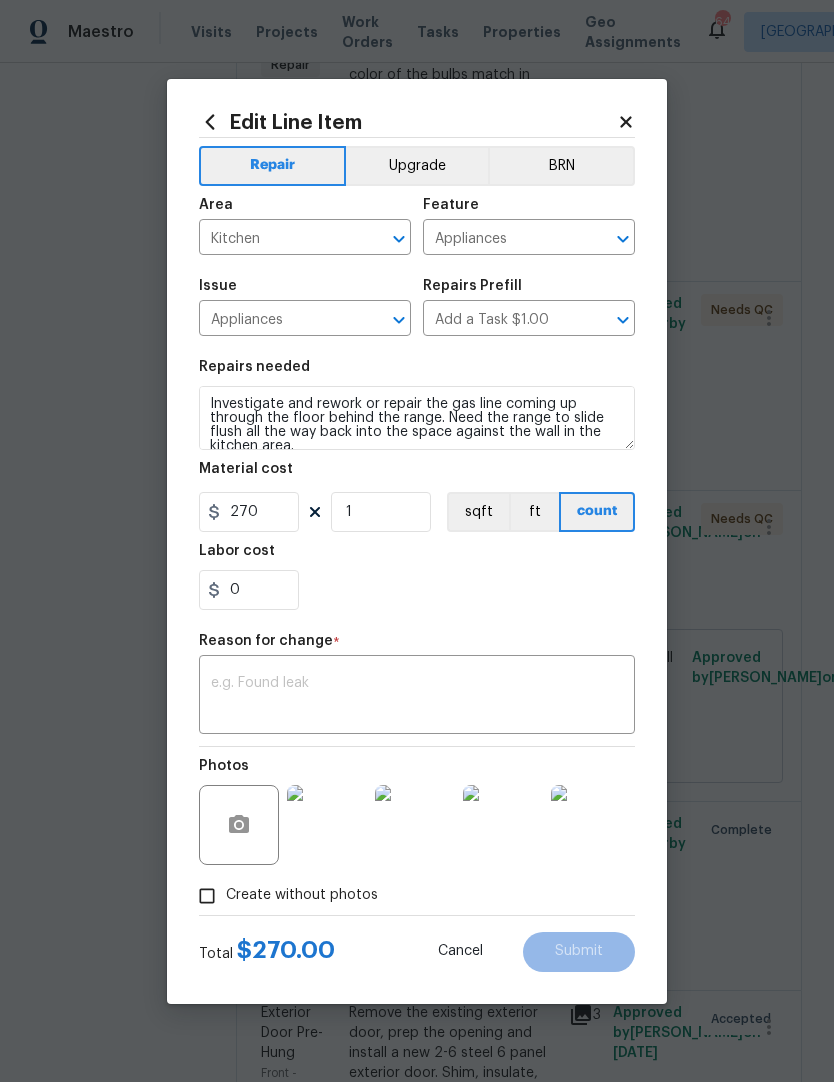 click at bounding box center (417, 697) 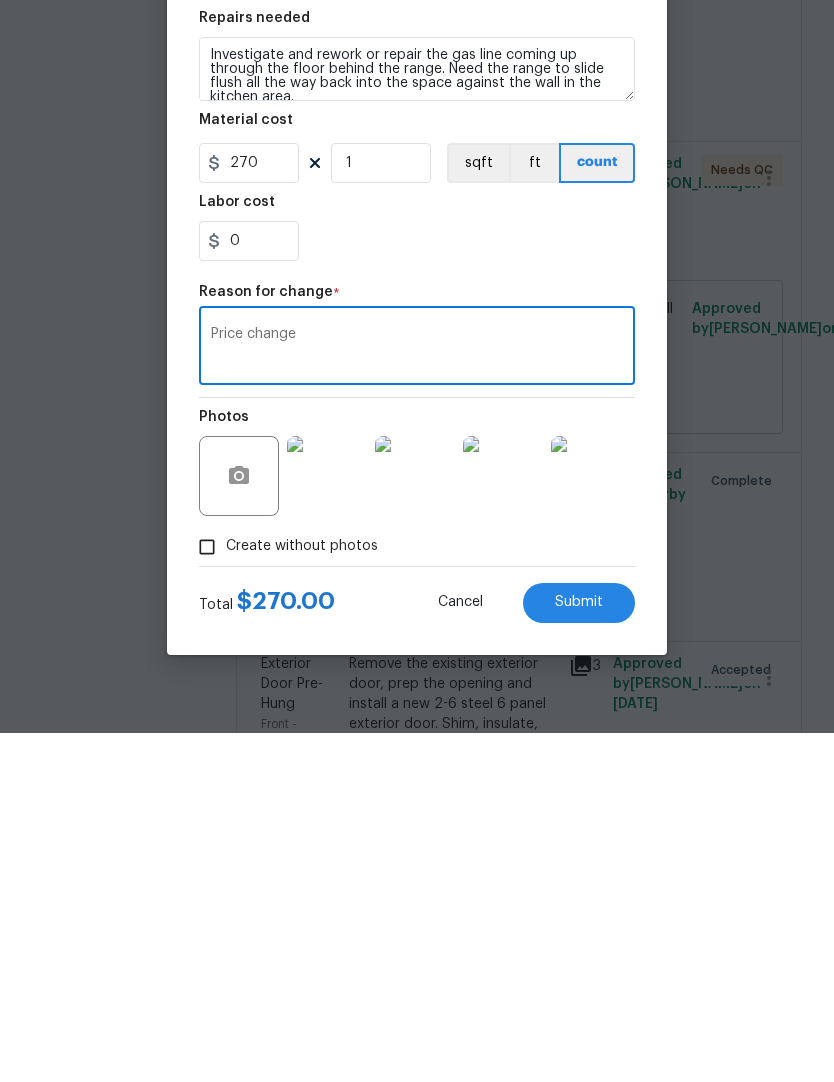 type on "Price change" 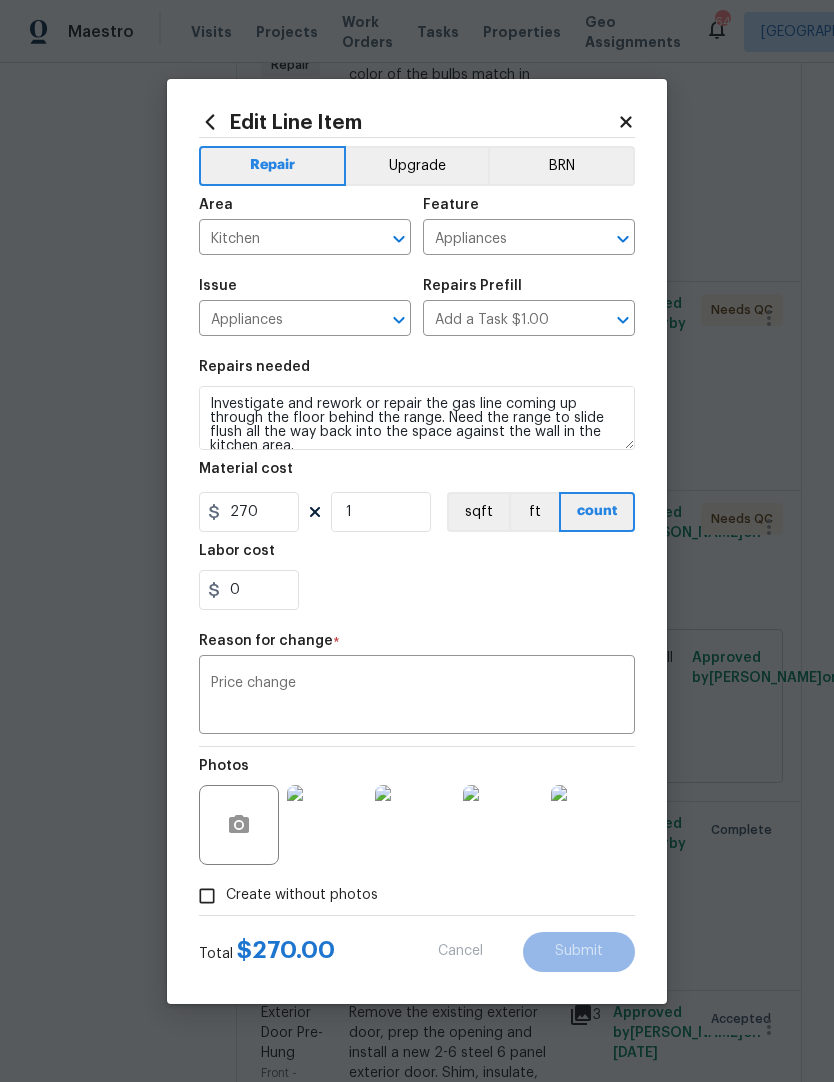 type on "10" 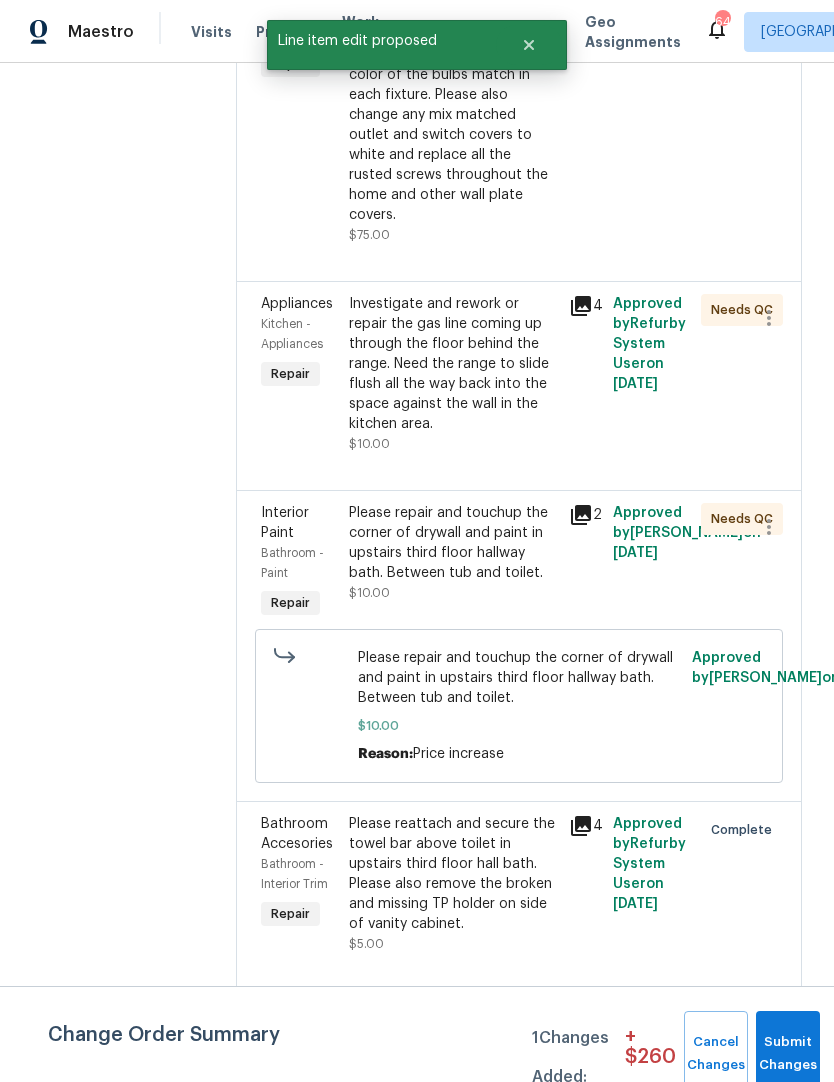 scroll, scrollTop: 0, scrollLeft: 0, axis: both 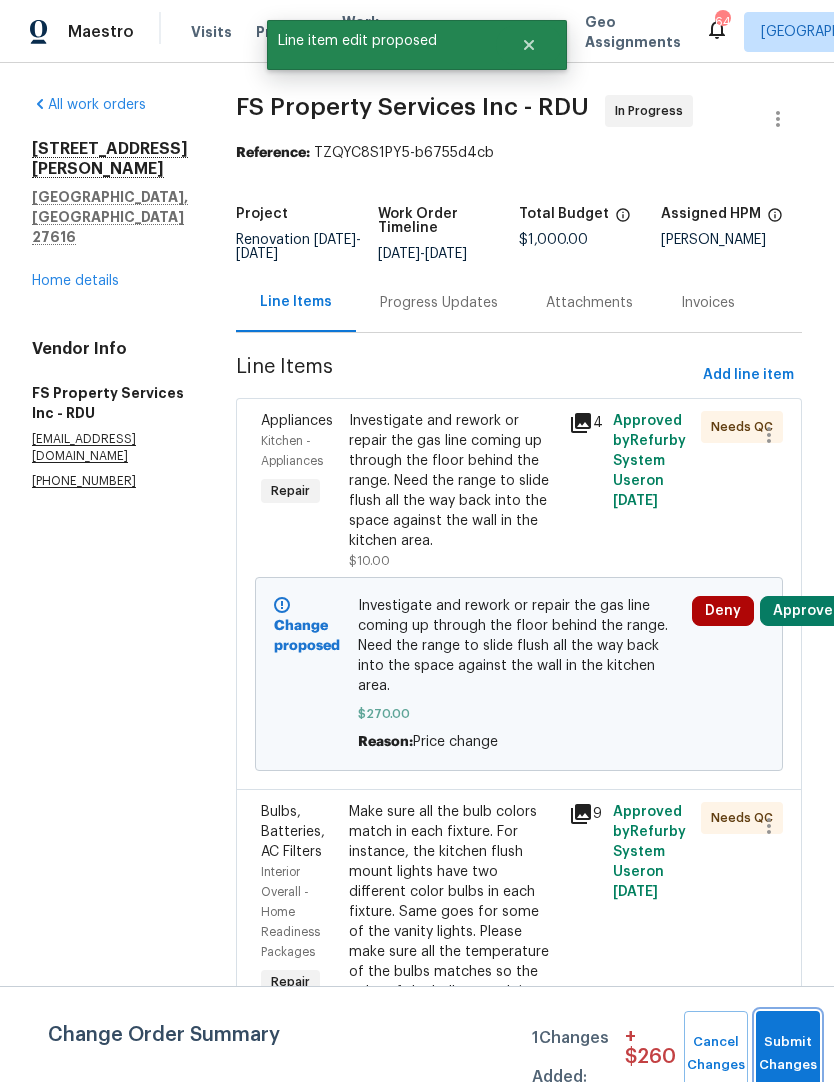 click on "Submit Changes" at bounding box center (788, 1054) 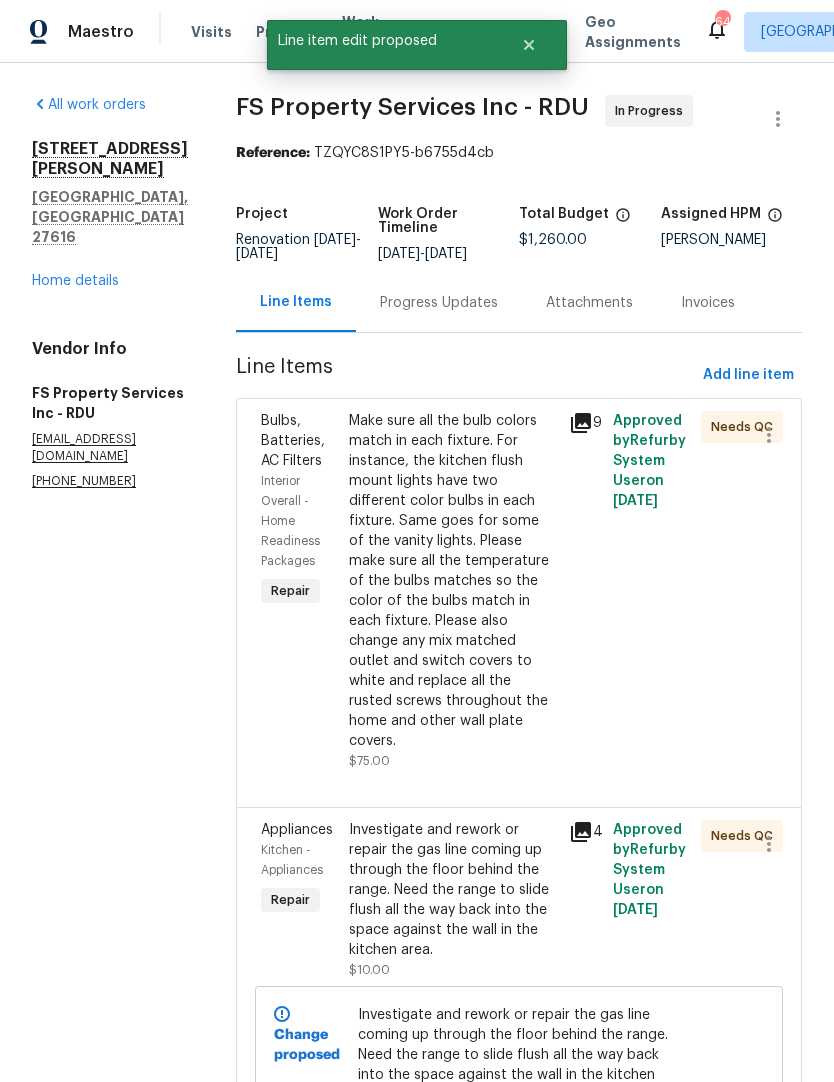 click on "All work orders 5163 Sandy Banks Rd Raleigh, NC 27616 Home details Vendor Info FS Property Services Inc - RDU  fspropertyservicesinc@gmail.com (919) 369-6413 FS Property Services Inc - RDU  In Progress Reference:   TZQYC8S1PY5-b6755d4cb Project Renovation   6/24/2025  -  7/30/2025 Work Order Timeline 7/9/2025  -  7/30/2025 Total Budget $1,260.00 Assigned HPM Joseph White Line Items Progress Updates Attachments Invoices Line Items Add line item Bulbs, Batteries, AC Filters Interior Overall - Home Readiness Packages Repair Make sure all the bulb colors match in each fixture. For instance, the kitchen flush mount lights have two different color bulbs in each fixture. Same goes for some of the vanity lights. Please make sure all the temperature of the bulbs matches so the color of the bulbs match in each fixture. Please also change any mix matched outlet and switch covers to white and replace all the rusted screws throughout the home and other wall plate covers. $75.00   9 Approved by  Refurby System User  on" at bounding box center (417, 1053) 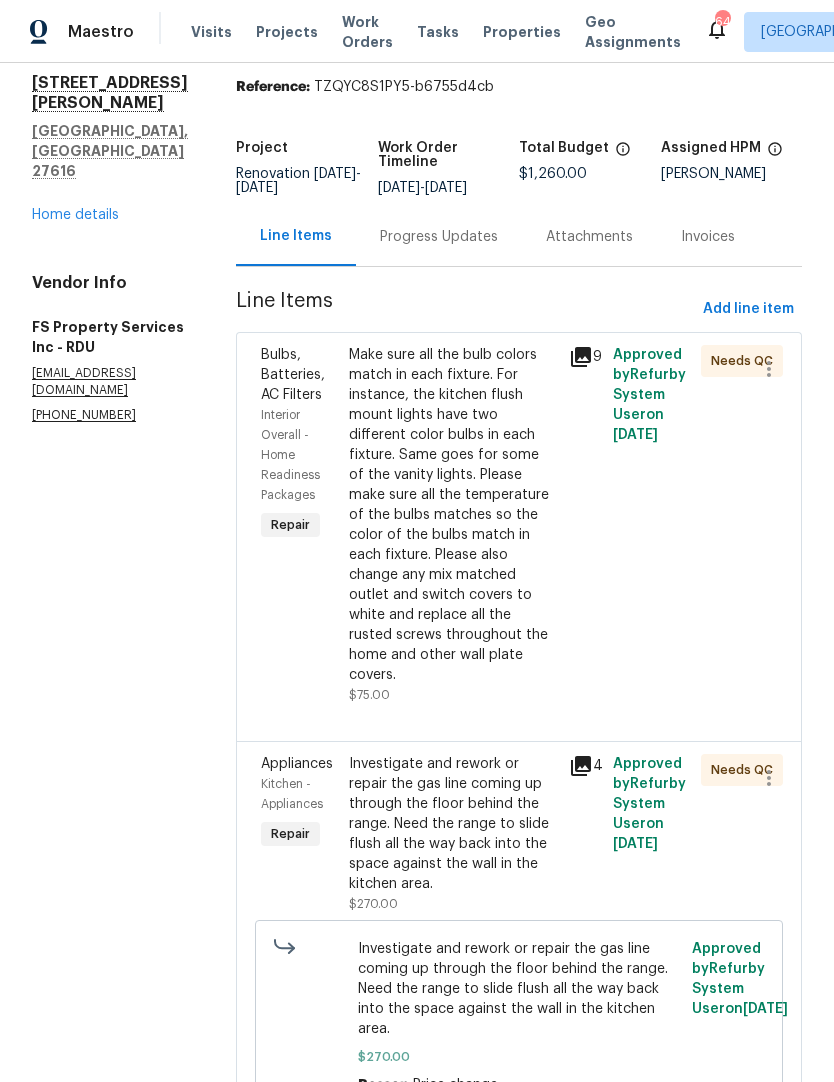 scroll, scrollTop: 58, scrollLeft: 0, axis: vertical 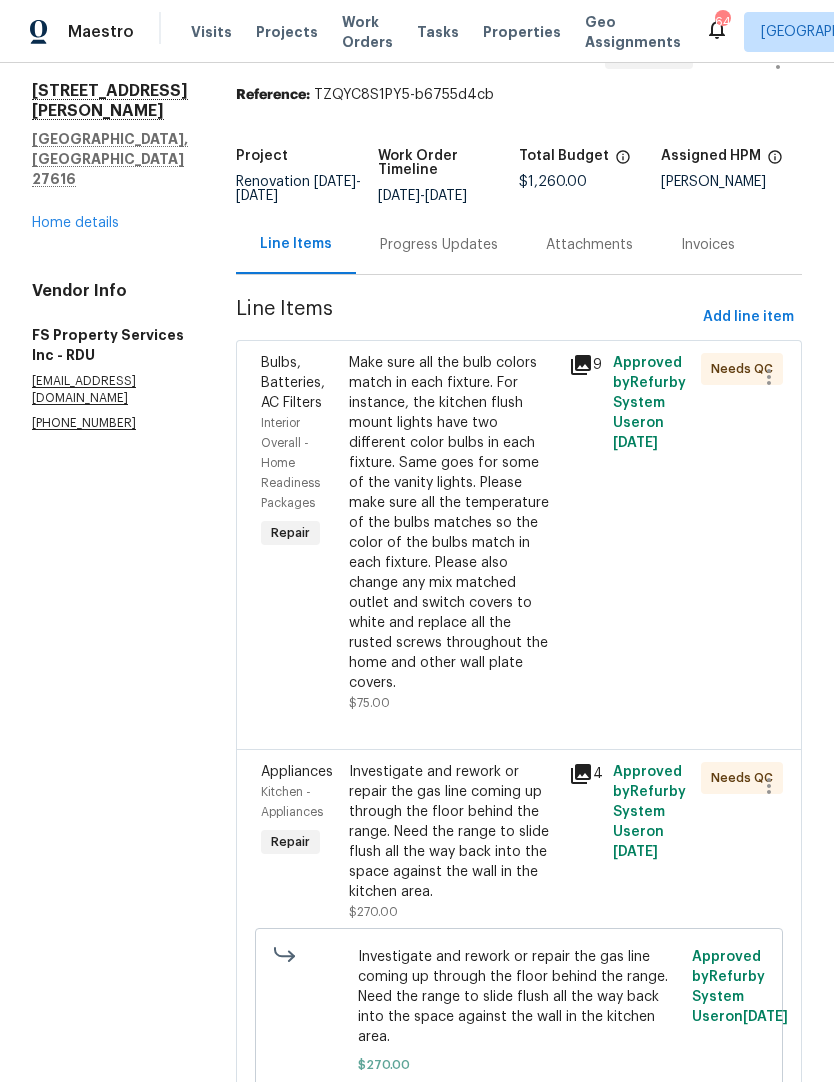 click on "Make sure all the bulb colors match in each fixture. For instance, the kitchen flush mount lights have two different color bulbs in each fixture. Same goes for some of the vanity lights. Please make sure all the temperature of the bulbs matches so the color of the bulbs match in each fixture. Please also change any mix matched outlet and switch covers to white and replace all the rusted screws throughout the home and other wall plate covers." at bounding box center [453, 523] 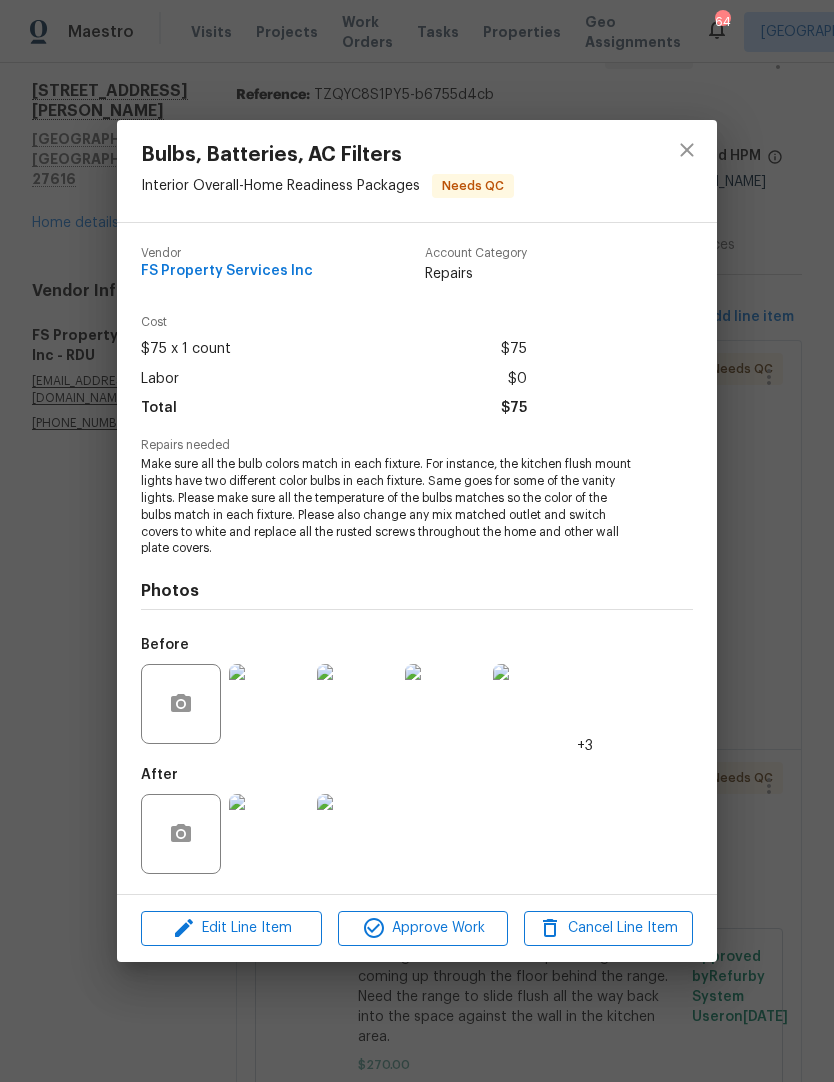 click at bounding box center [269, 834] 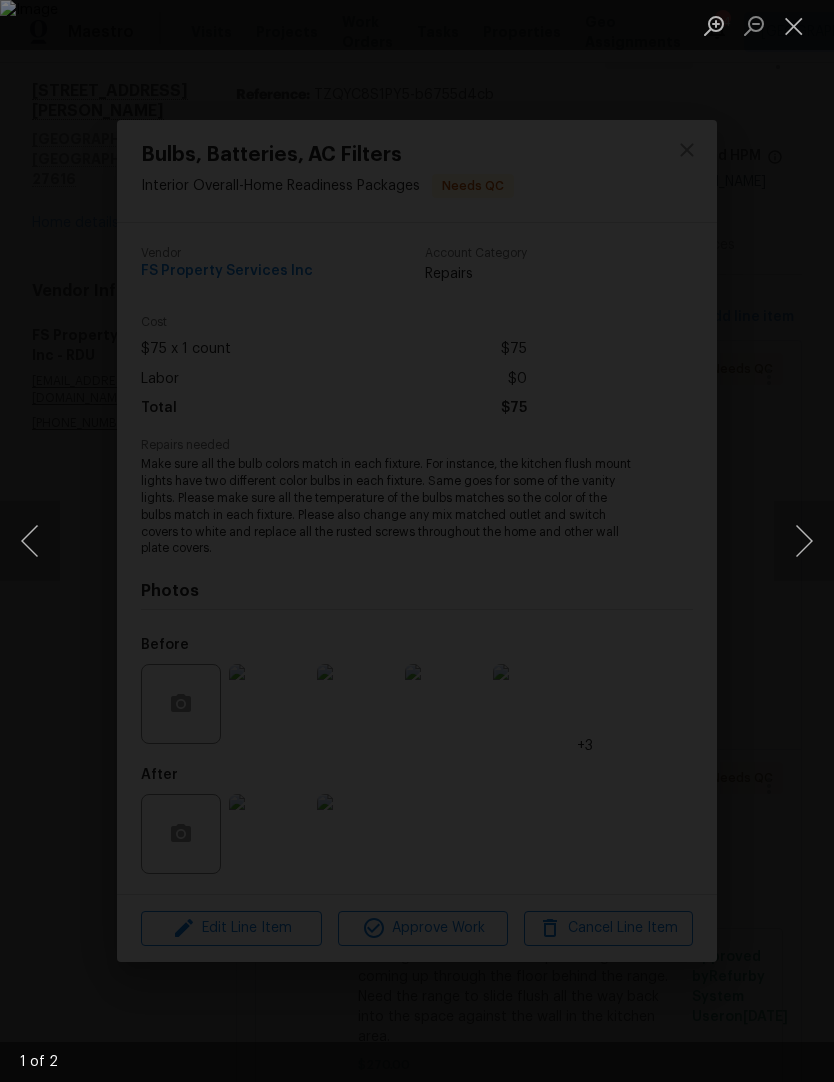 click at bounding box center (804, 541) 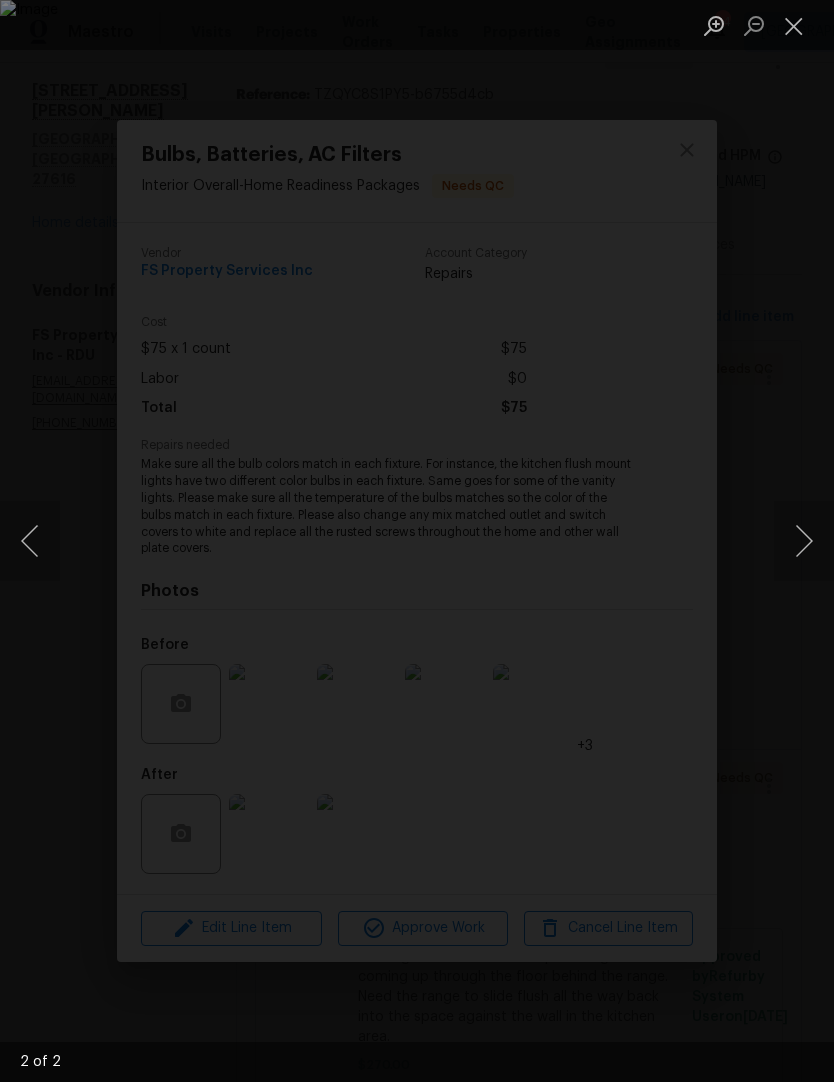 click at bounding box center (417, 541) 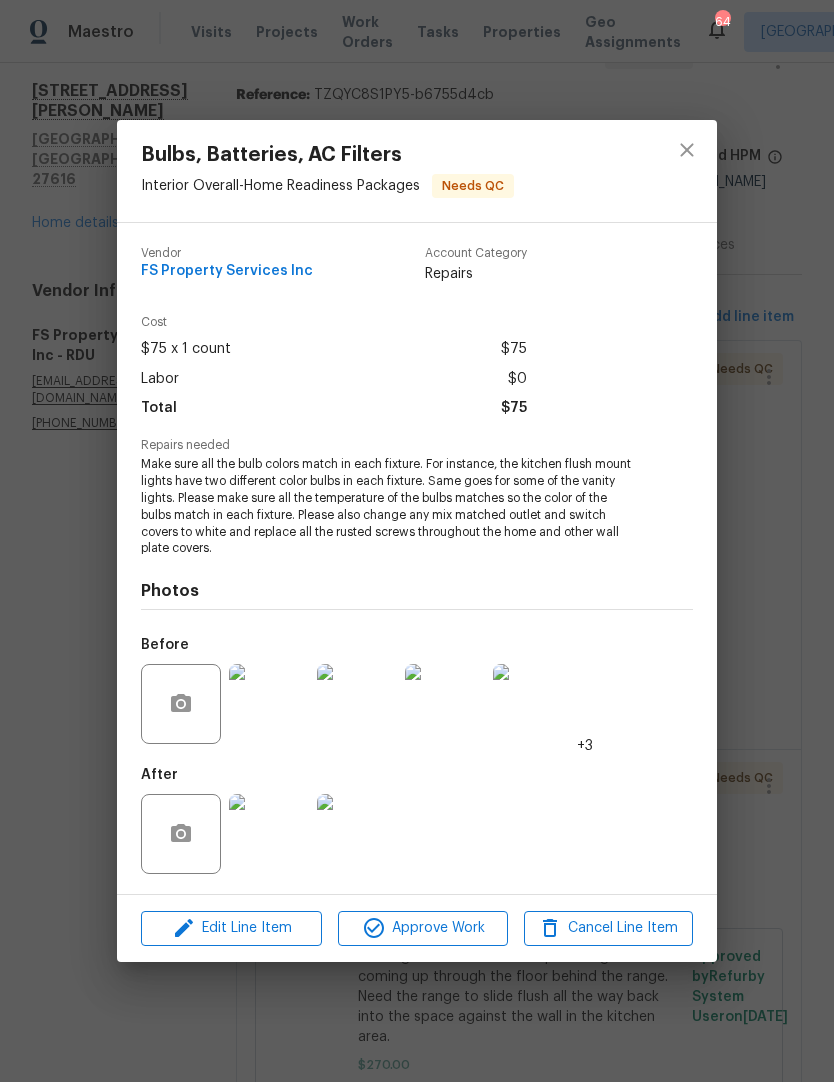 click on "Approve Work" at bounding box center [422, 928] 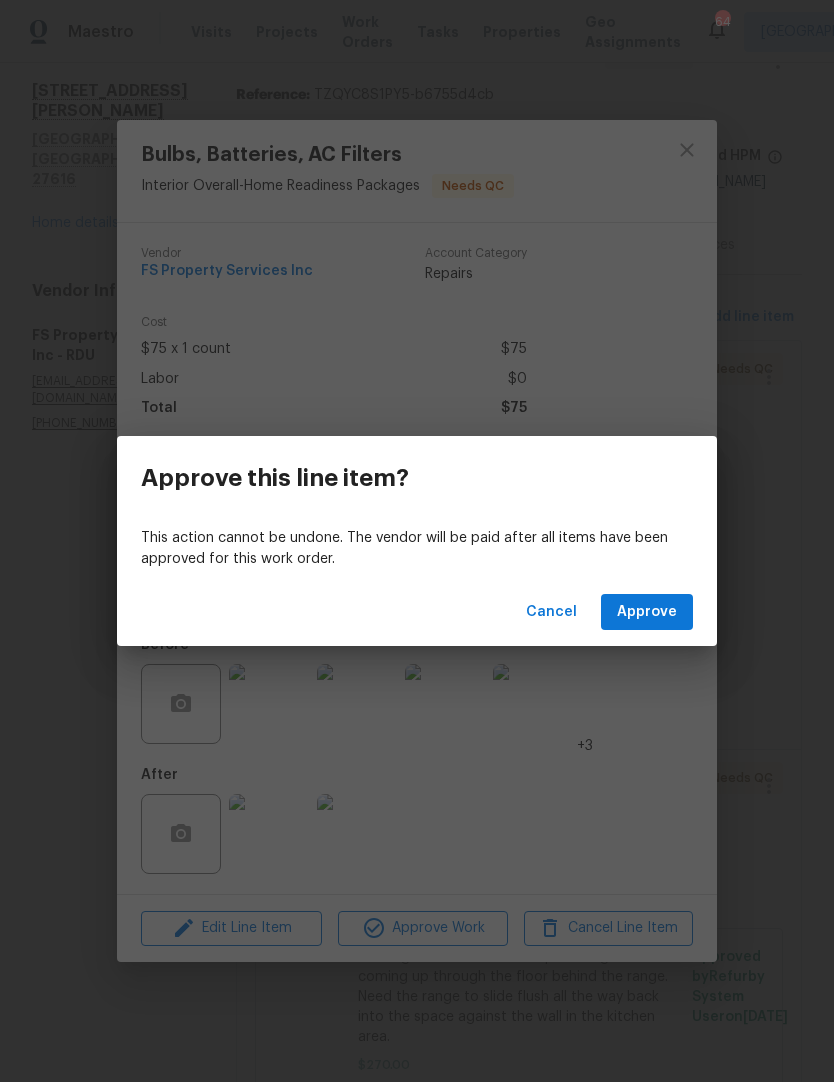 click on "Approve this line item? This action cannot be undone. The vendor will be paid after all items have been approved for this work order. Cancel Approve" at bounding box center [417, 541] 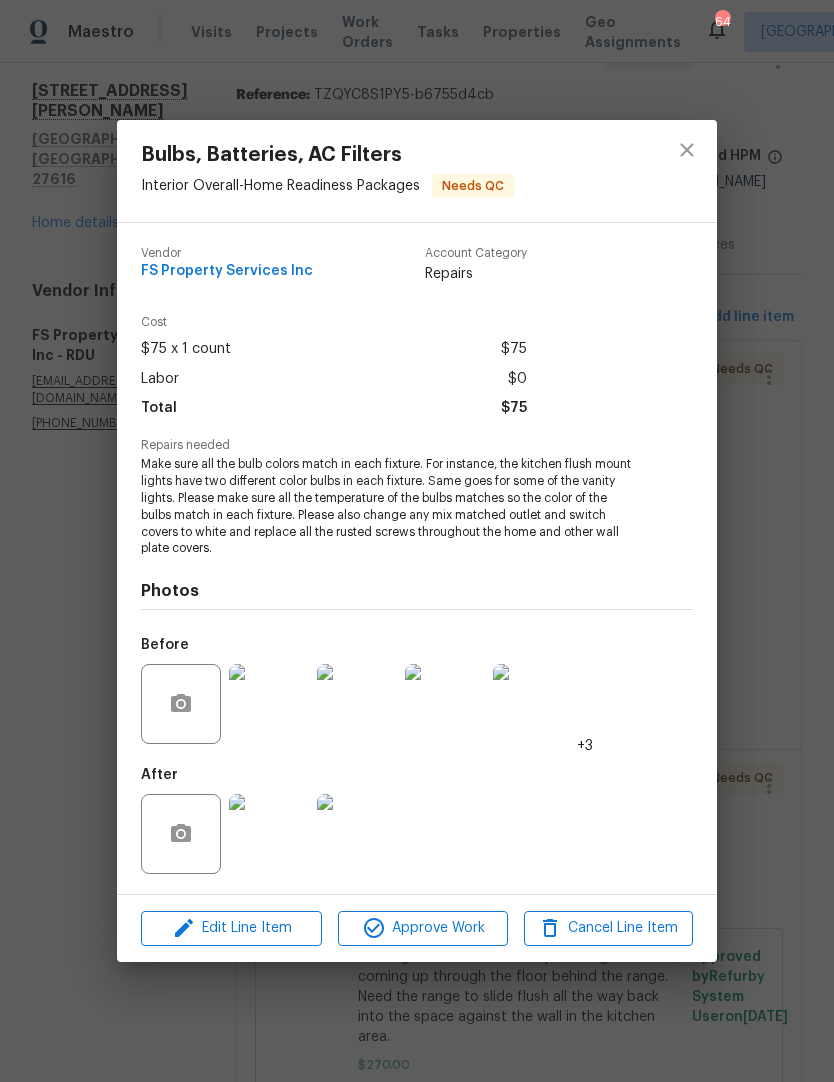 click on "After" at bounding box center [417, 821] 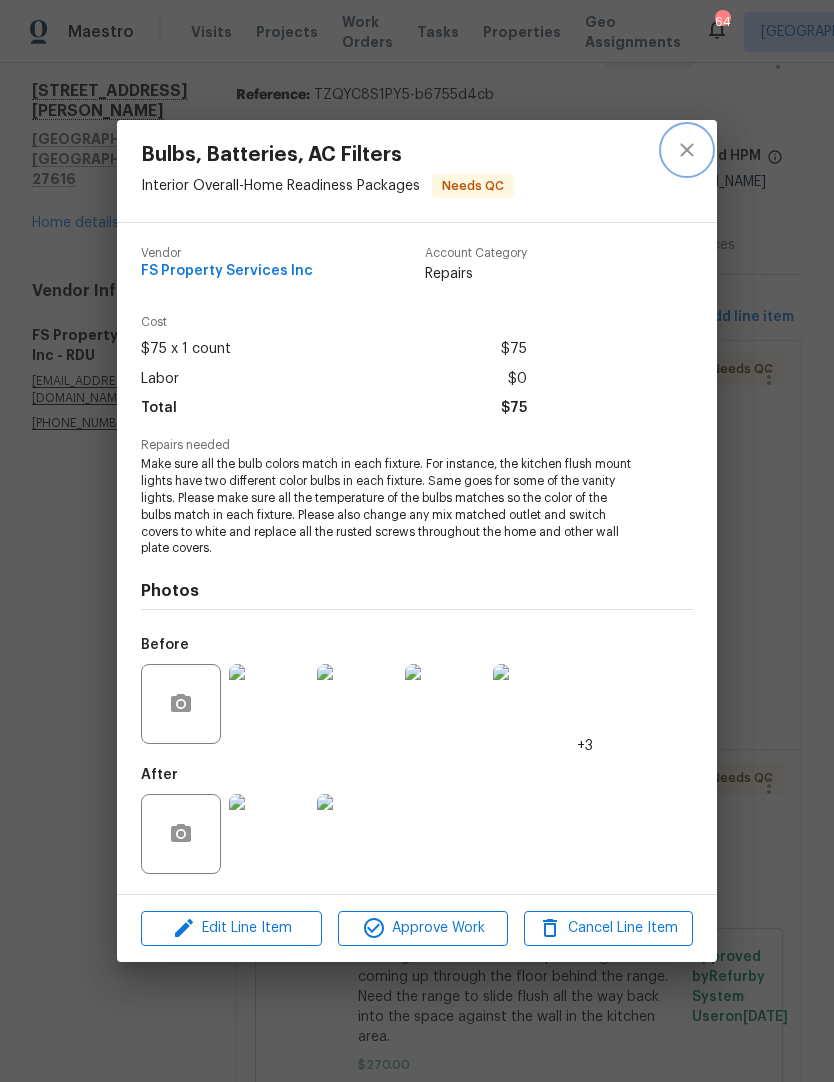 click 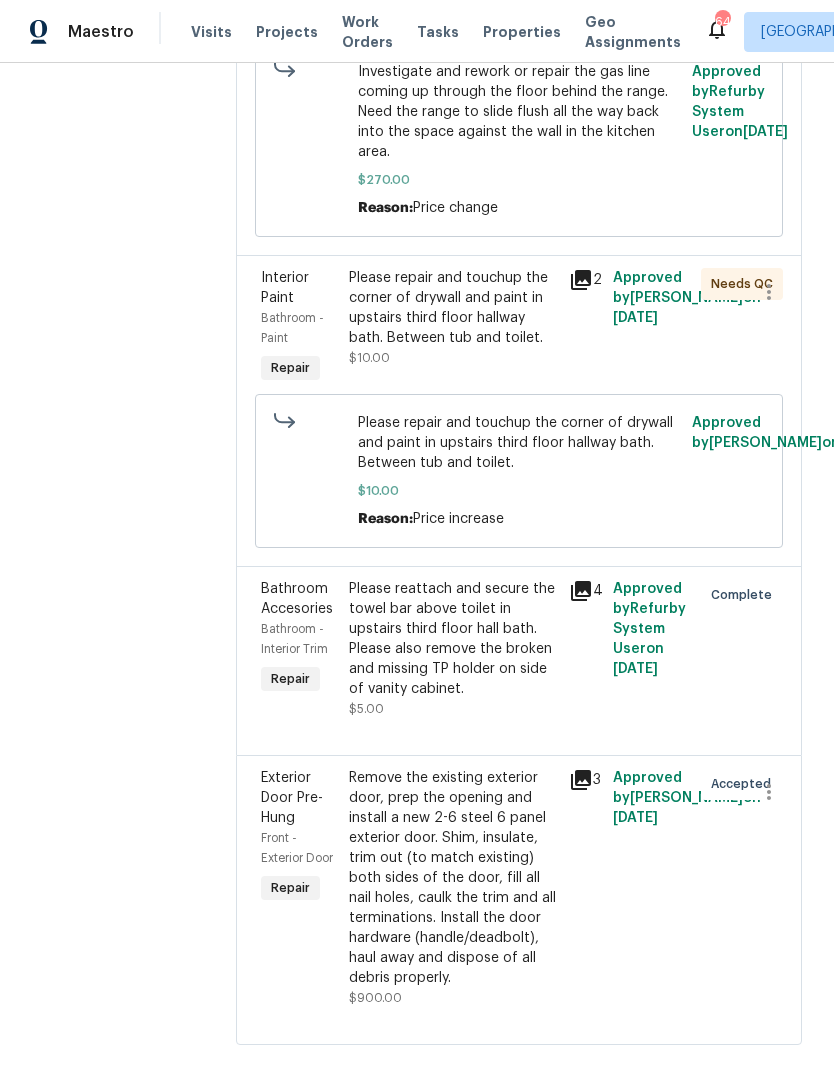 scroll, scrollTop: 942, scrollLeft: 0, axis: vertical 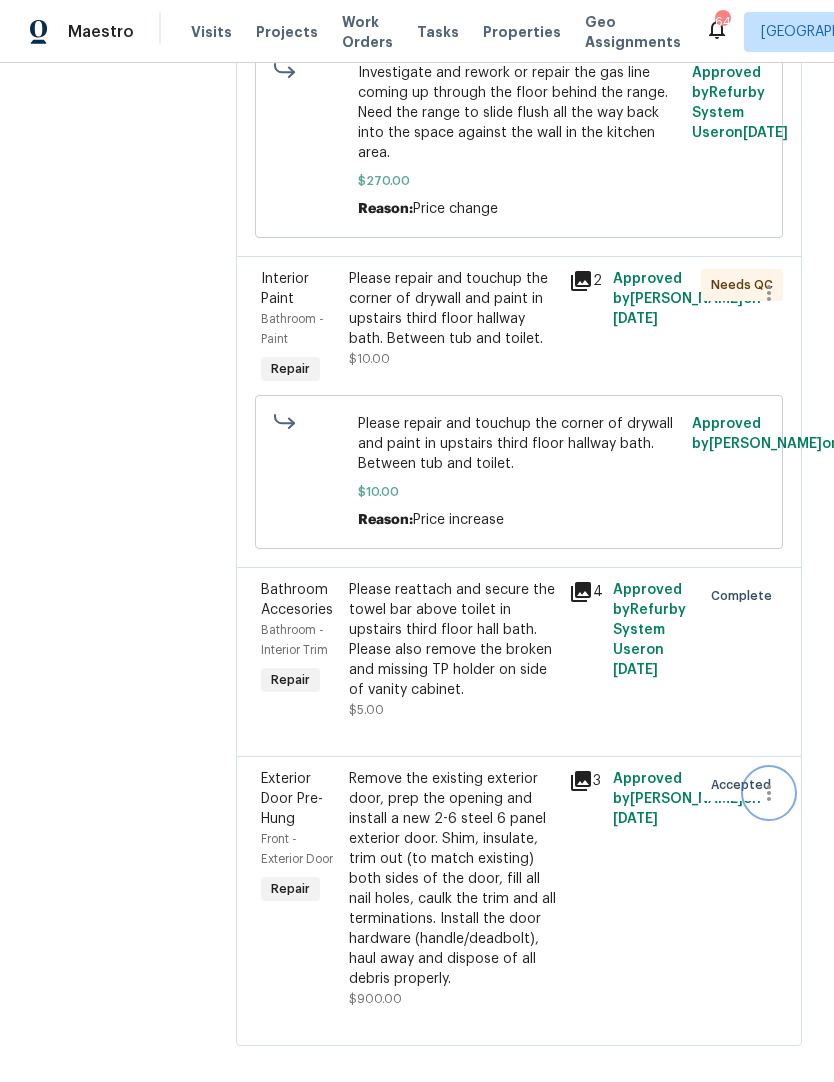 click 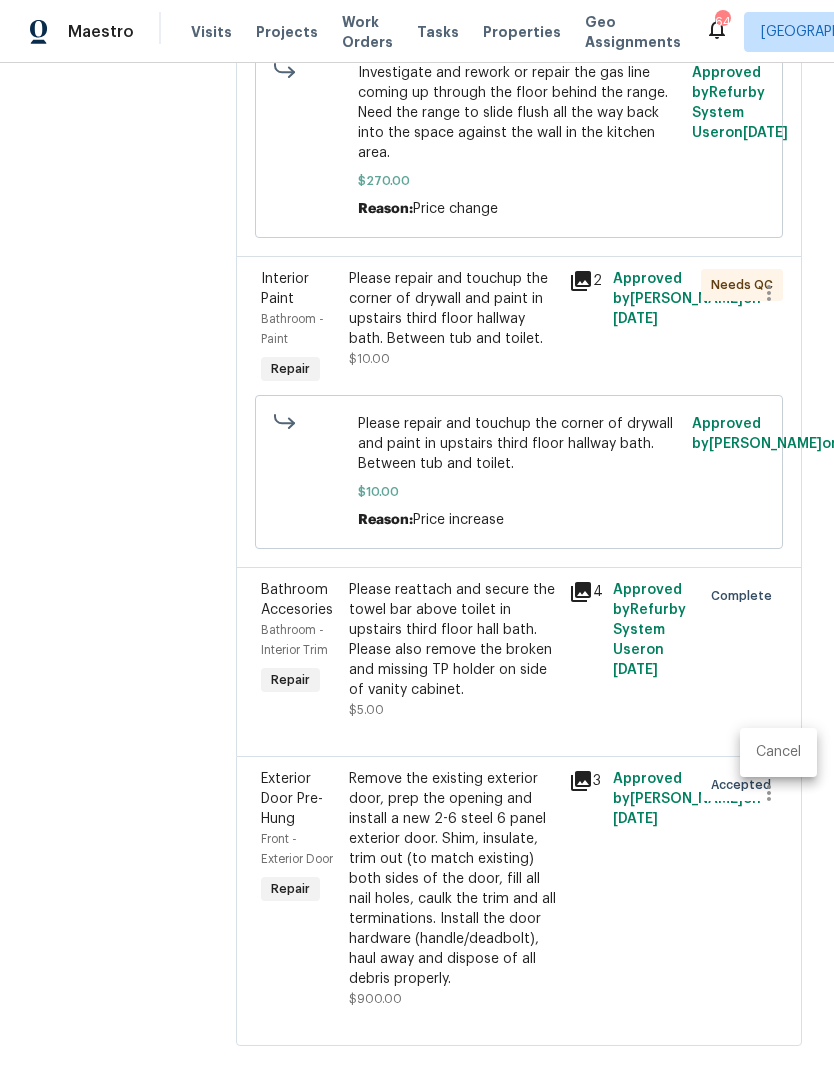 click on "Cancel" at bounding box center (778, 752) 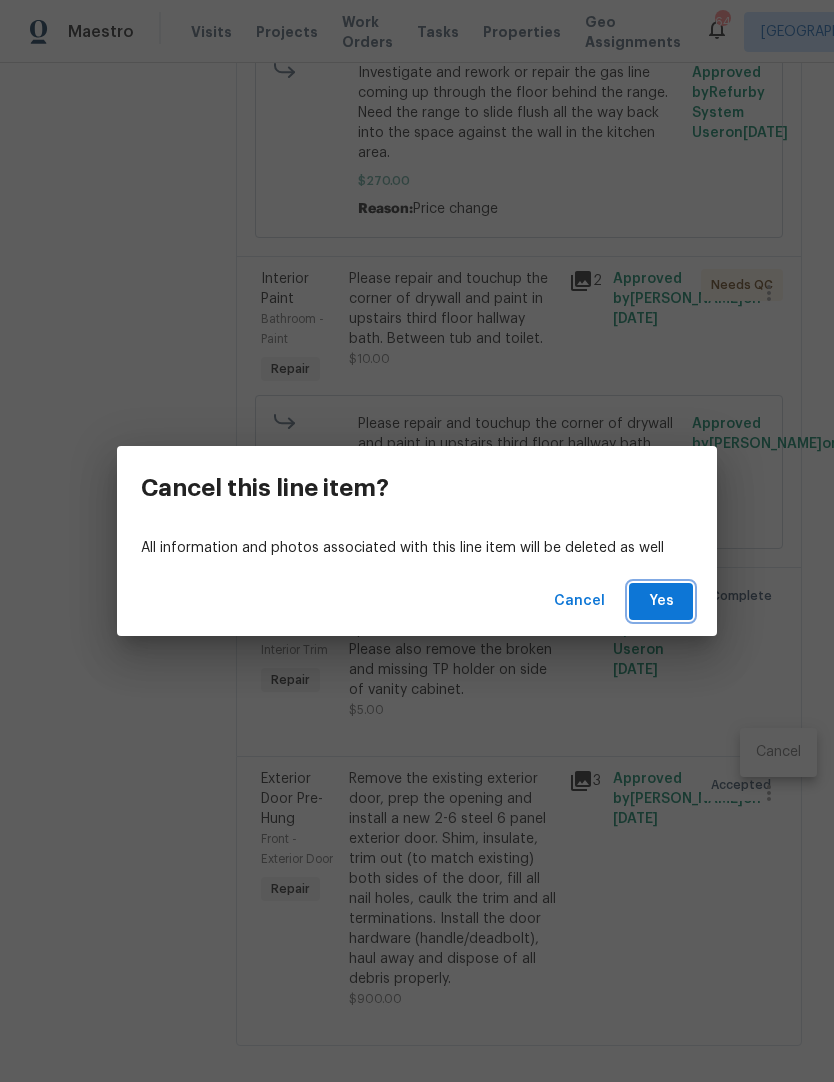 click on "Yes" at bounding box center (661, 601) 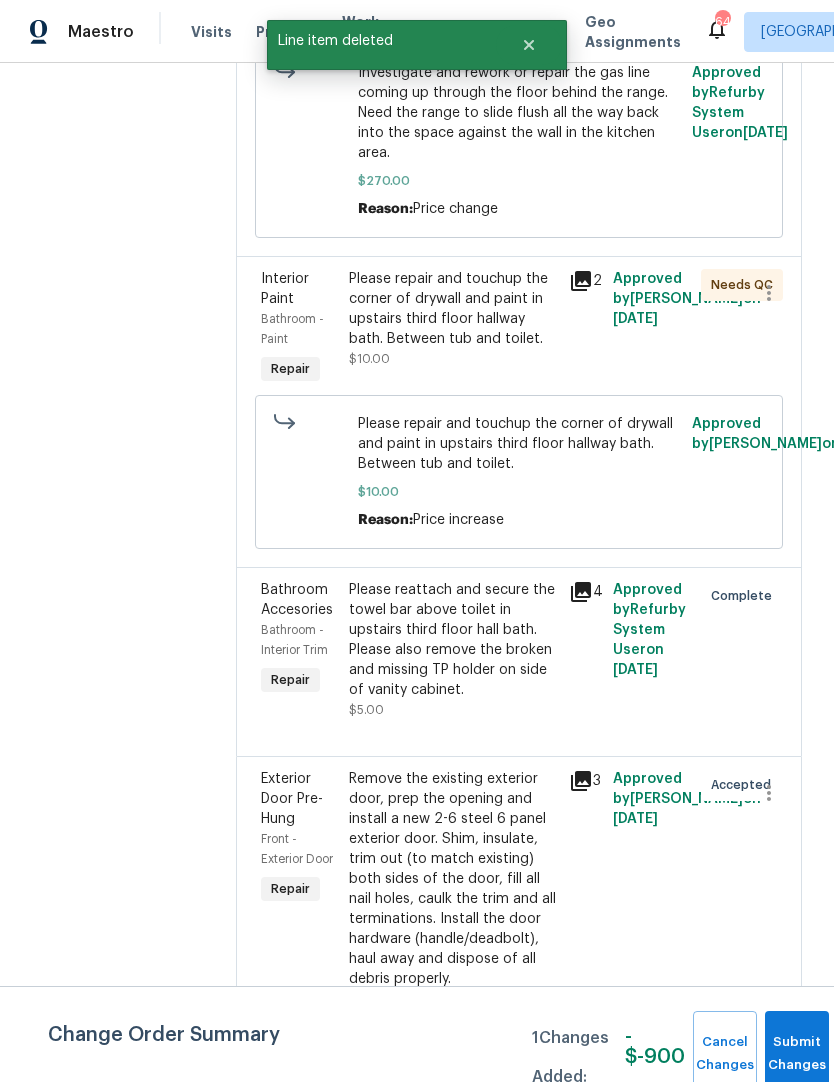 scroll, scrollTop: 0, scrollLeft: 0, axis: both 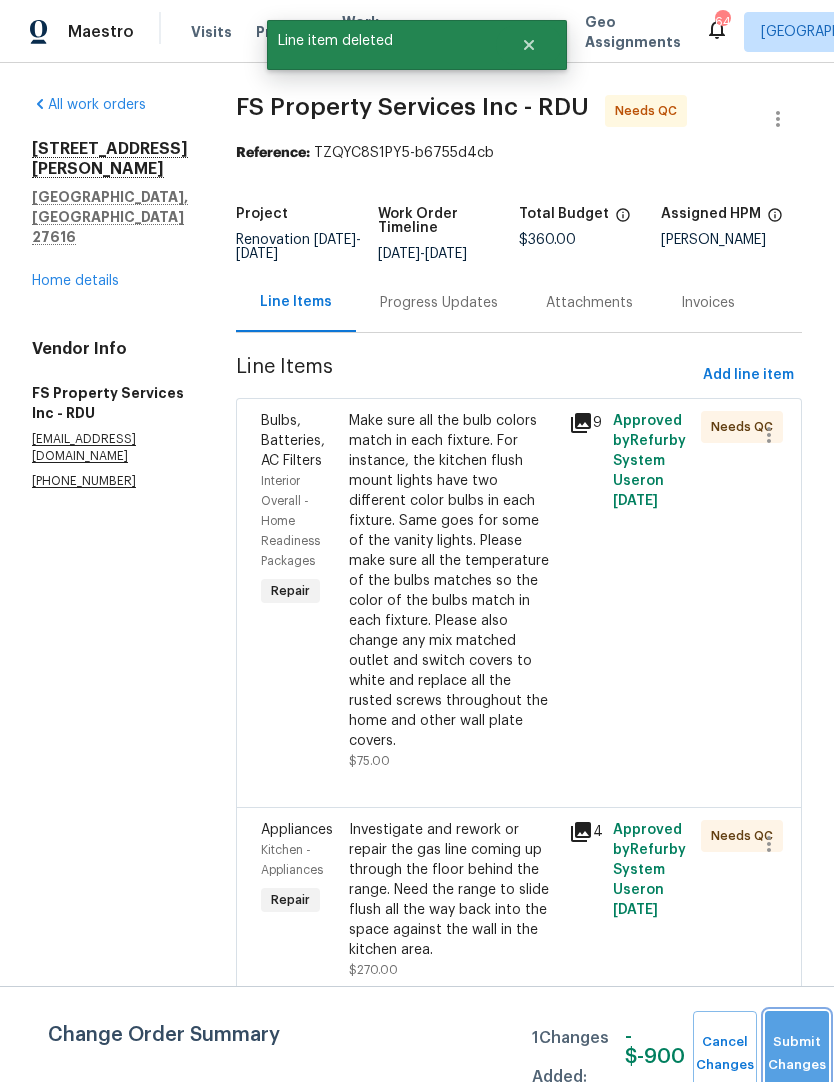click on "Submit Changes" at bounding box center (797, 1054) 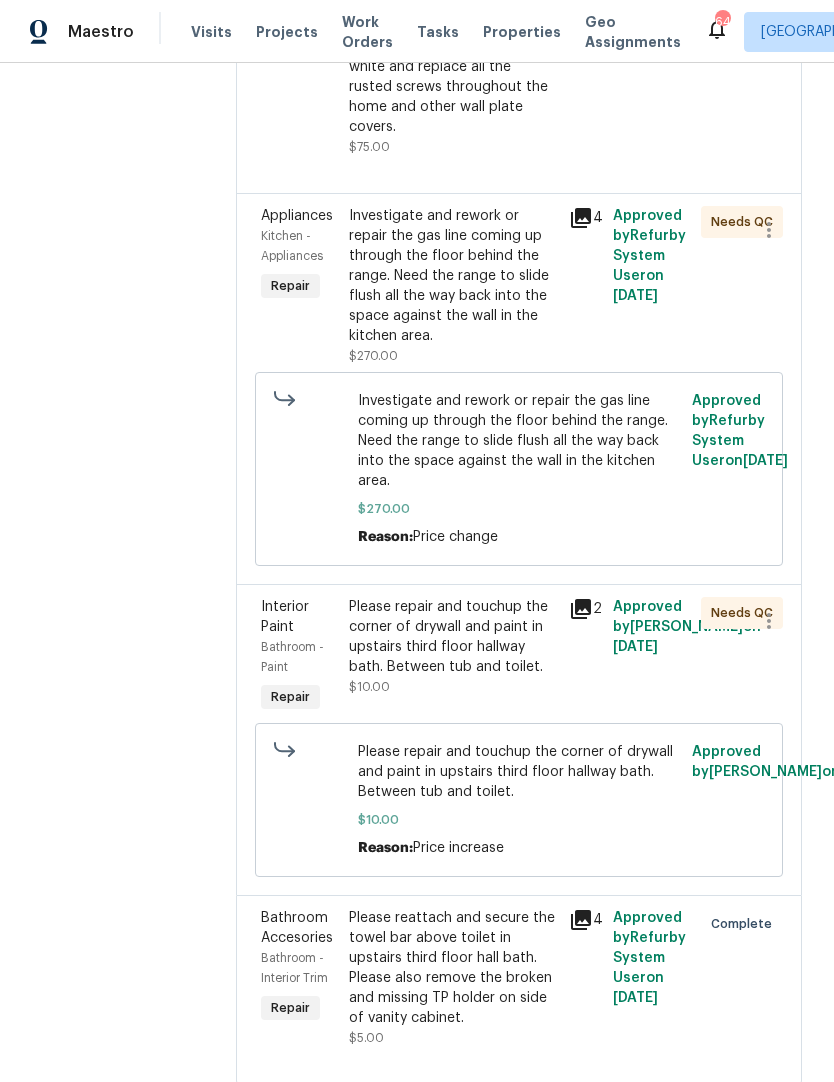 scroll, scrollTop: 613, scrollLeft: 0, axis: vertical 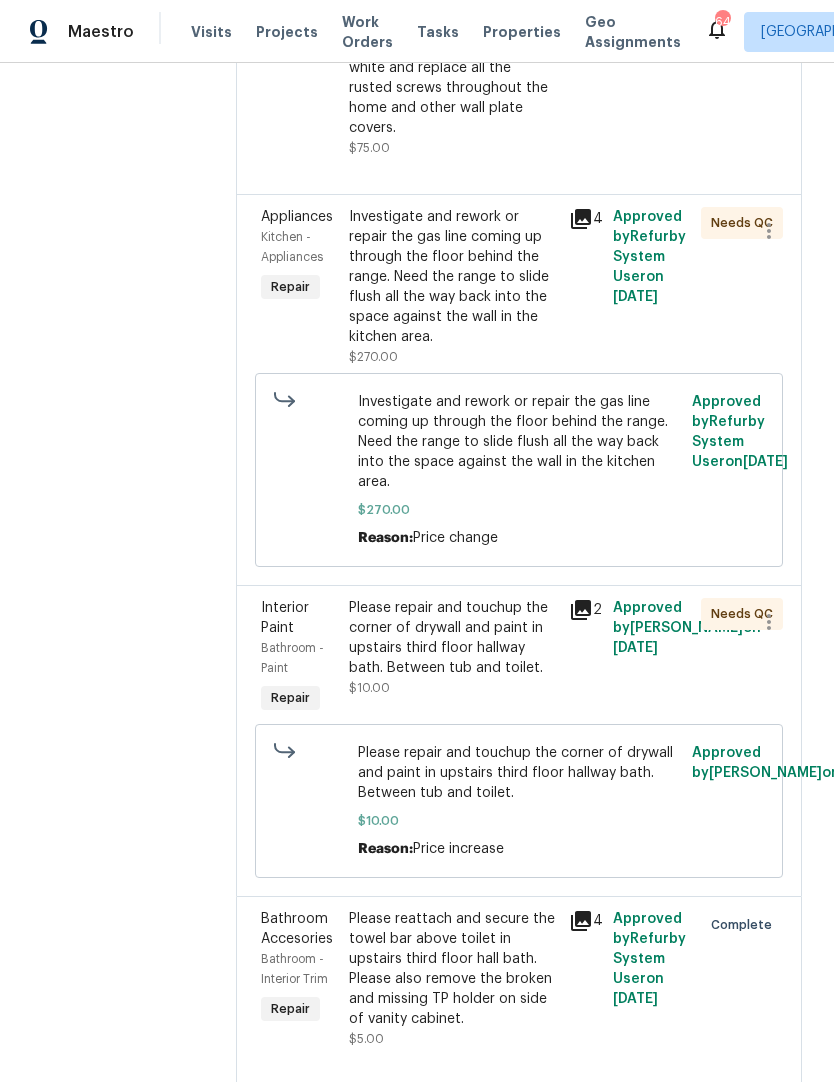 click on "Please repair and touchup the corner of drywall and paint in upstairs third floor hallway bath. Between tub and toilet." at bounding box center [453, 638] 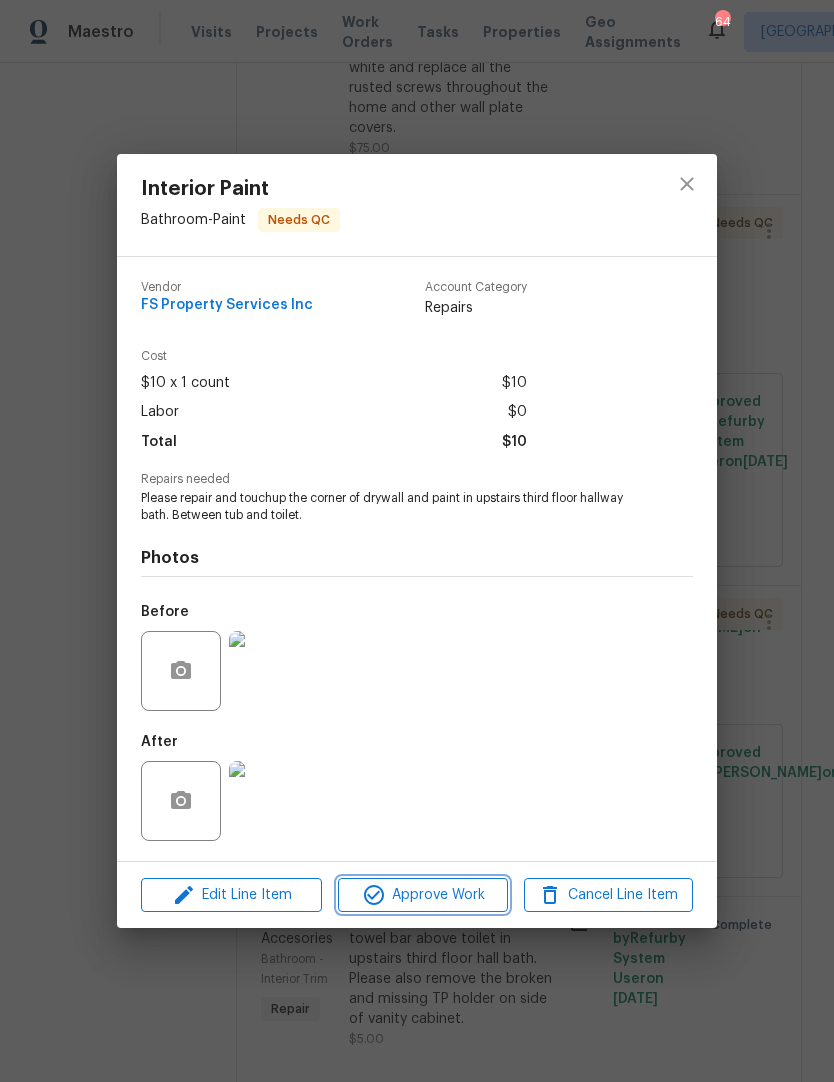 click on "Approve Work" at bounding box center (422, 895) 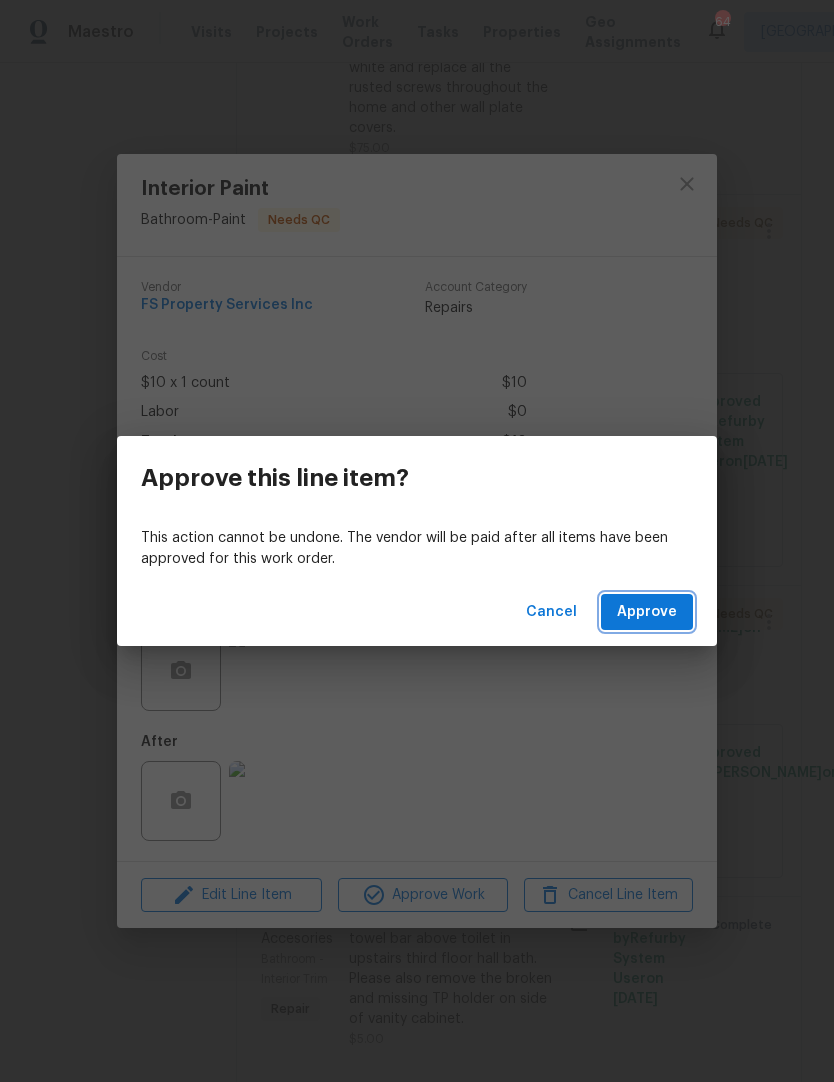 click on "Approve" at bounding box center [647, 612] 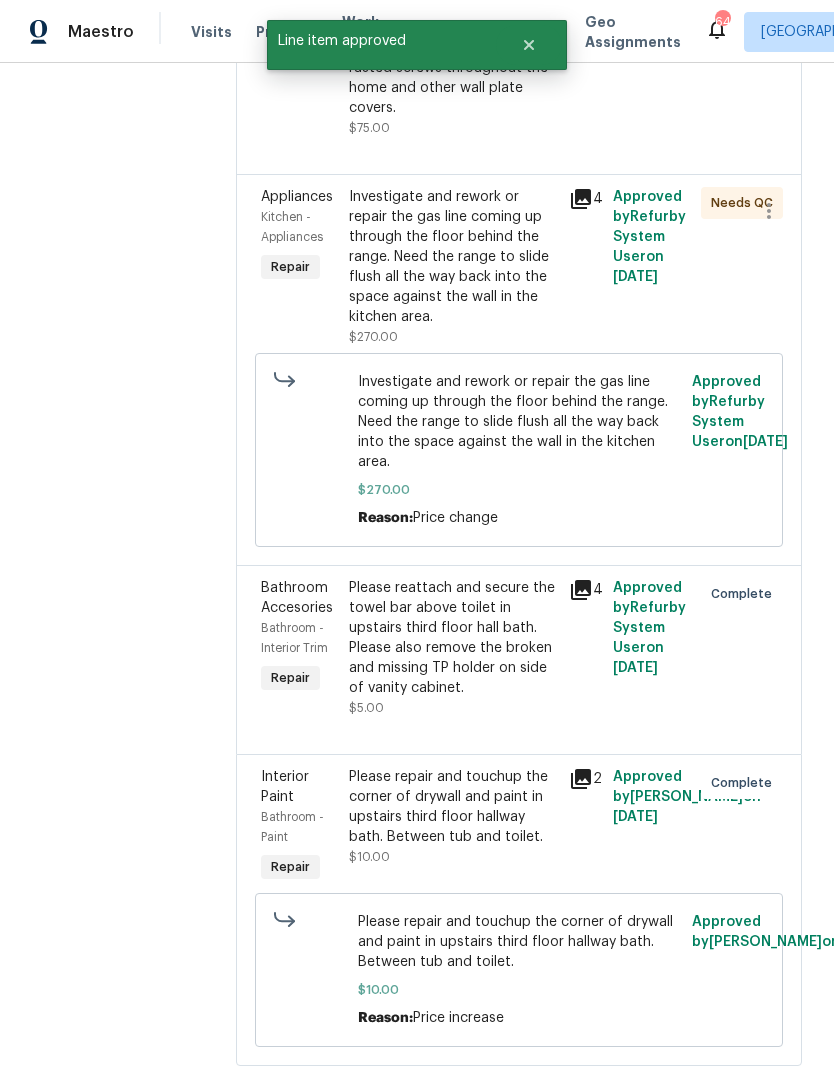 scroll, scrollTop: 632, scrollLeft: 0, axis: vertical 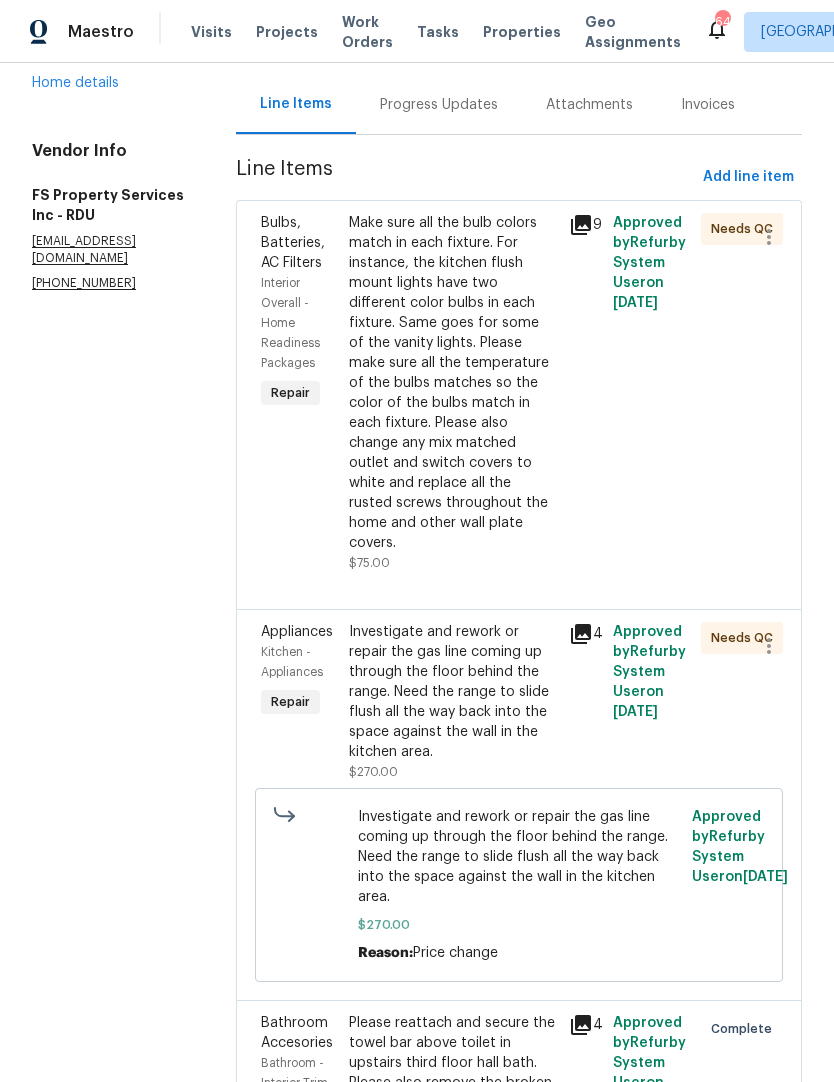 click on "Investigate and rework or repair the gas line coming up through the floor behind the range. Need the range to slide flush all the way back into the space against the wall in the kitchen area." at bounding box center [453, 692] 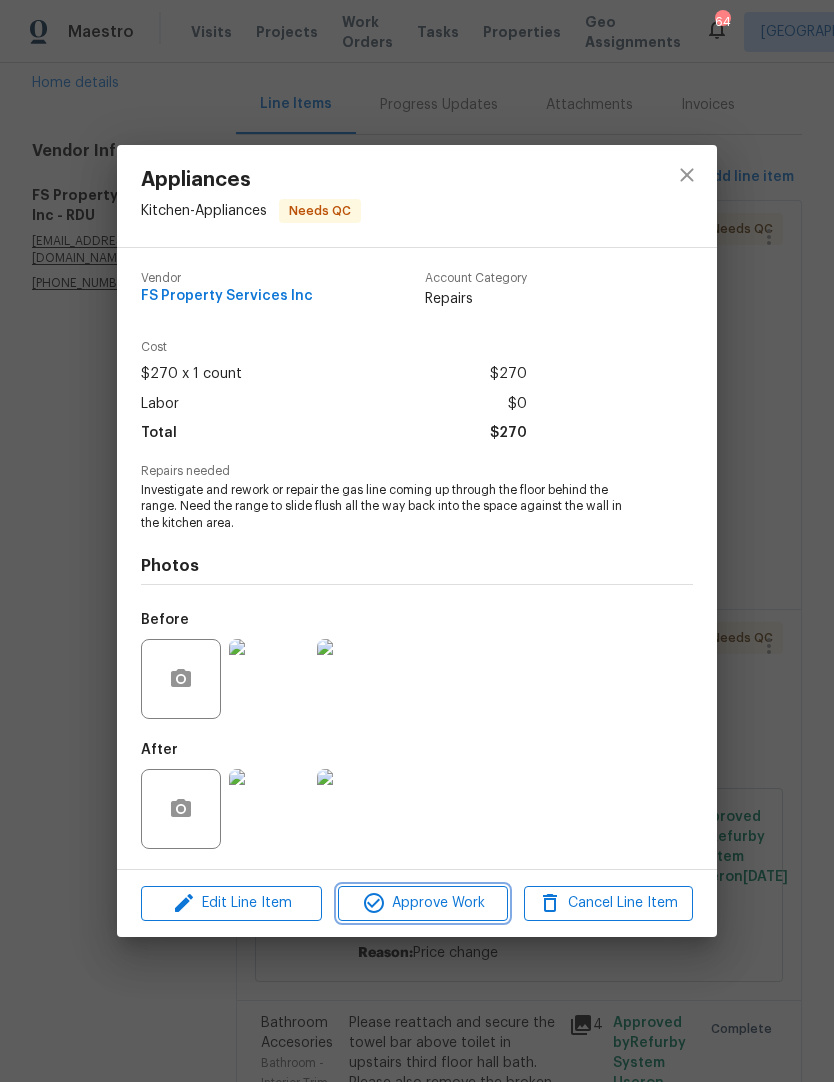 click on "Approve Work" at bounding box center (422, 903) 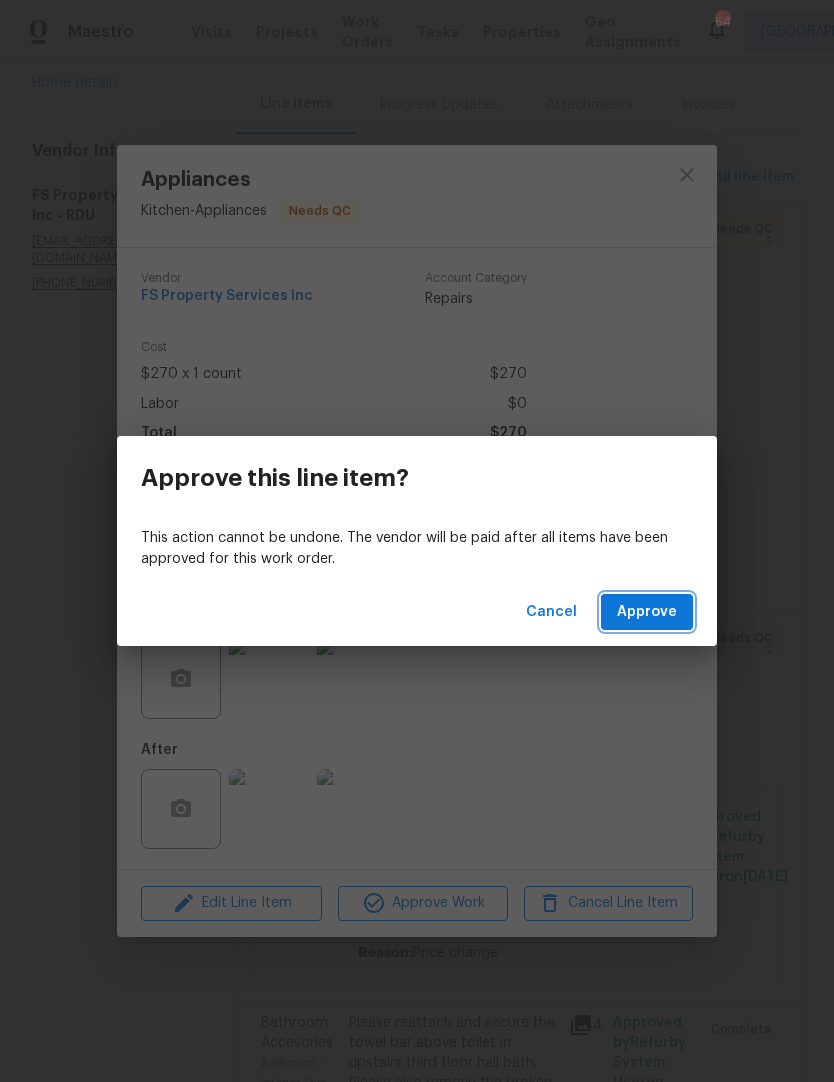 click on "Approve" at bounding box center [647, 612] 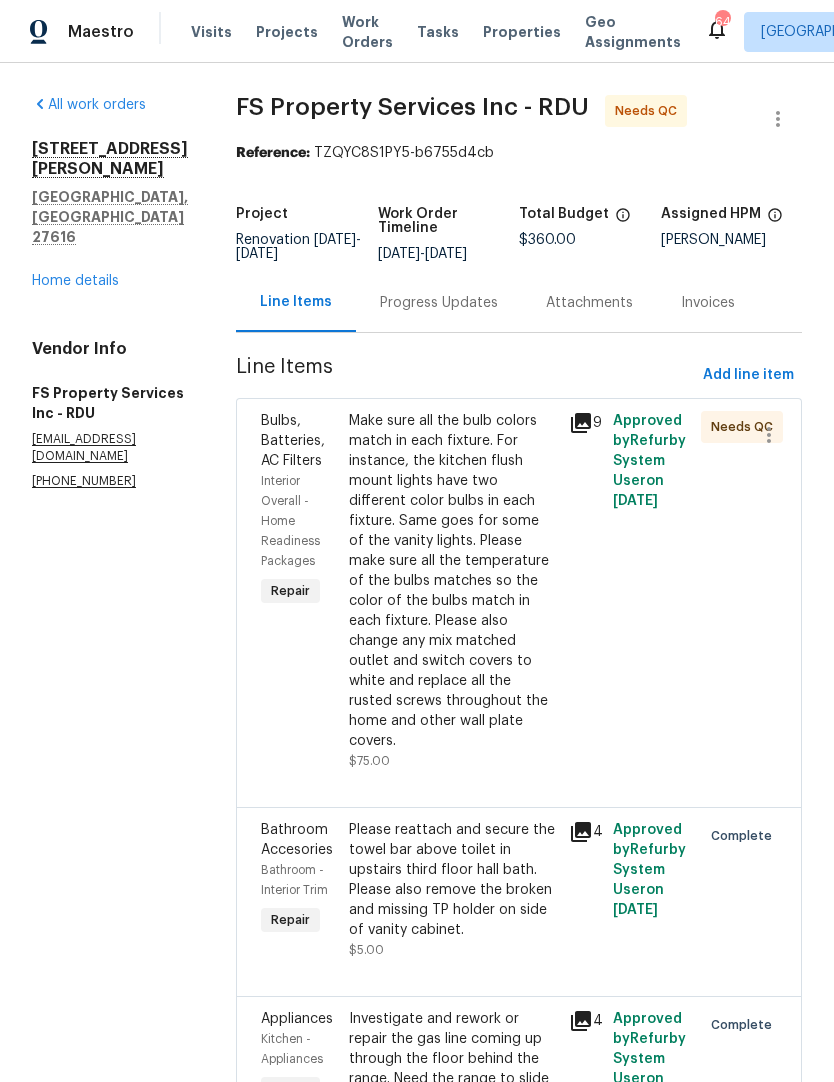 scroll, scrollTop: 0, scrollLeft: 0, axis: both 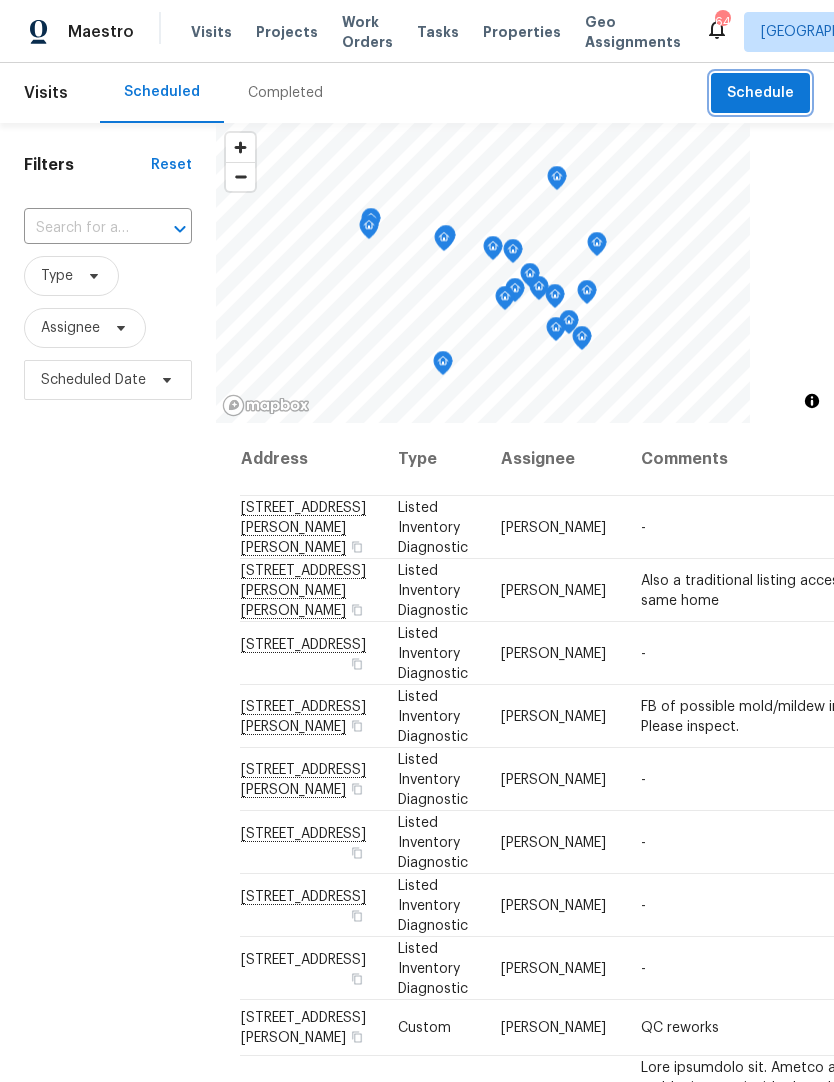 click on "Schedule" at bounding box center [760, 93] 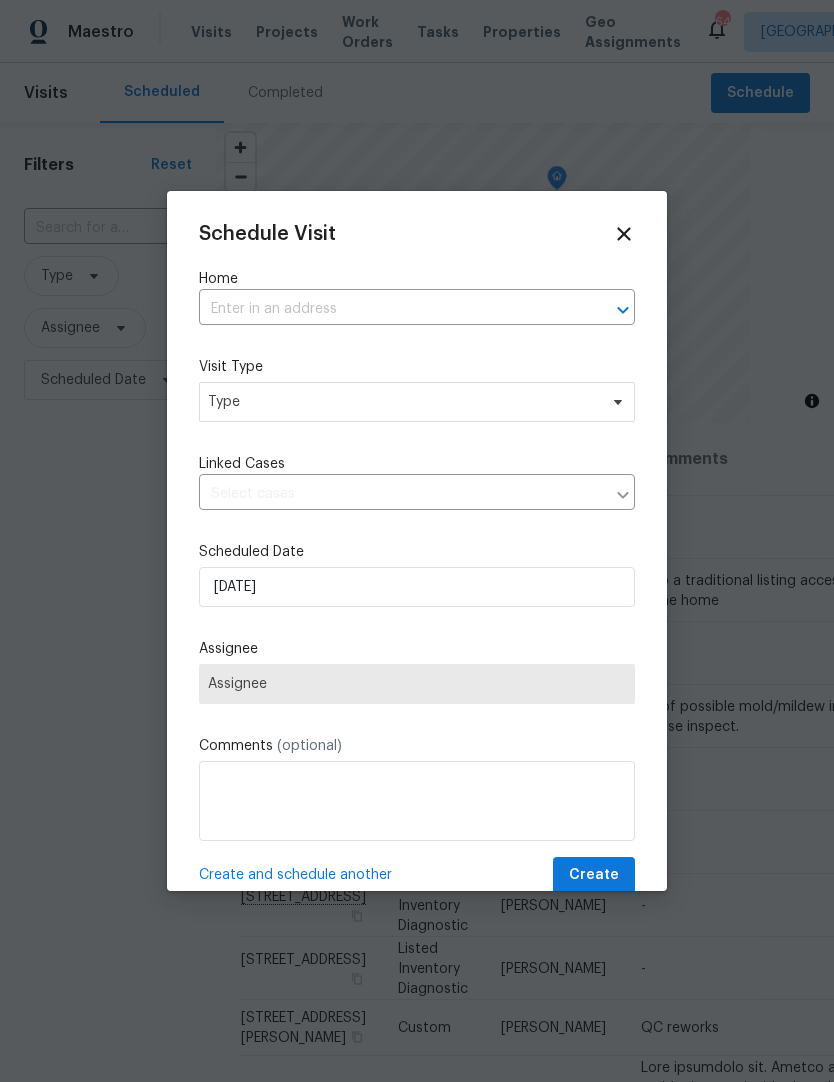 click at bounding box center (389, 309) 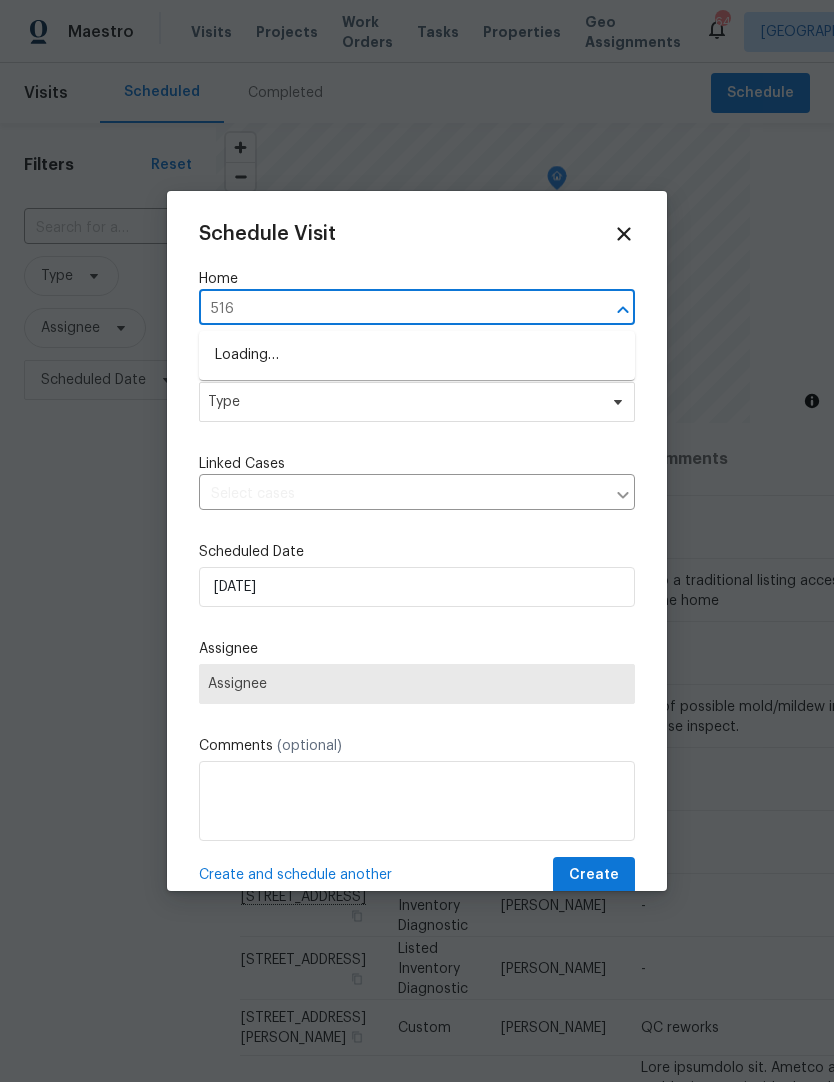 type on "5163" 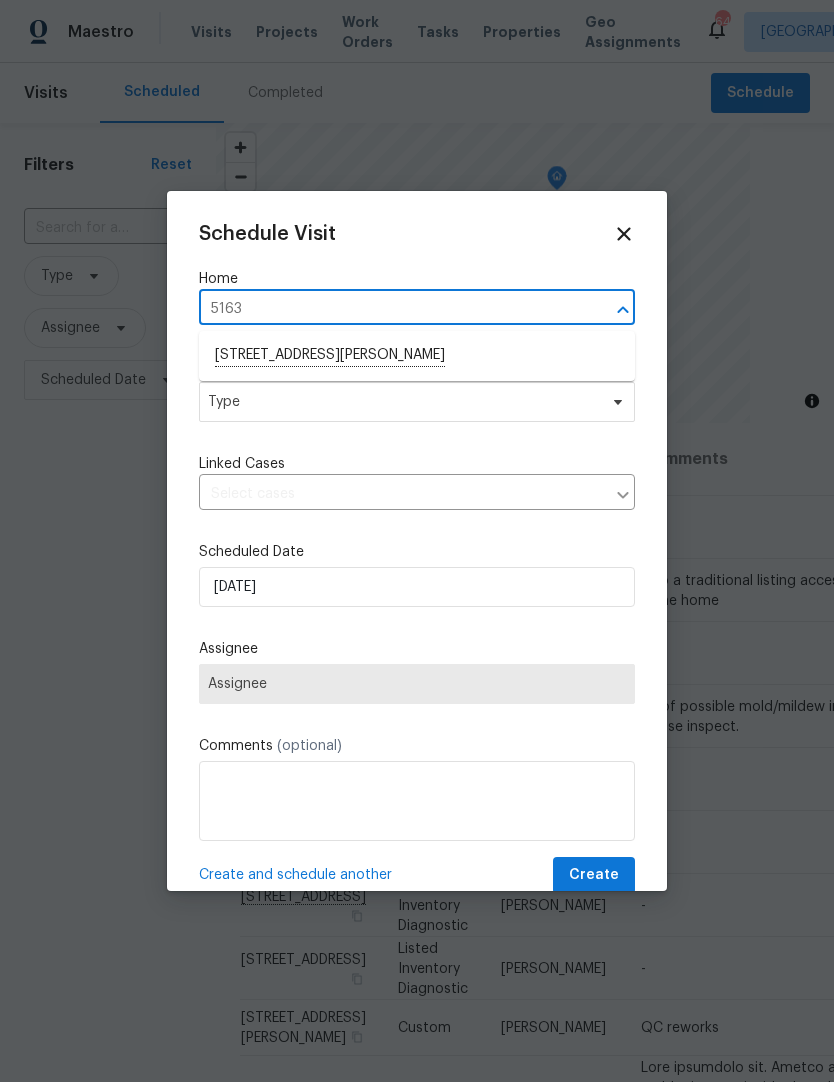 click on "5163 Sandy Banks Rd, Raleigh, NC 27616" at bounding box center (417, 356) 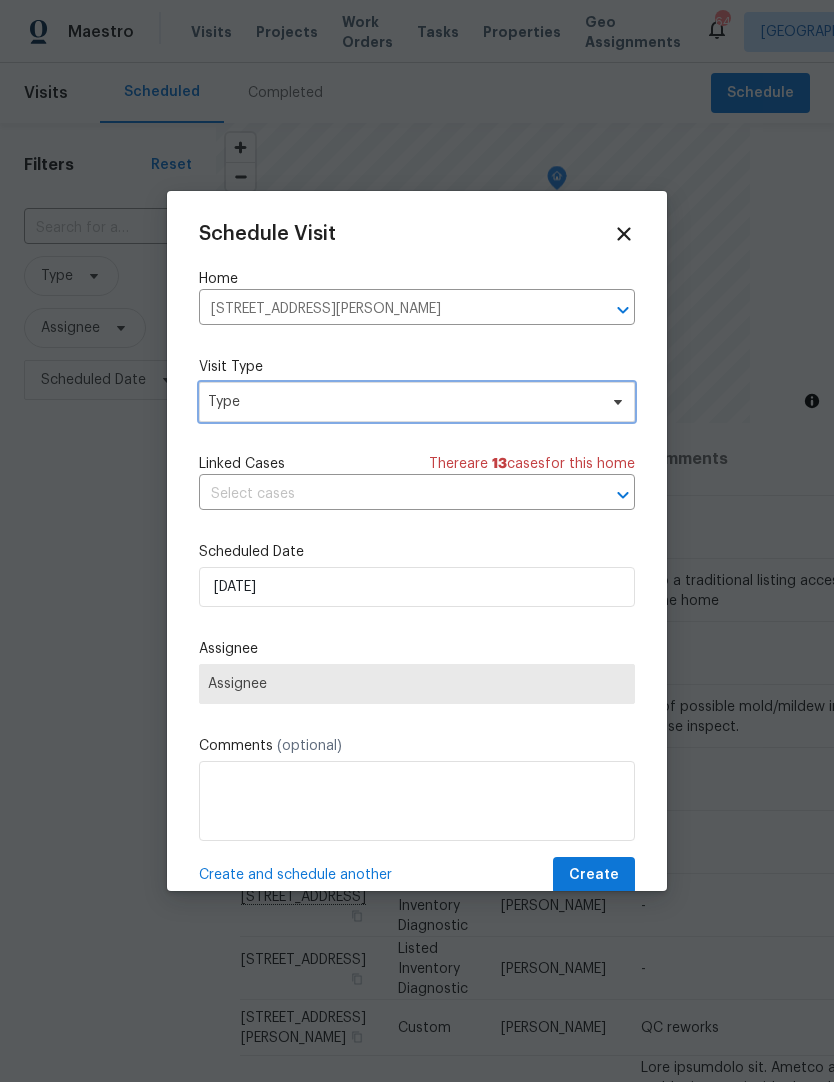 click on "Type" at bounding box center [402, 402] 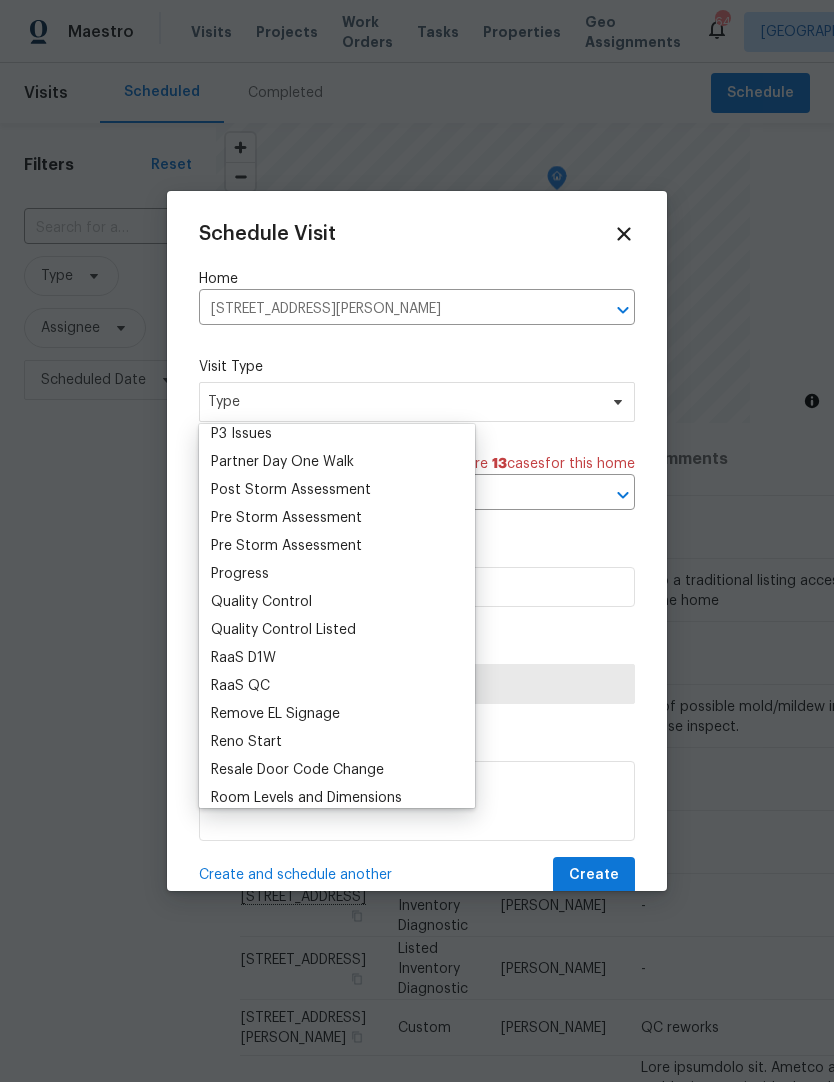 scroll, scrollTop: 1214, scrollLeft: 0, axis: vertical 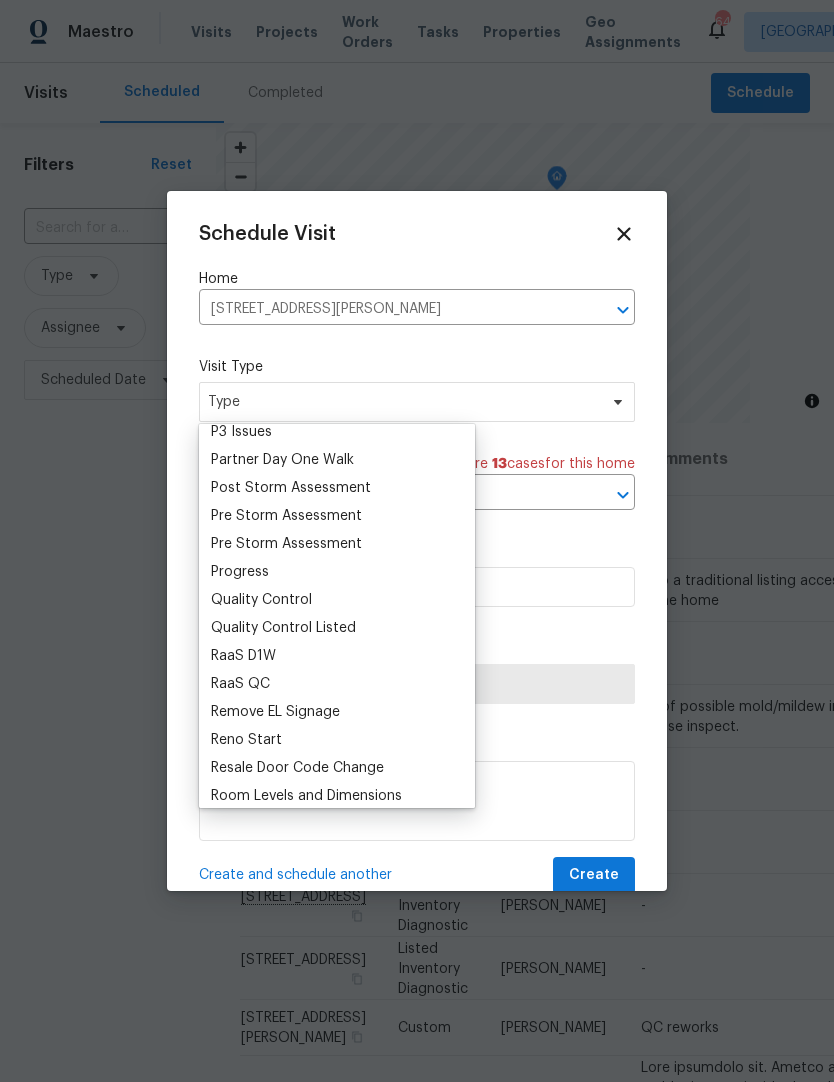 click on "Progress" at bounding box center [337, 572] 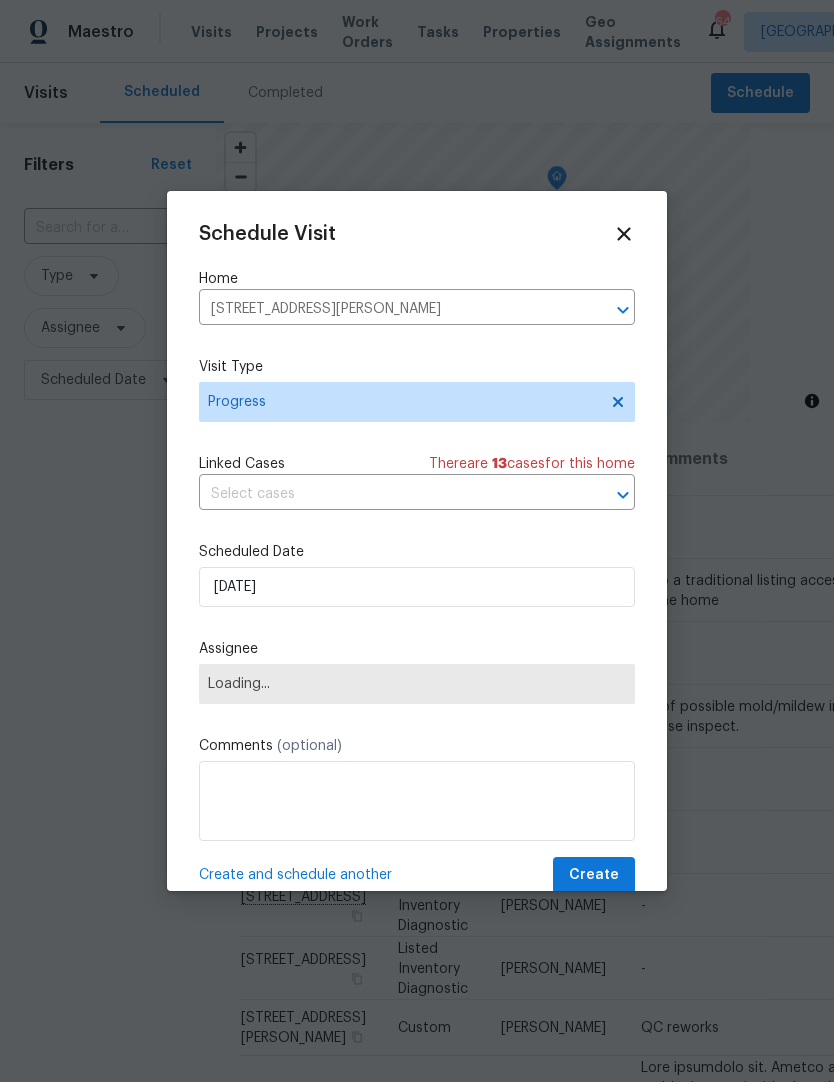 click at bounding box center (389, 494) 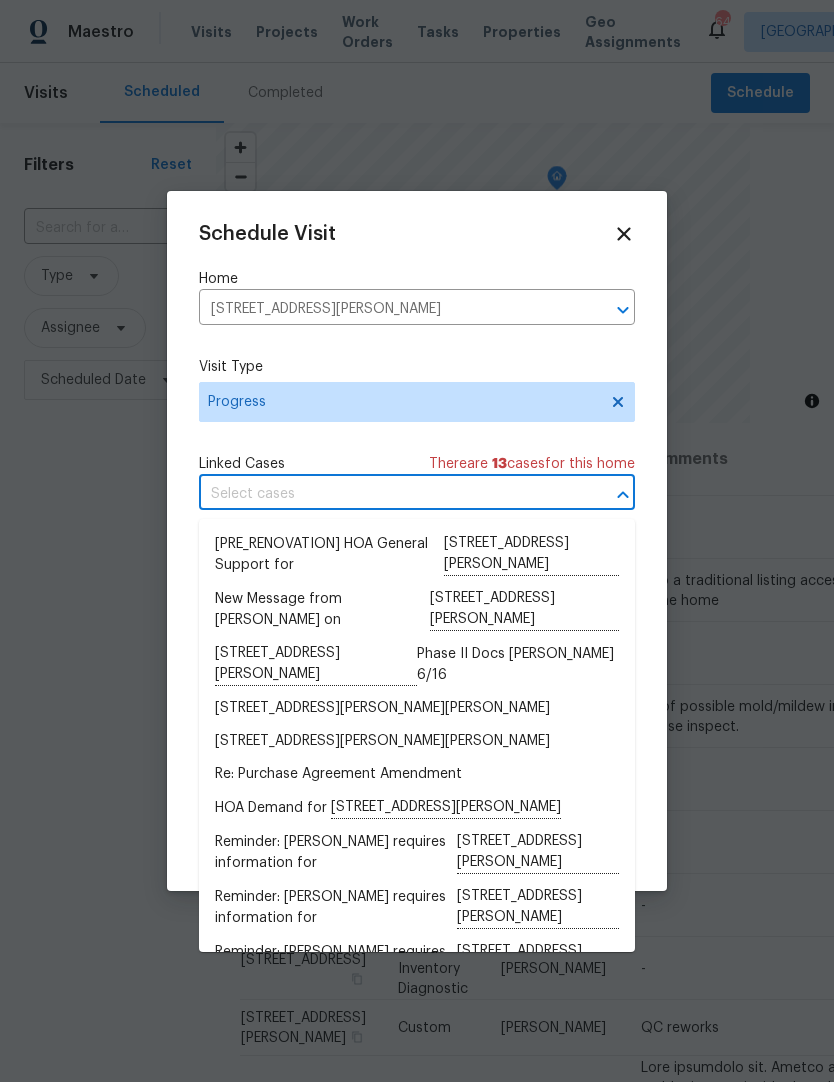 click on "Linked Cases There  are   13  case s  for this home" at bounding box center [417, 464] 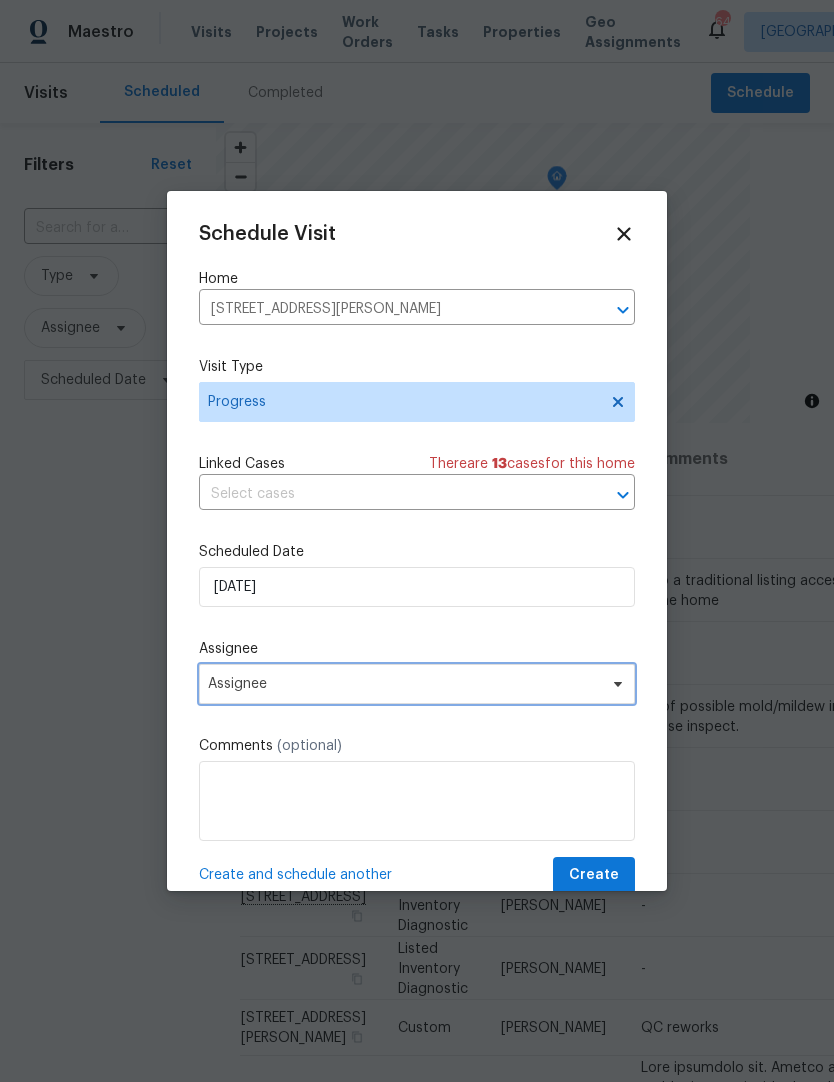 click on "Assignee" at bounding box center [404, 684] 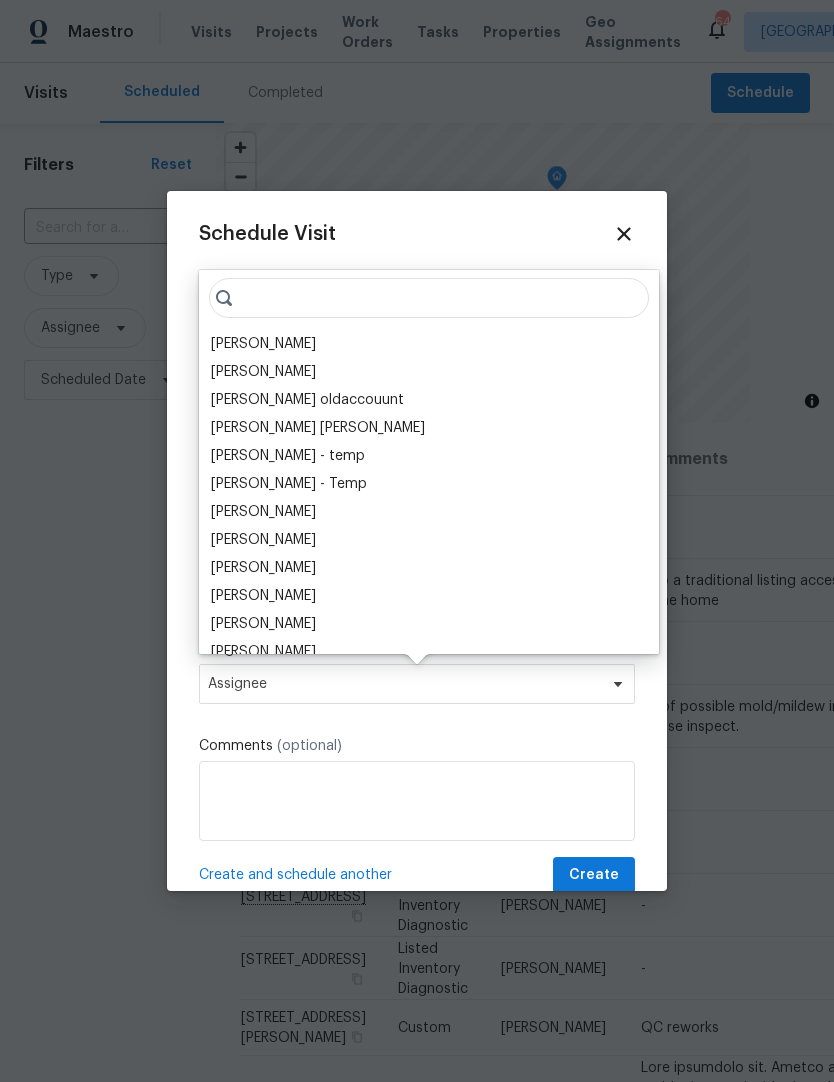 click on "[PERSON_NAME]" at bounding box center [429, 344] 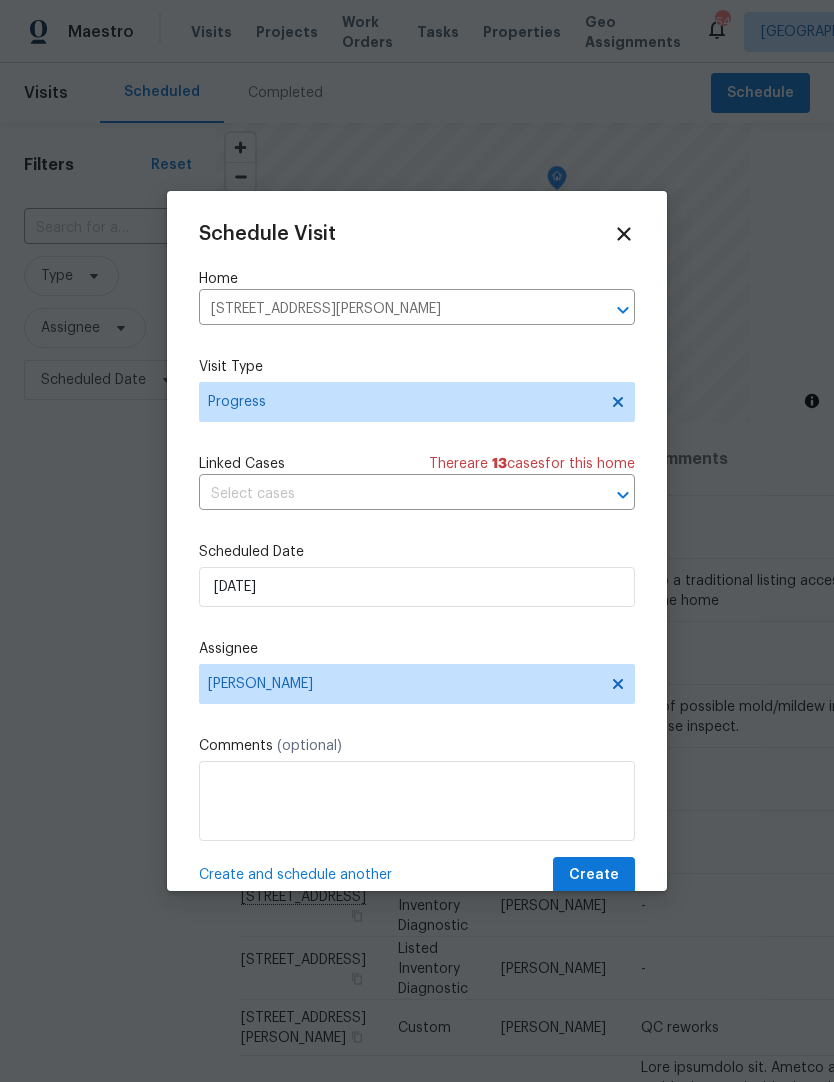 click on "Assignee" at bounding box center [417, 649] 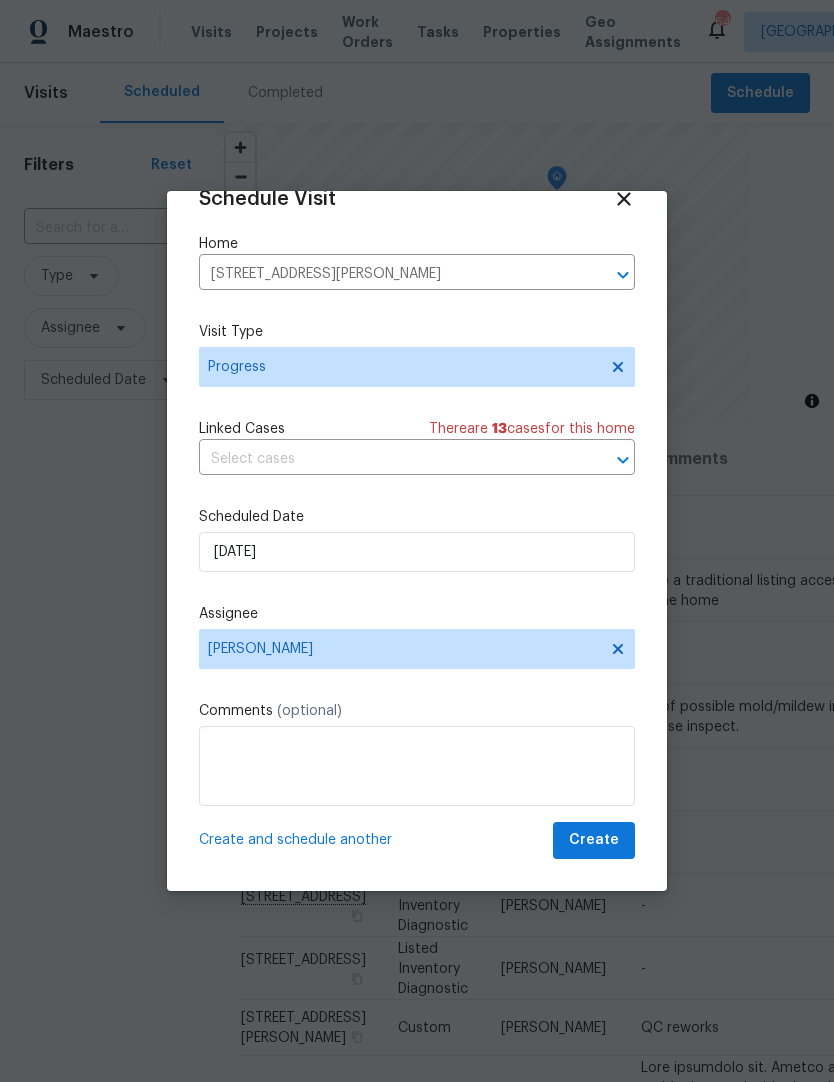 scroll, scrollTop: 39, scrollLeft: 0, axis: vertical 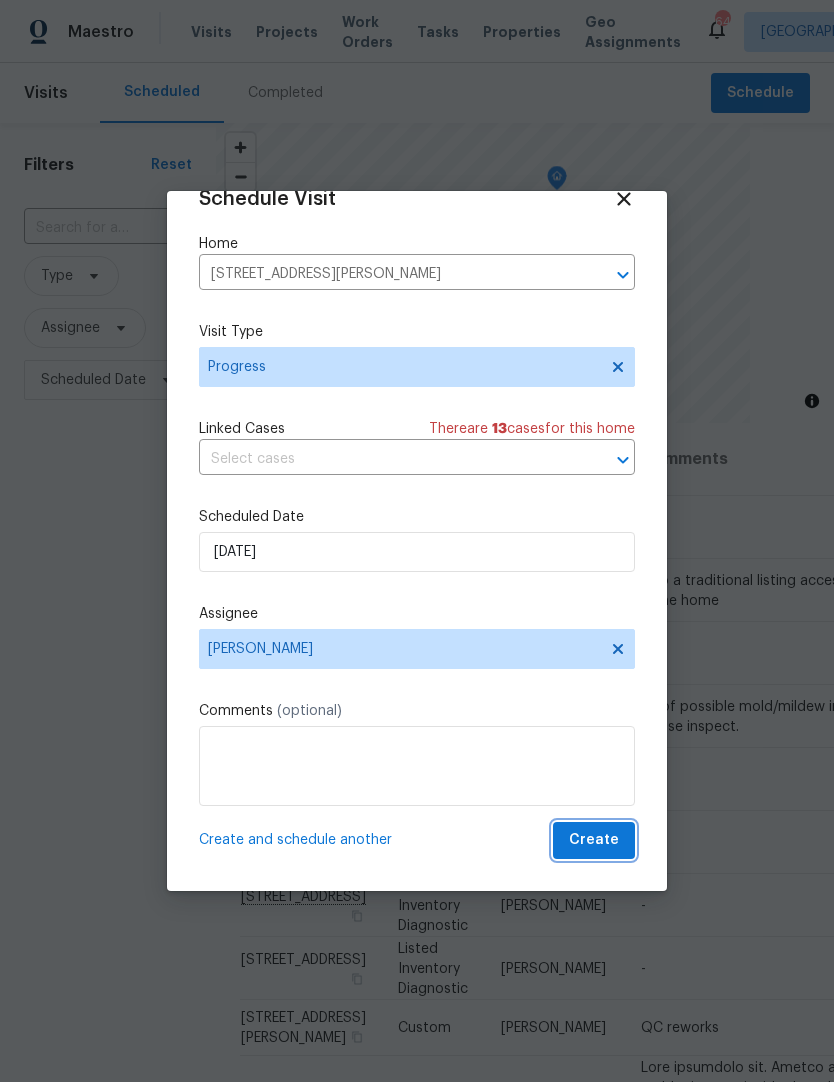 click on "Create" at bounding box center (594, 840) 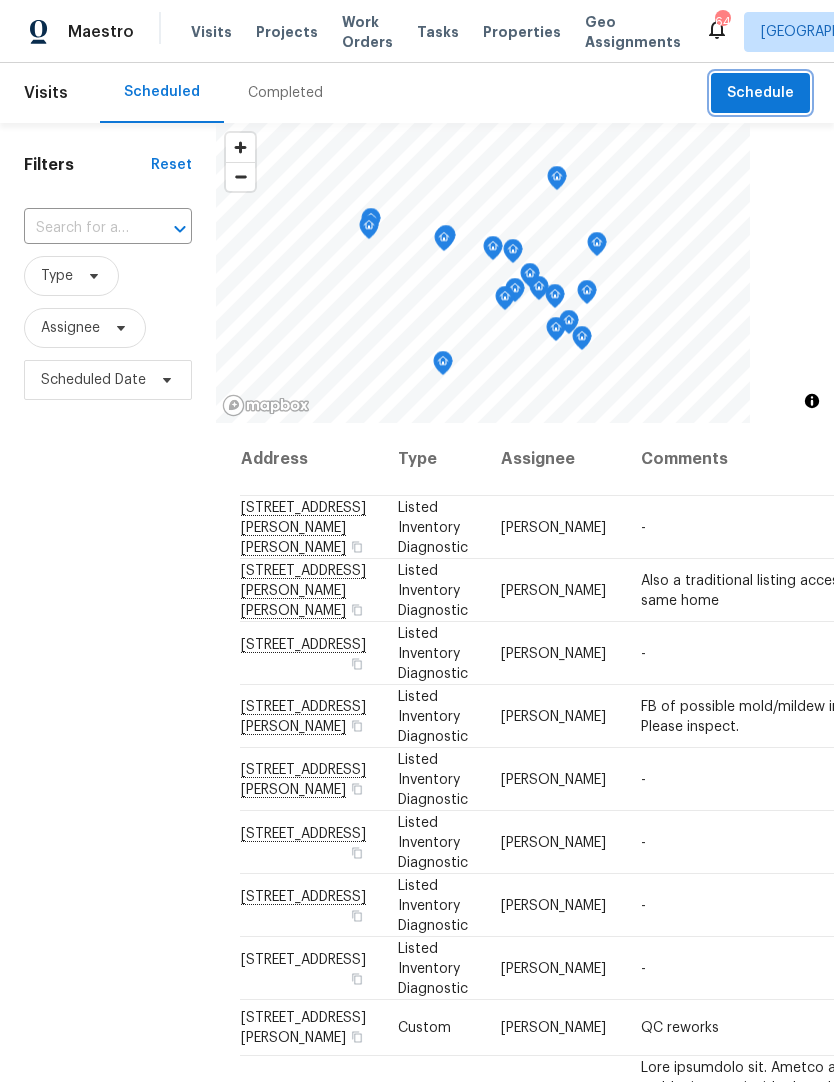 click on "​" at bounding box center (108, 228) 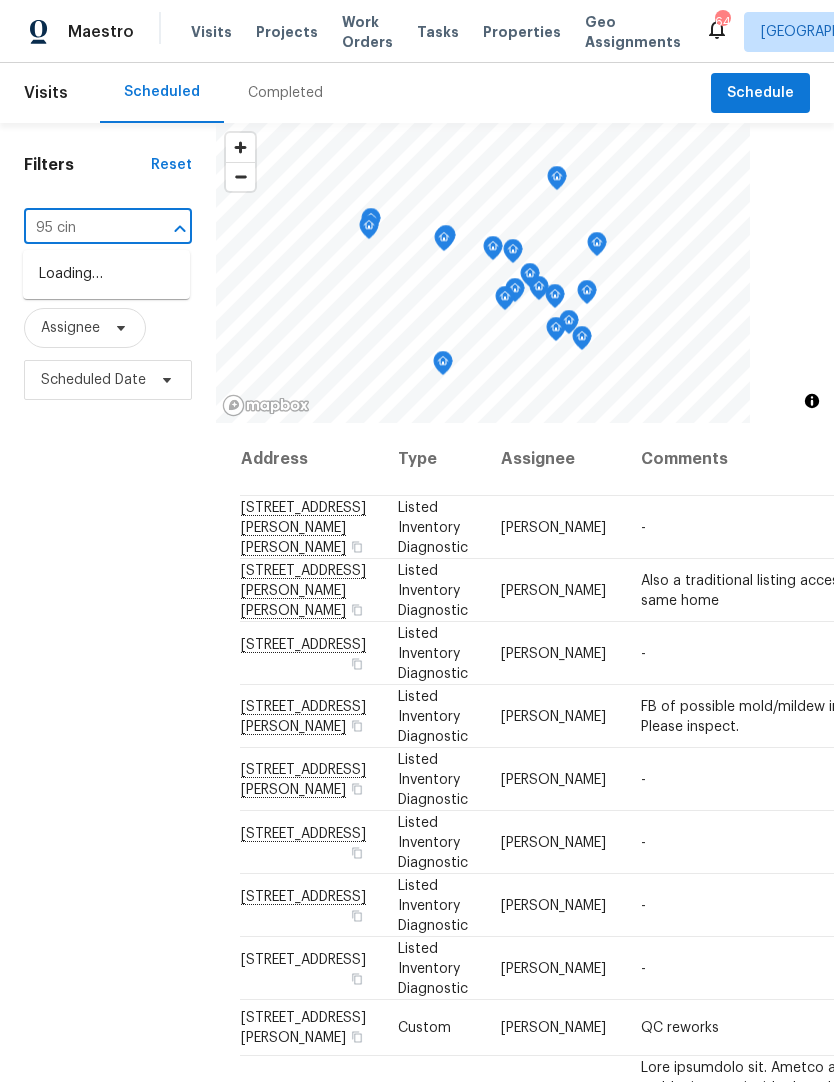 type on "95 cinn" 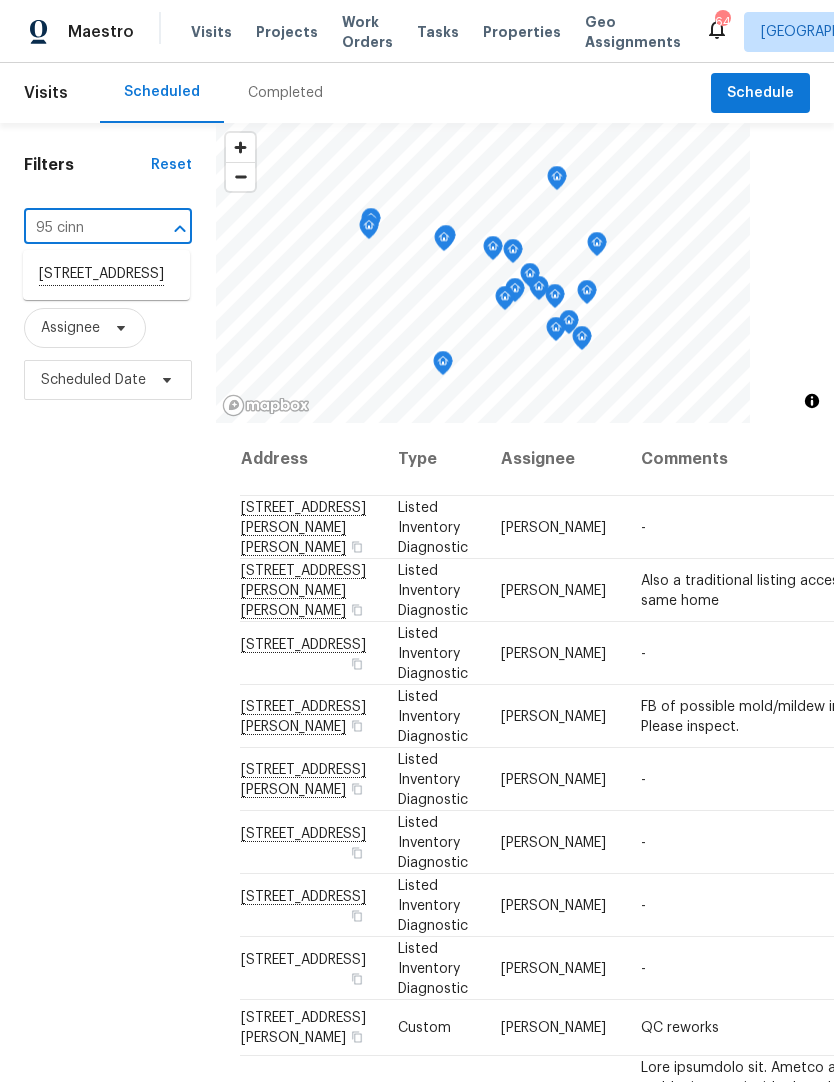 click on "95 Cinnamon Teal Way, Youngsville, NC 27596" at bounding box center [106, 275] 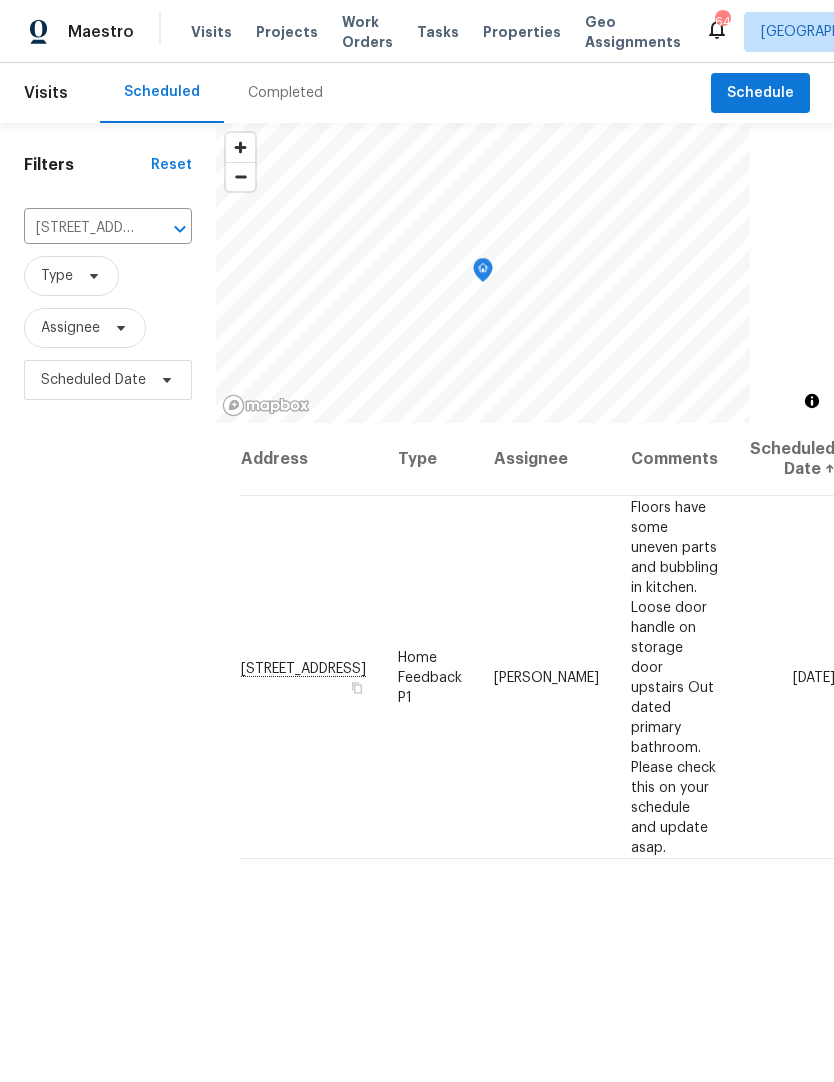scroll, scrollTop: 0, scrollLeft: 0, axis: both 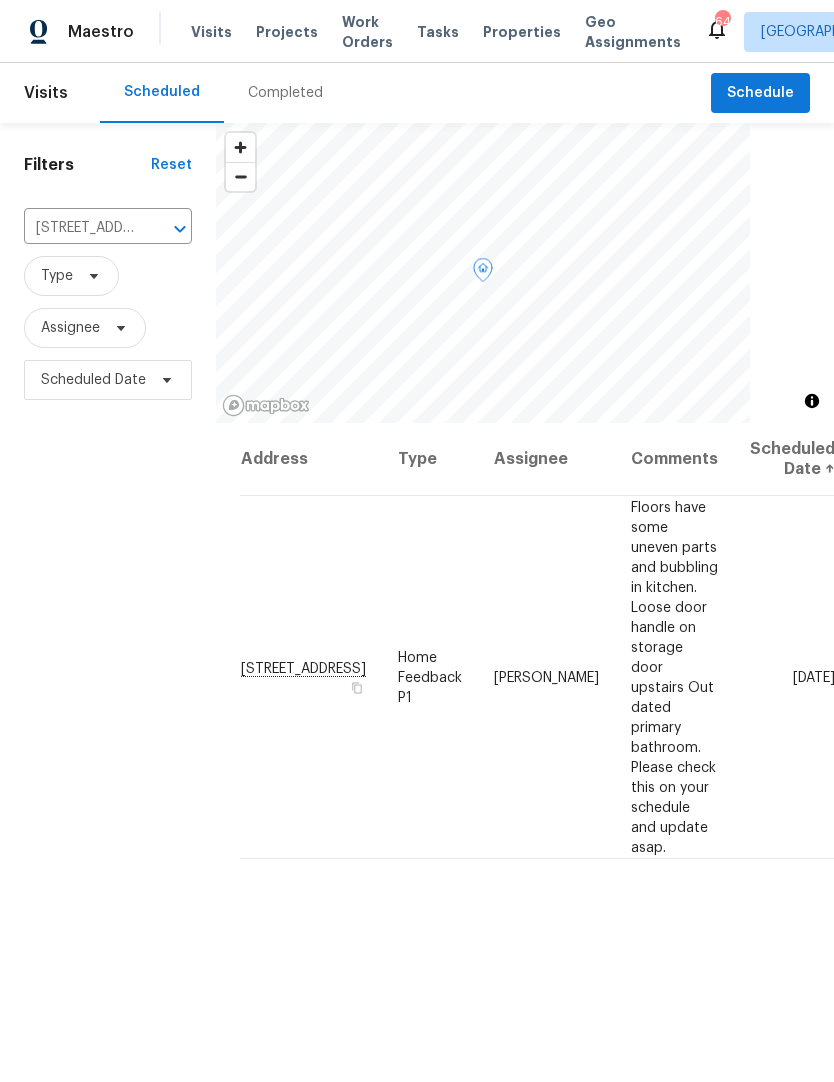 click 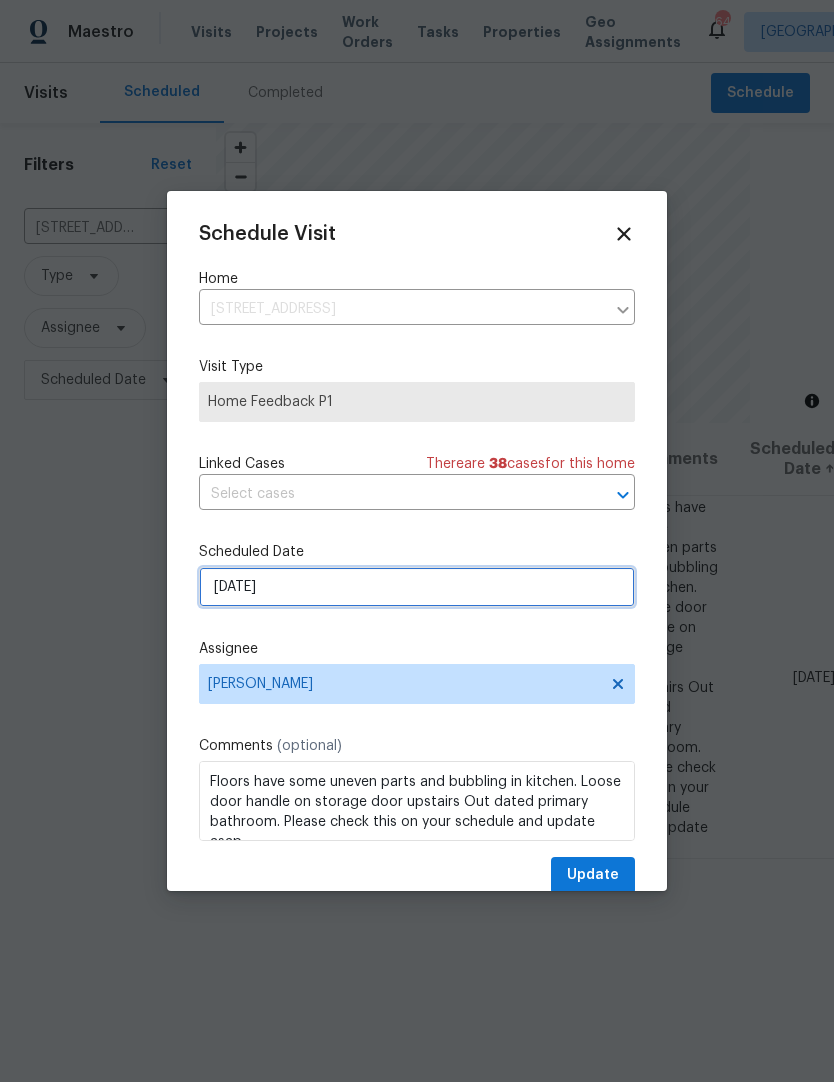 click on "[DATE]" at bounding box center (417, 587) 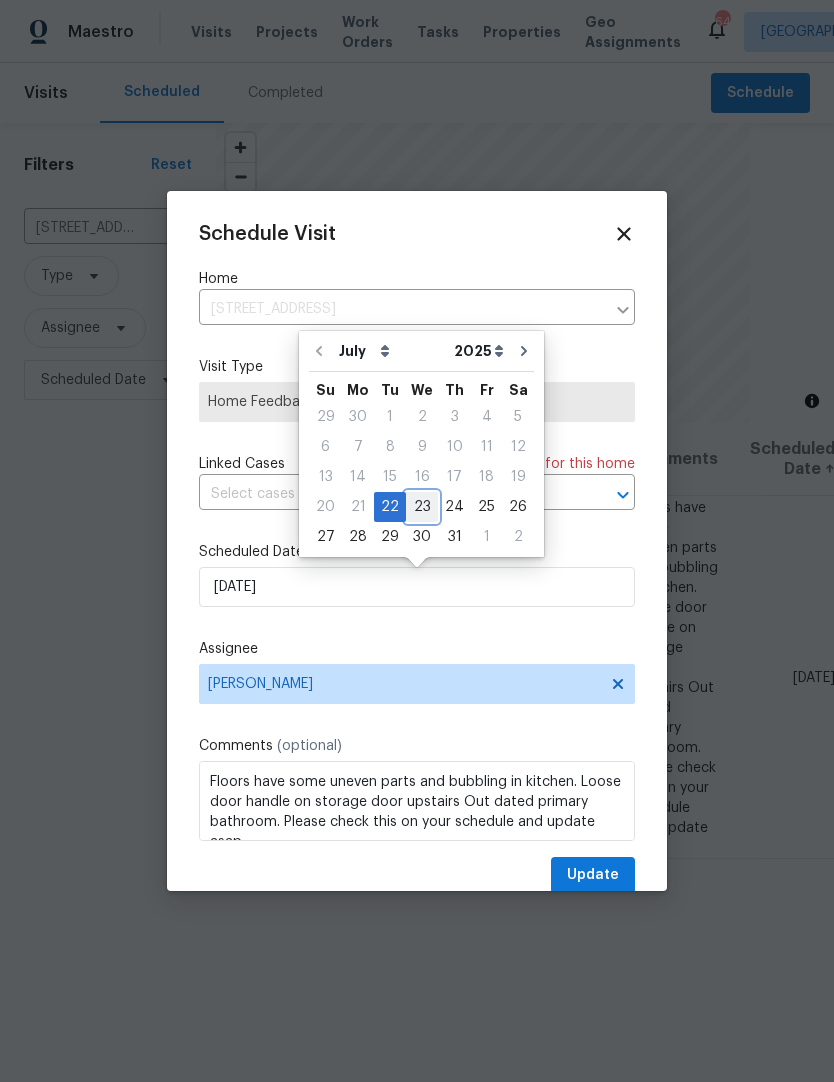 click on "23" at bounding box center (422, 507) 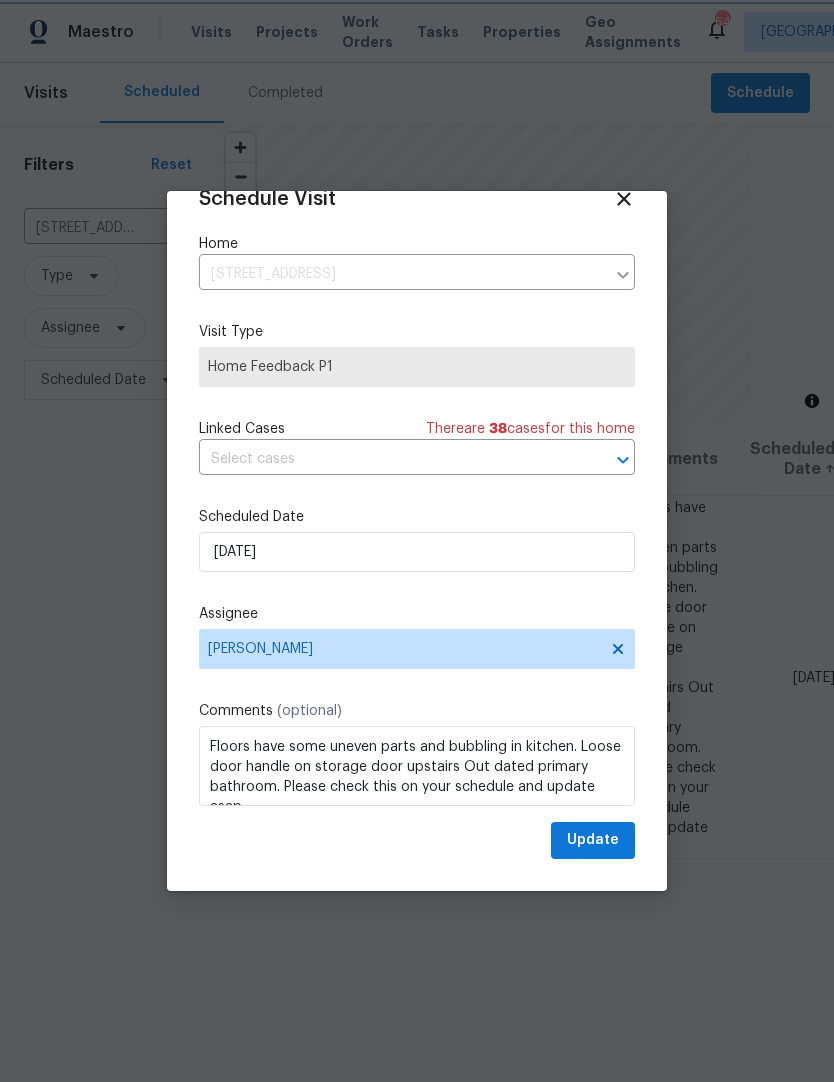 scroll, scrollTop: 39, scrollLeft: 0, axis: vertical 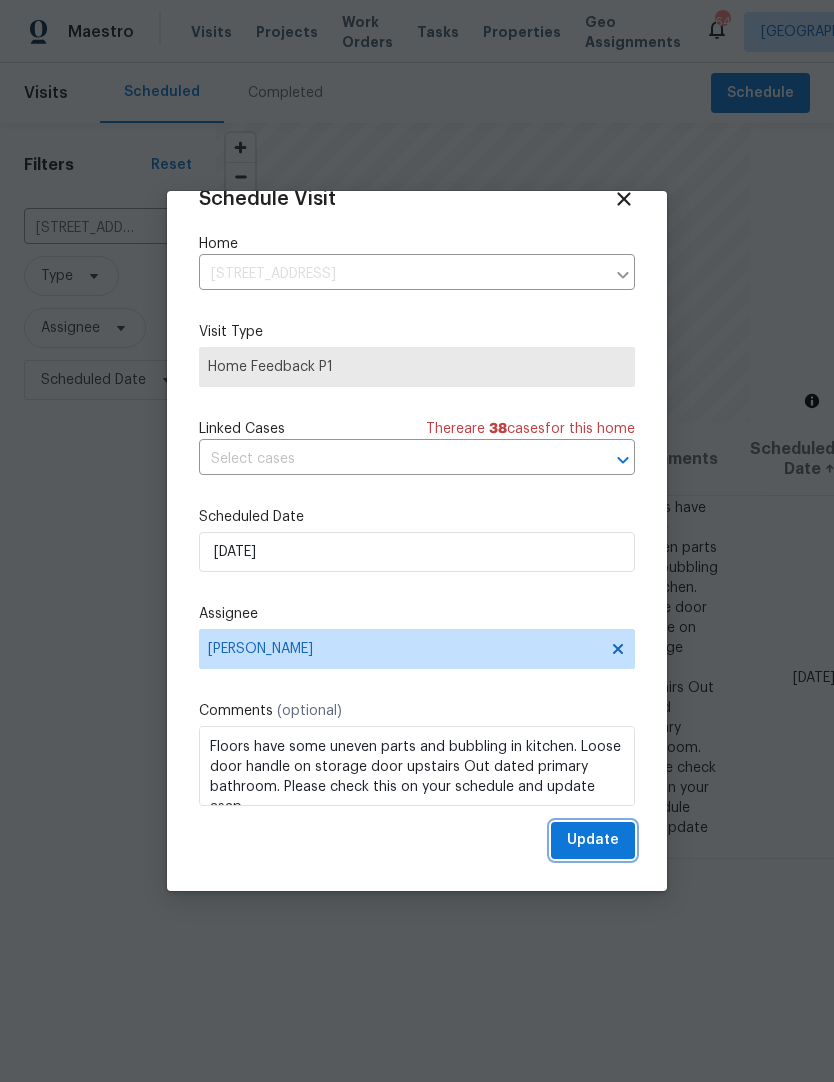 click on "Update" at bounding box center [593, 840] 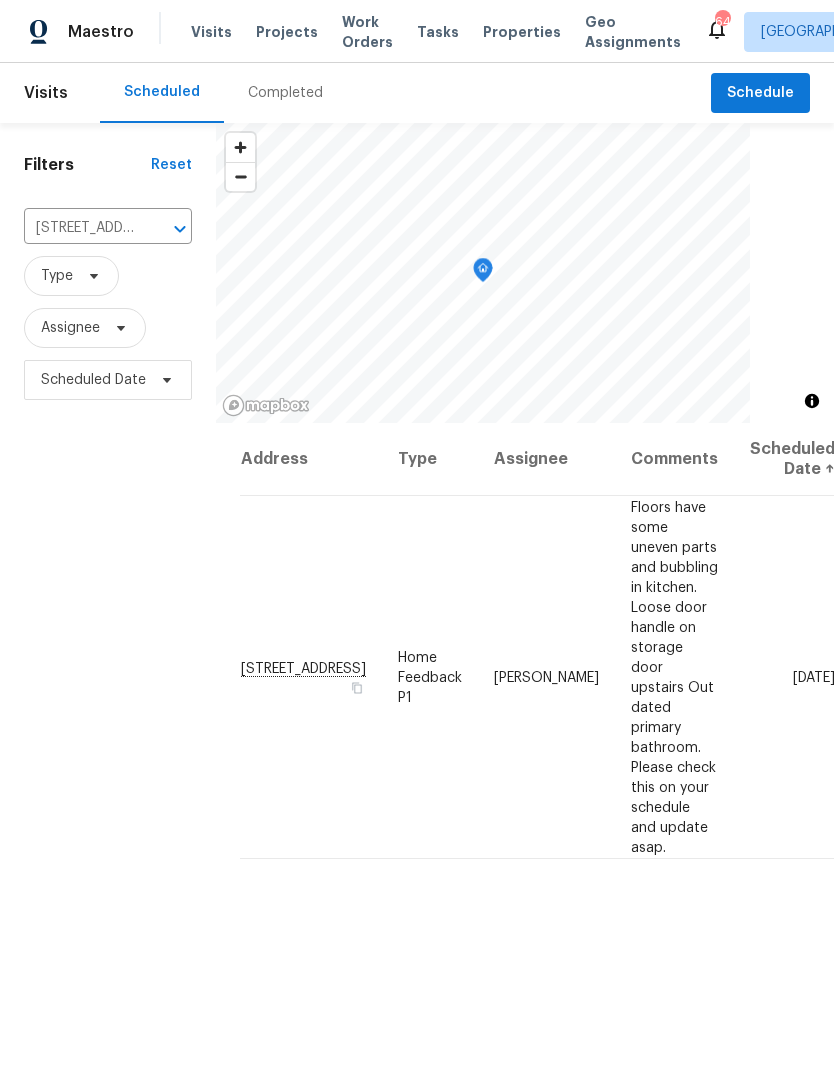 click on "Address Type Assignee Comments Scheduled Date ↑ 95 Cinnamon Teal Way, Youngsville, NC 27596 Home Feedback P1 Joseph White Floors have some uneven parts and bubbling in kitchen. Loose door handle on storage door upstairs Out dated primary bathroom. Please check this on your schedule and update asap. Wed, Jul 23" at bounding box center (525, 856) 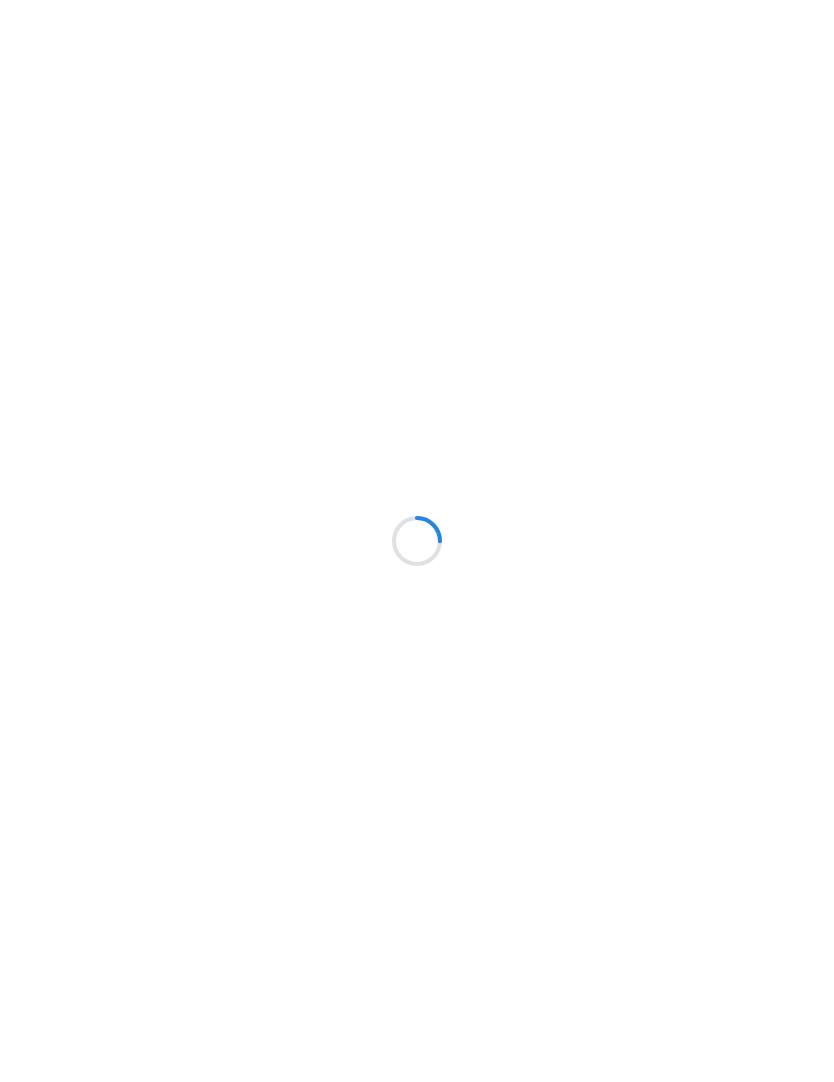 scroll, scrollTop: 0, scrollLeft: 0, axis: both 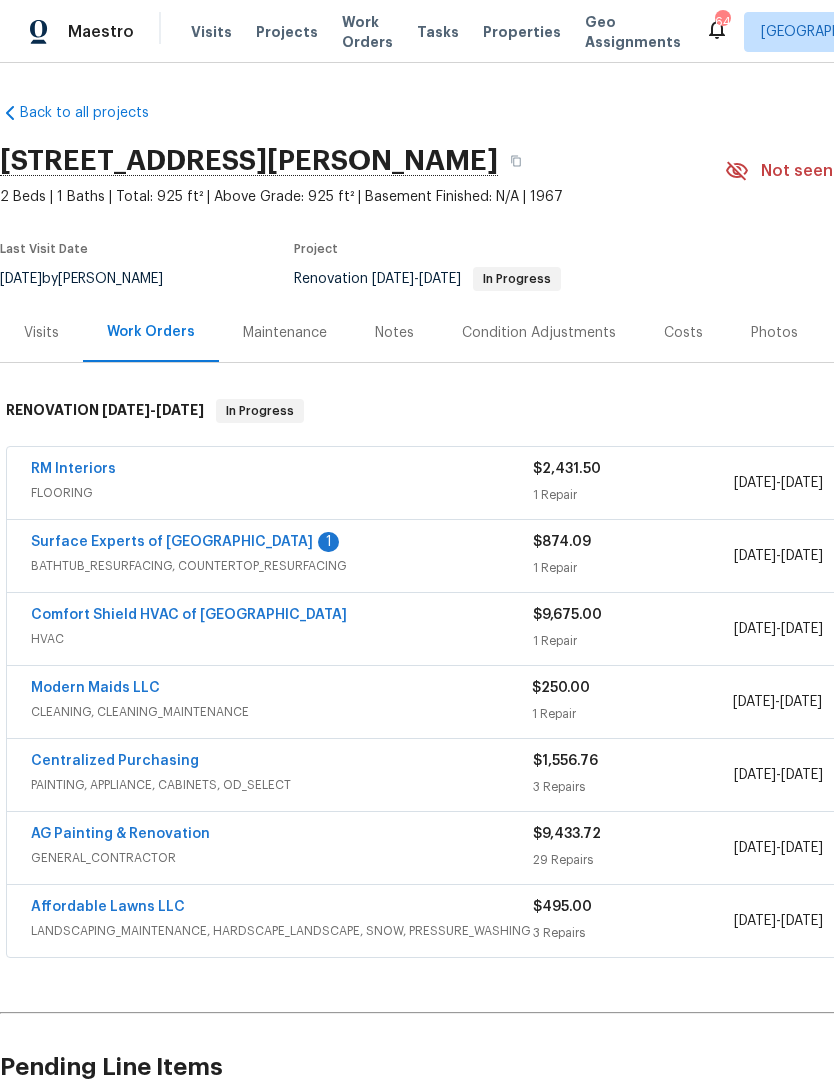click on "Surface Experts of North Raleigh" at bounding box center (172, 542) 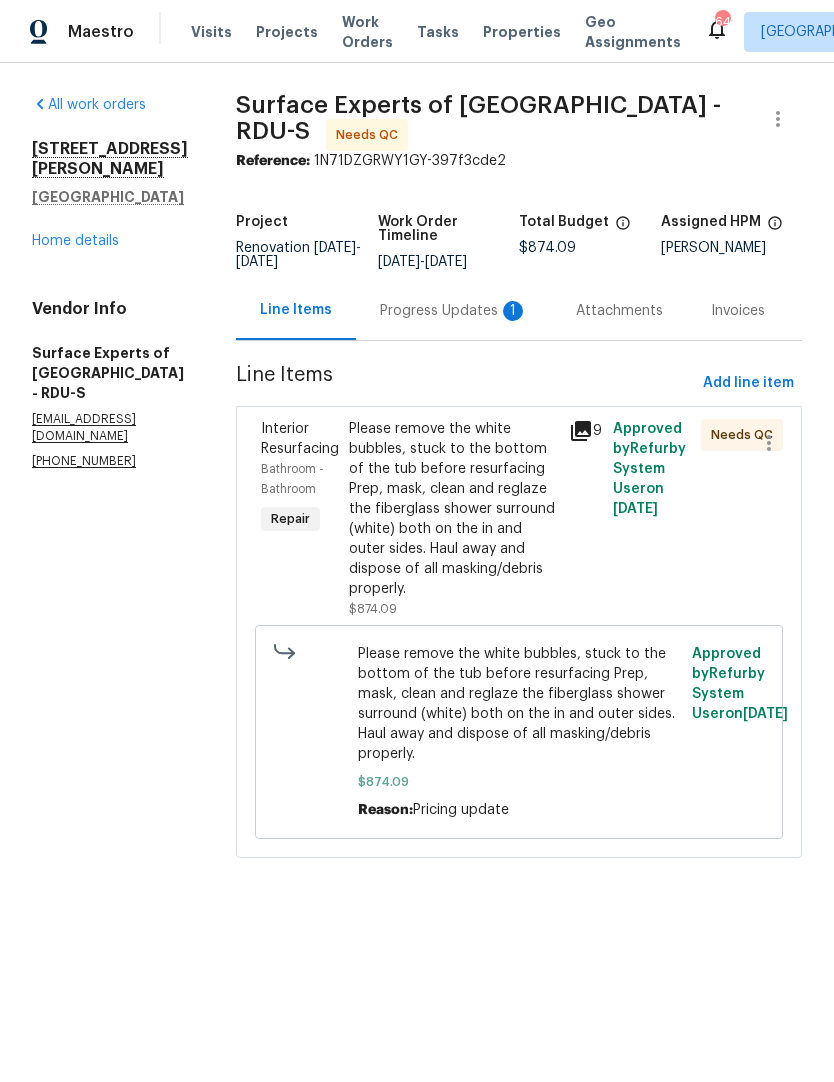 click on "Please remove the white bubbles, stuck to the bottom of the tub before resurfacing
Prep, mask, clean and reglaze the fiberglass shower surround (white) both on the in and outer sides. Haul away and dispose of all masking/debris properly." at bounding box center [453, 509] 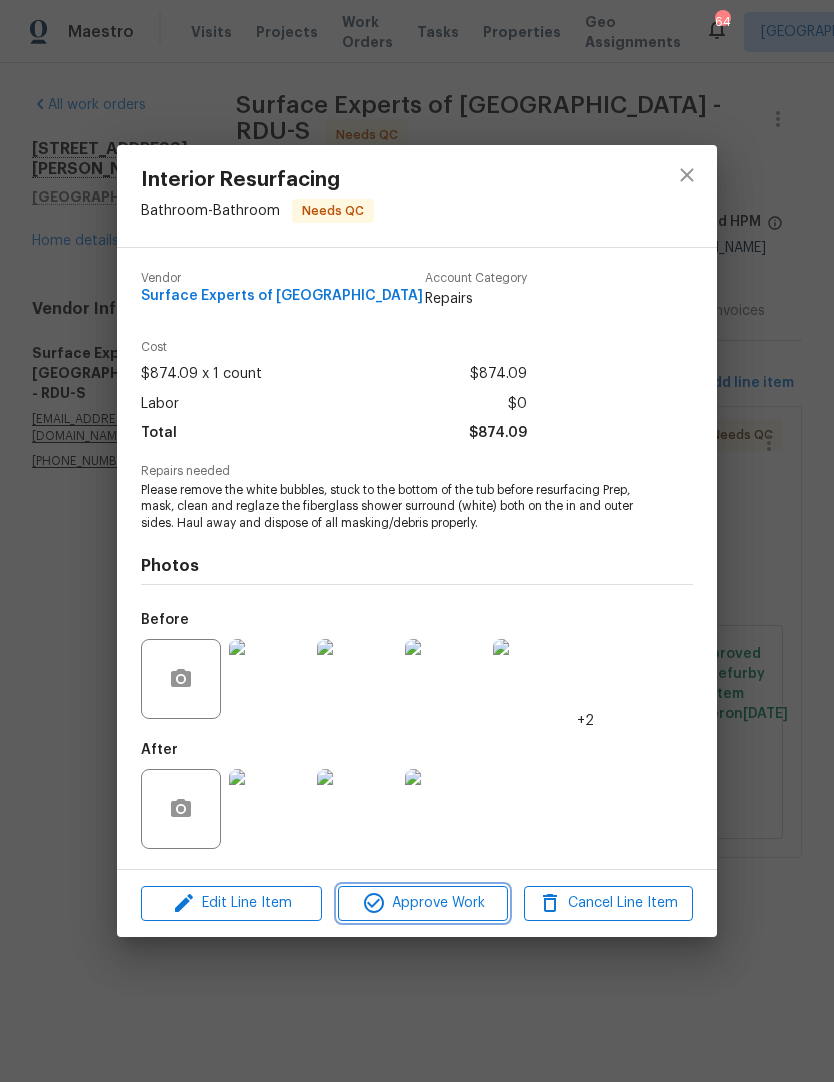 click on "Approve Work" at bounding box center (422, 903) 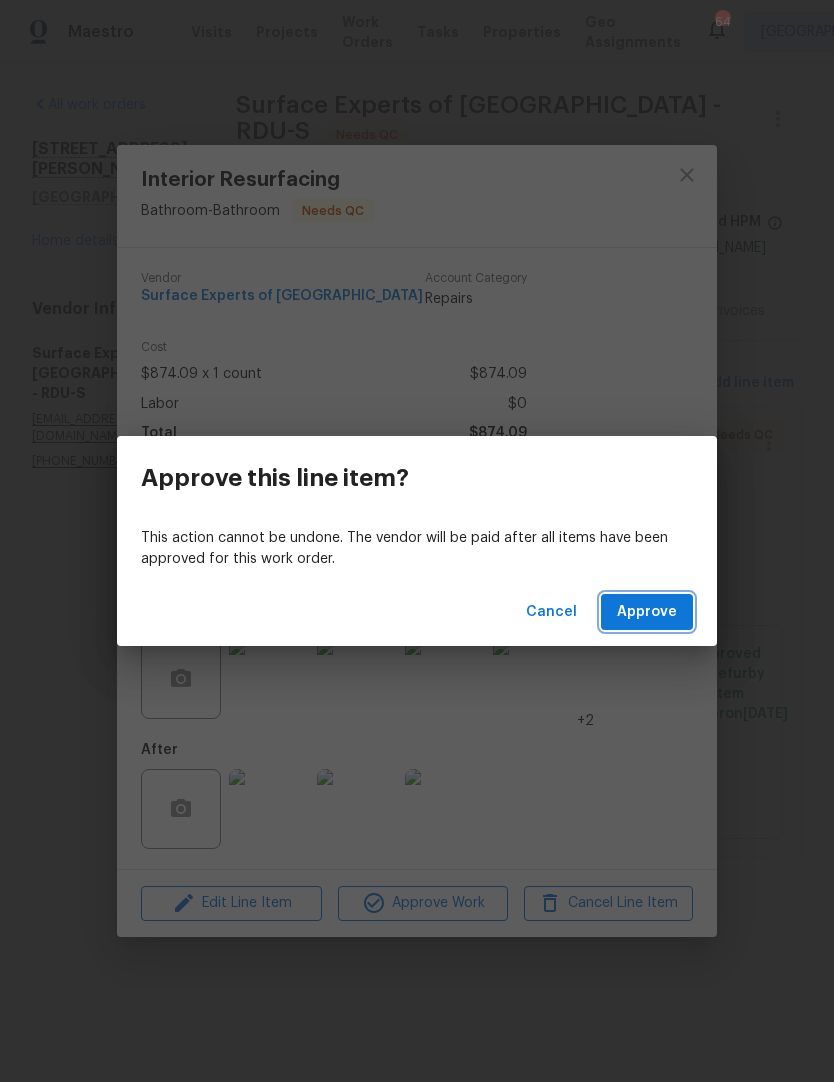 click on "Approve" at bounding box center [647, 612] 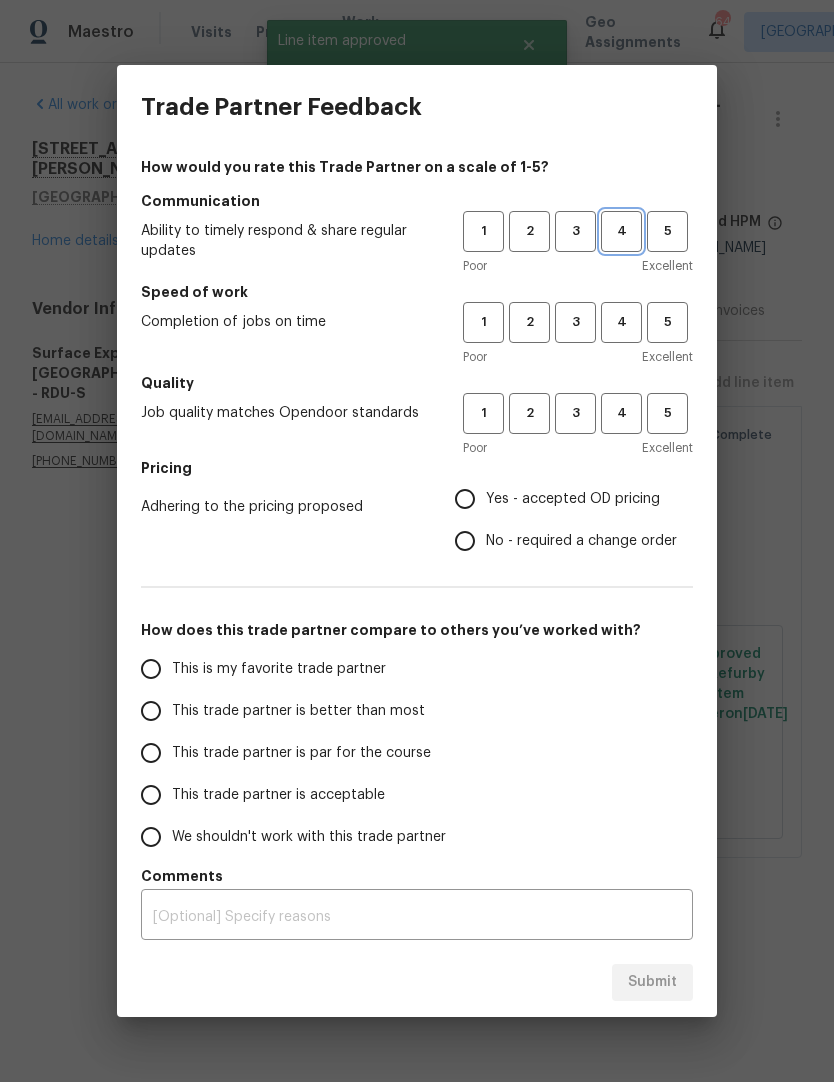 click on "4" at bounding box center [621, 231] 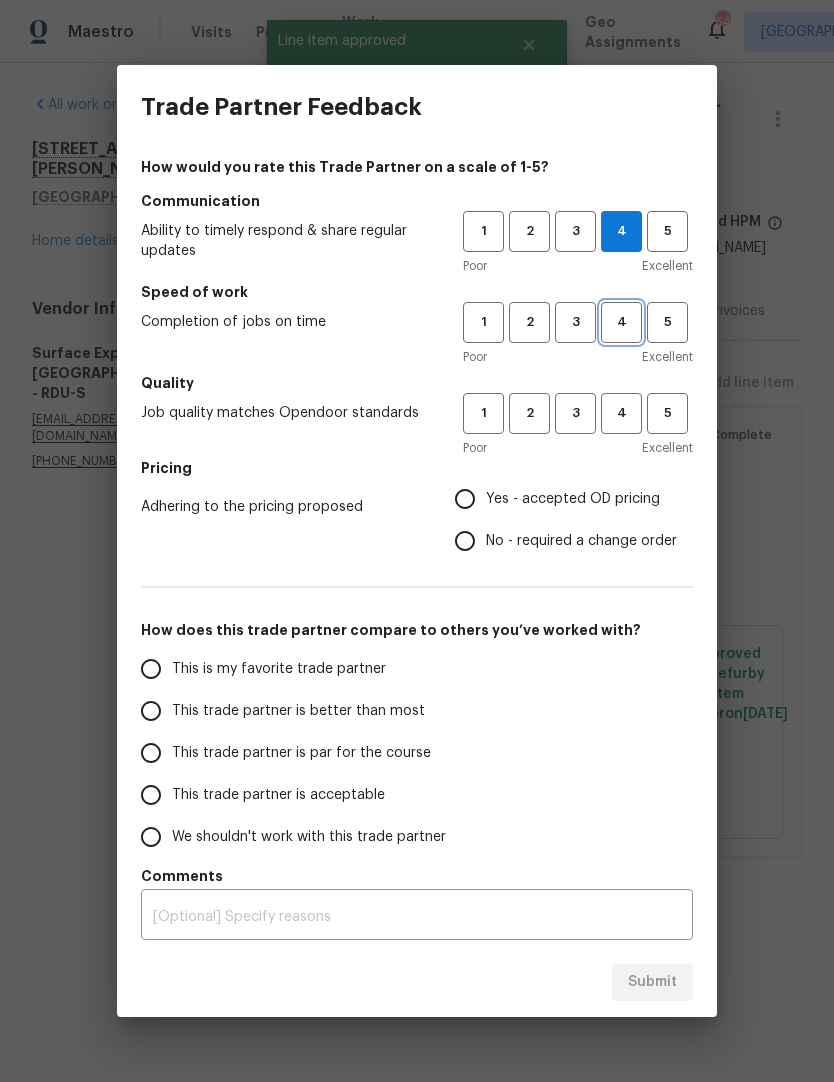 click on "4" at bounding box center [621, 322] 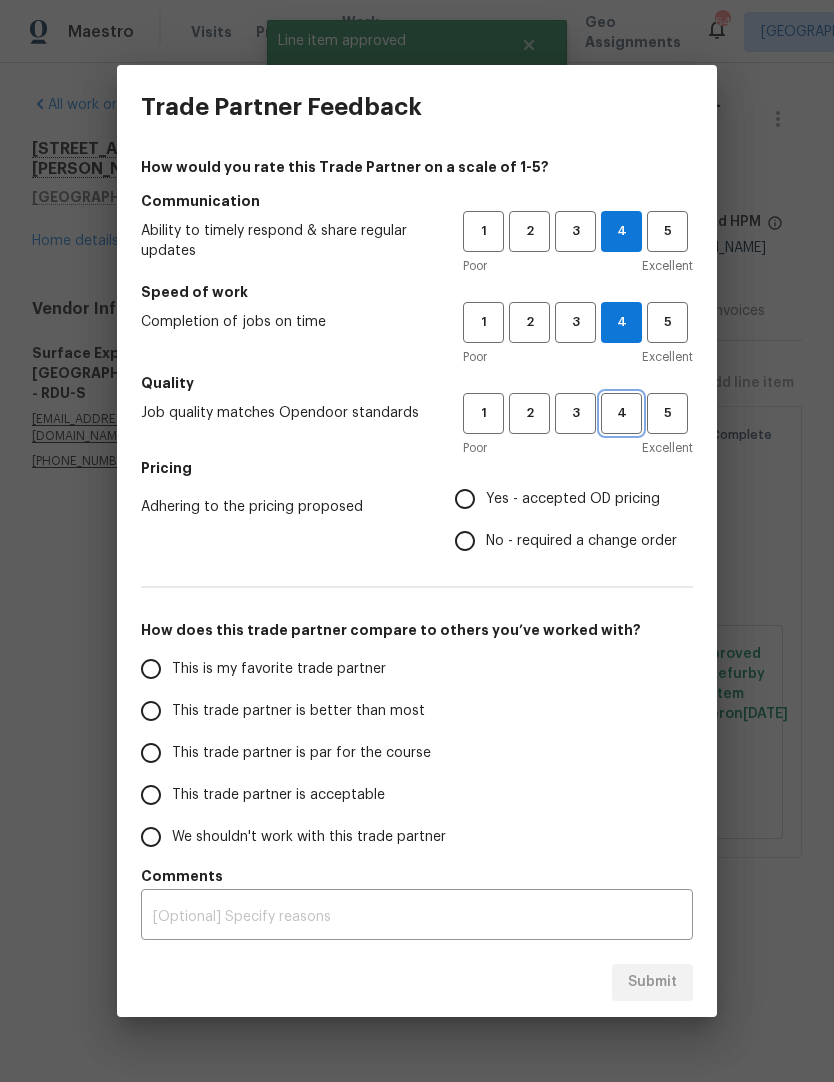 click on "4" at bounding box center (621, 413) 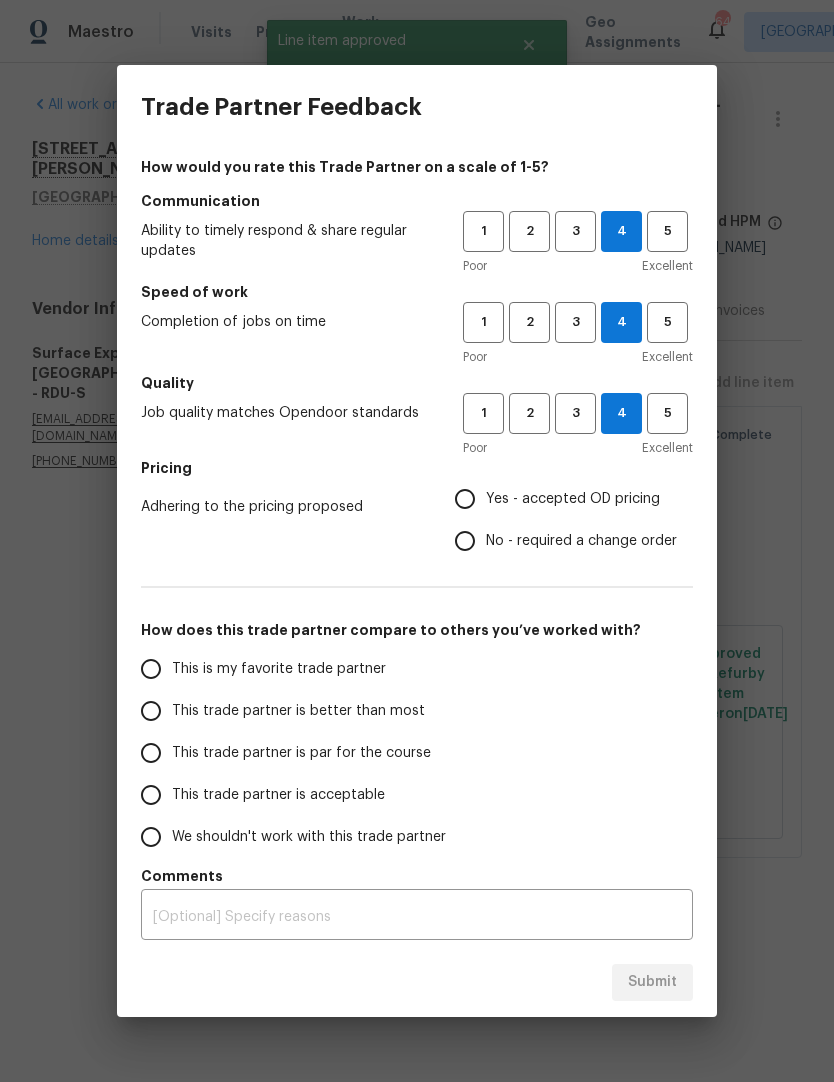 click on "Yes - accepted OD pricing" at bounding box center (573, 499) 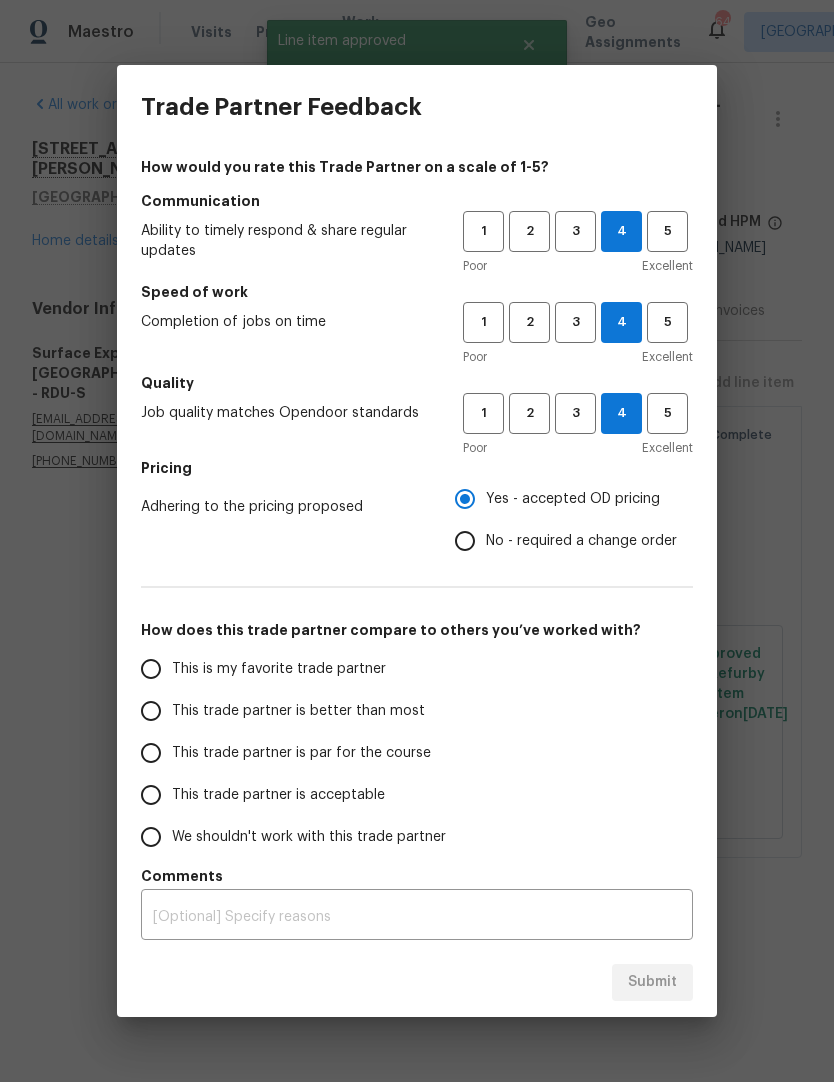 click on "This trade partner is par for the course" at bounding box center [301, 753] 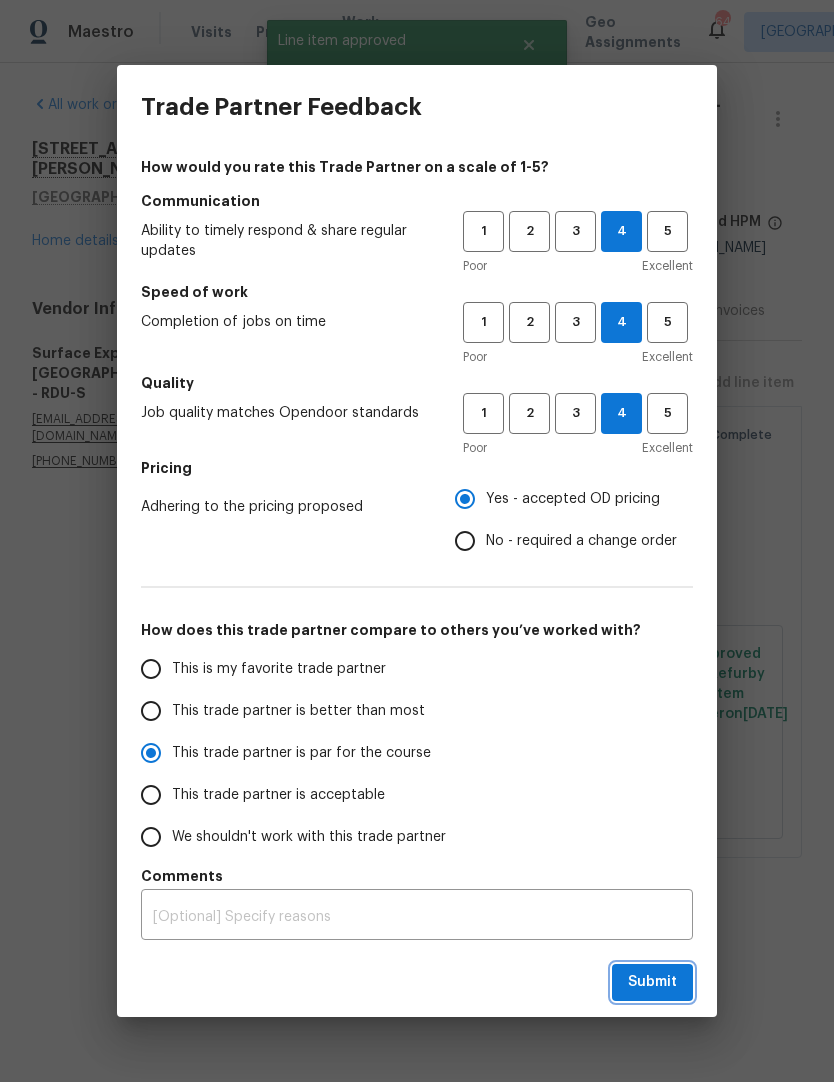 click on "Submit" at bounding box center [652, 982] 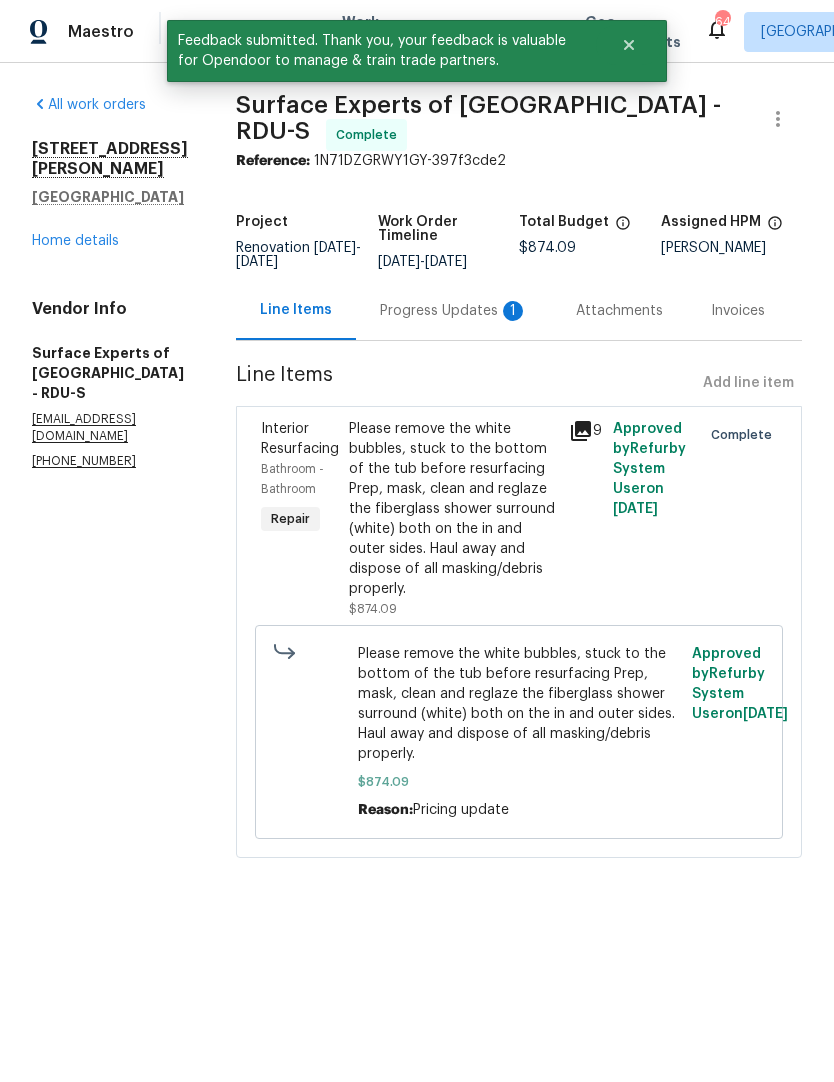 click on "Progress Updates 1" at bounding box center (454, 311) 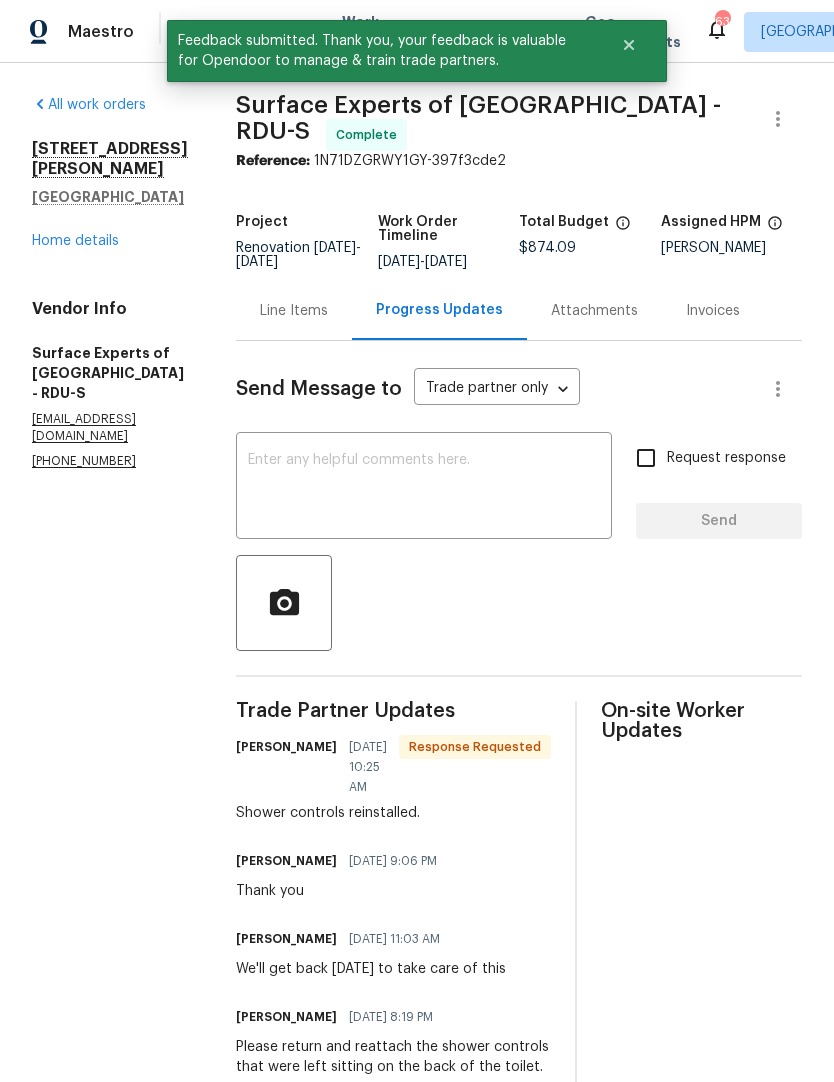click at bounding box center (424, 488) 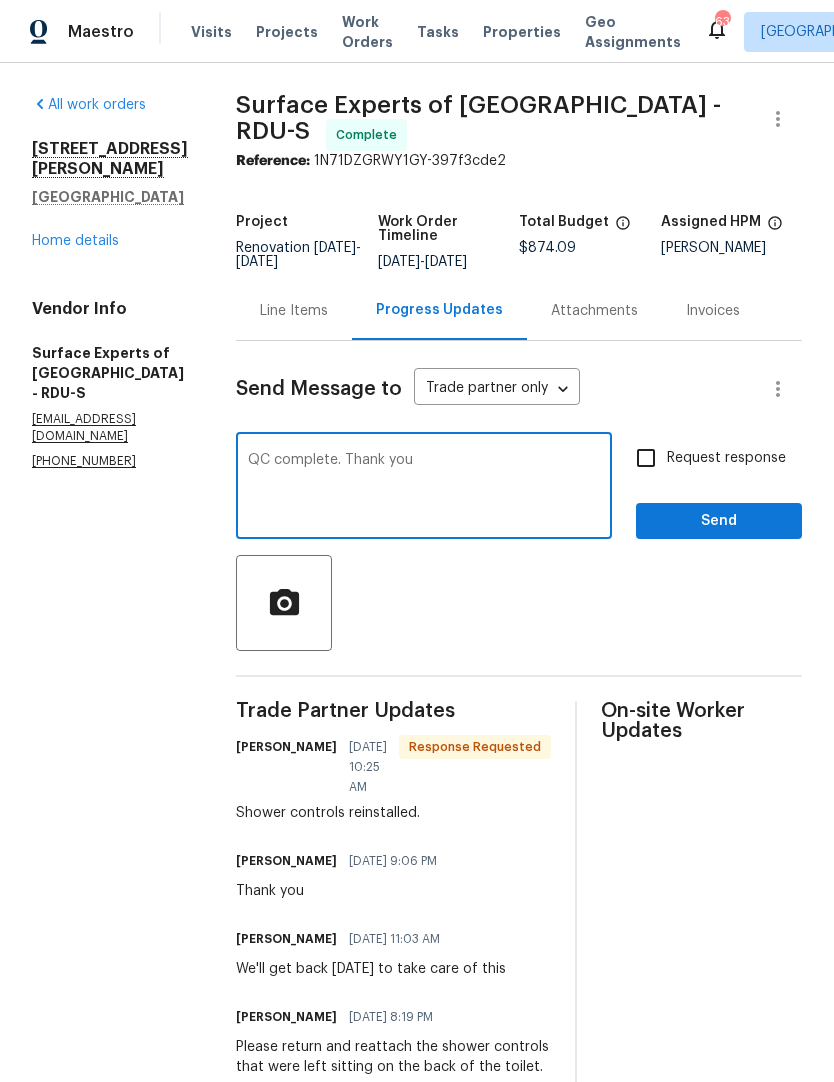 type on "QC complete. Thank you" 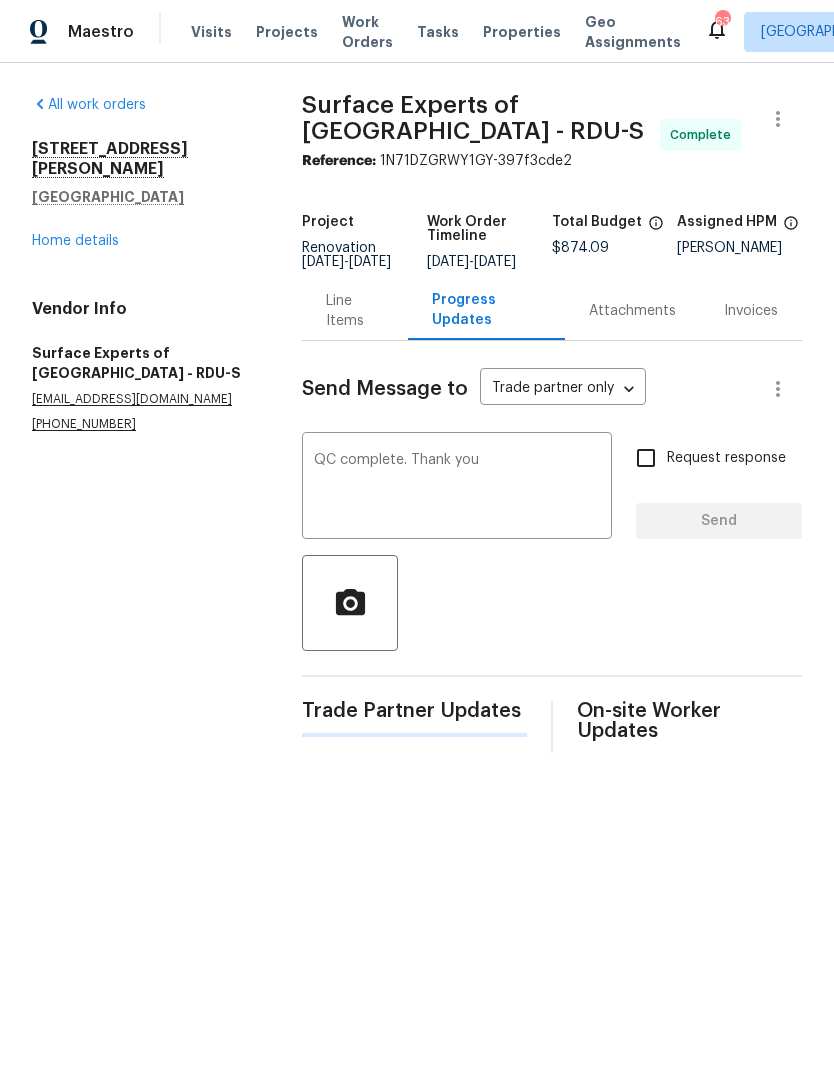 type 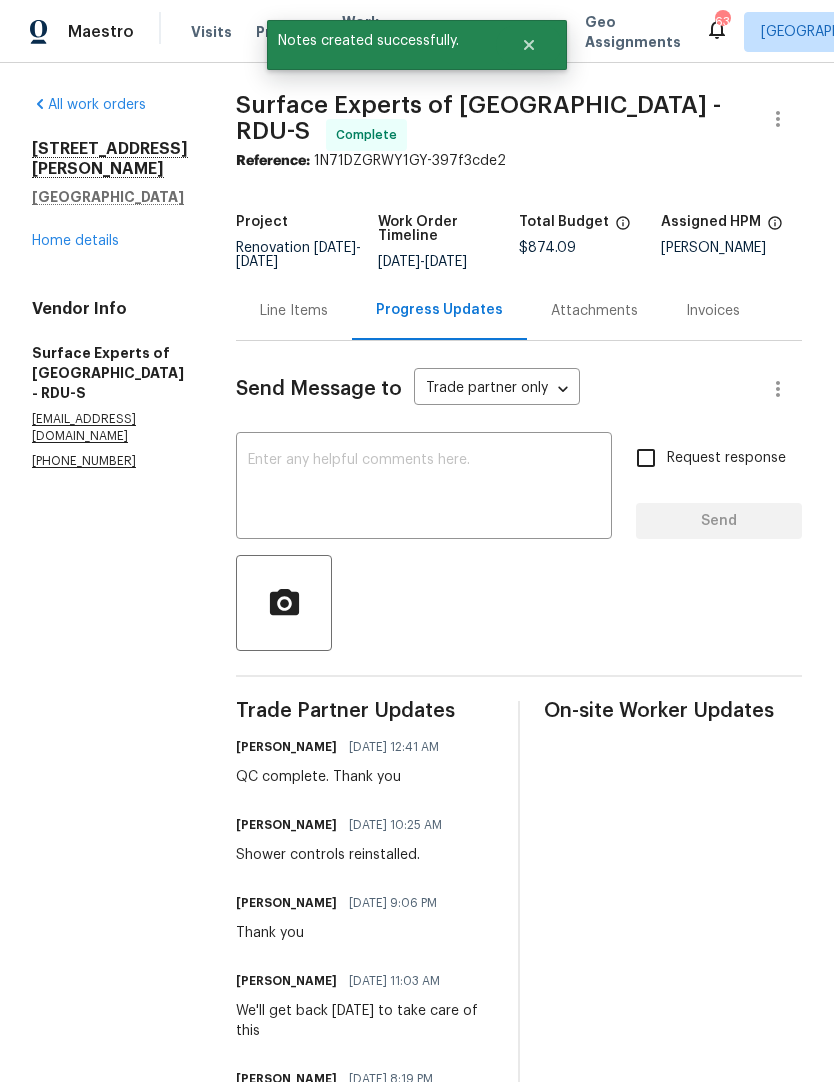click on "Line Items" at bounding box center [294, 310] 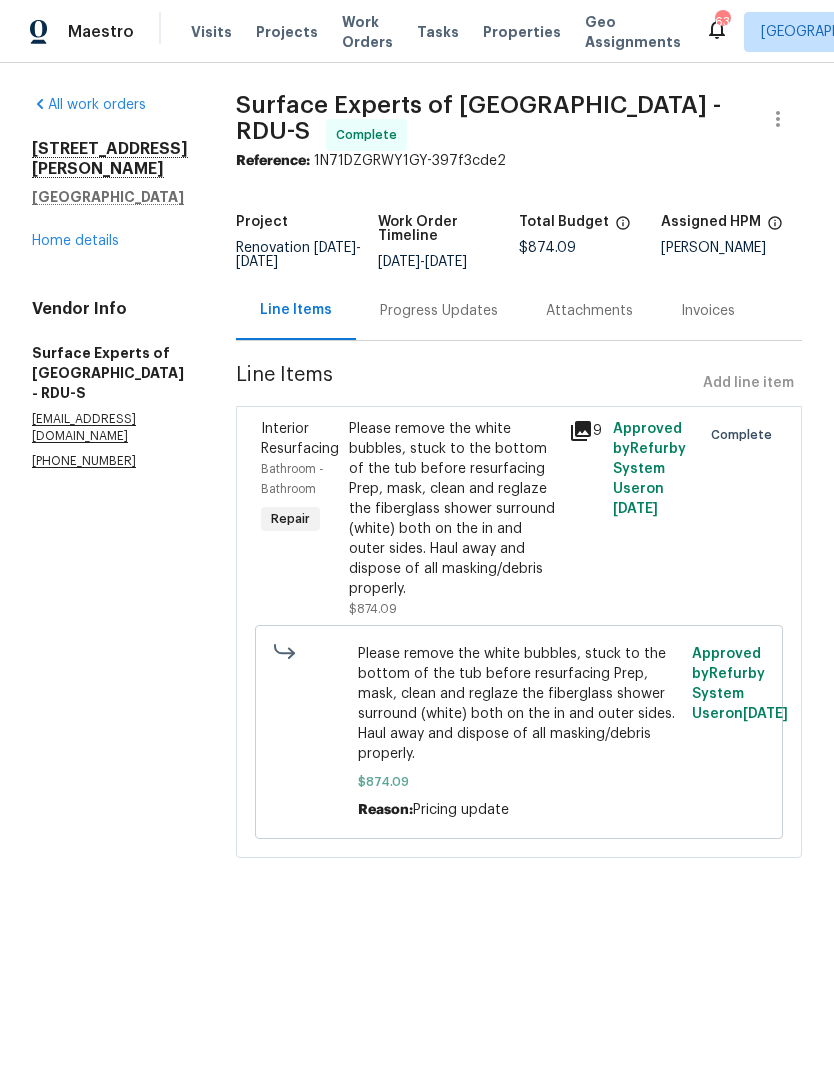 click on "Home details" at bounding box center [75, 241] 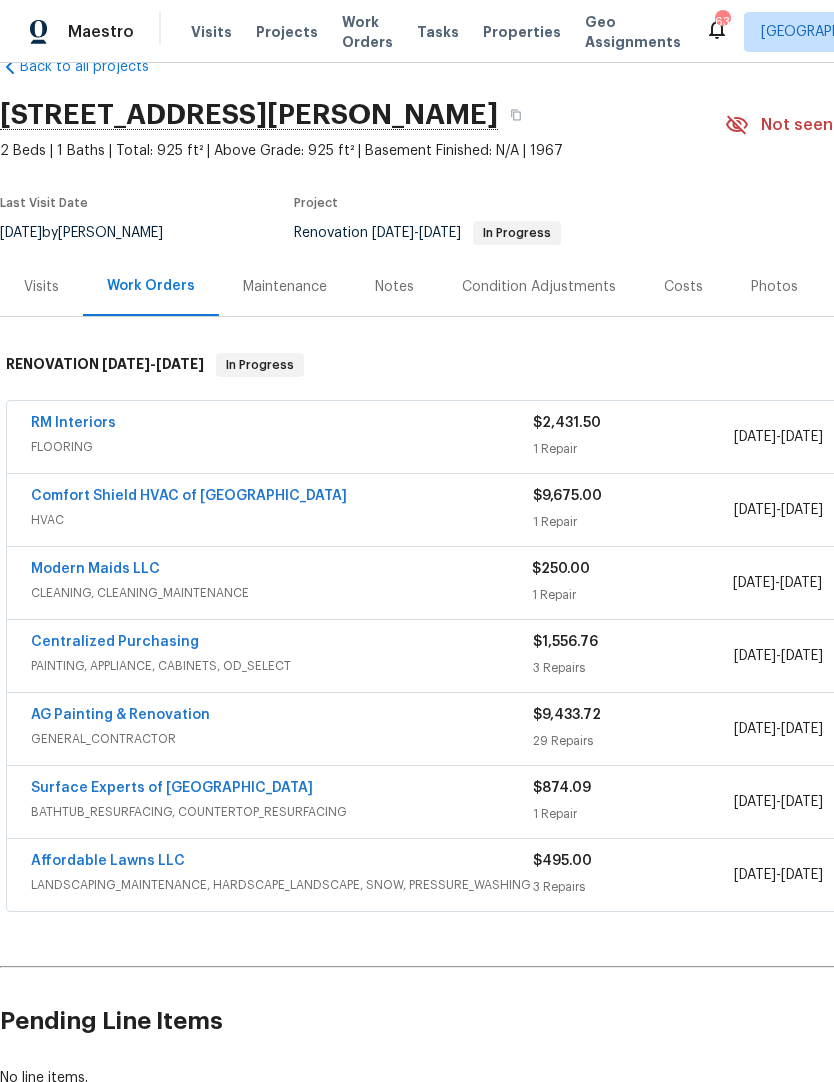 scroll, scrollTop: 45, scrollLeft: 0, axis: vertical 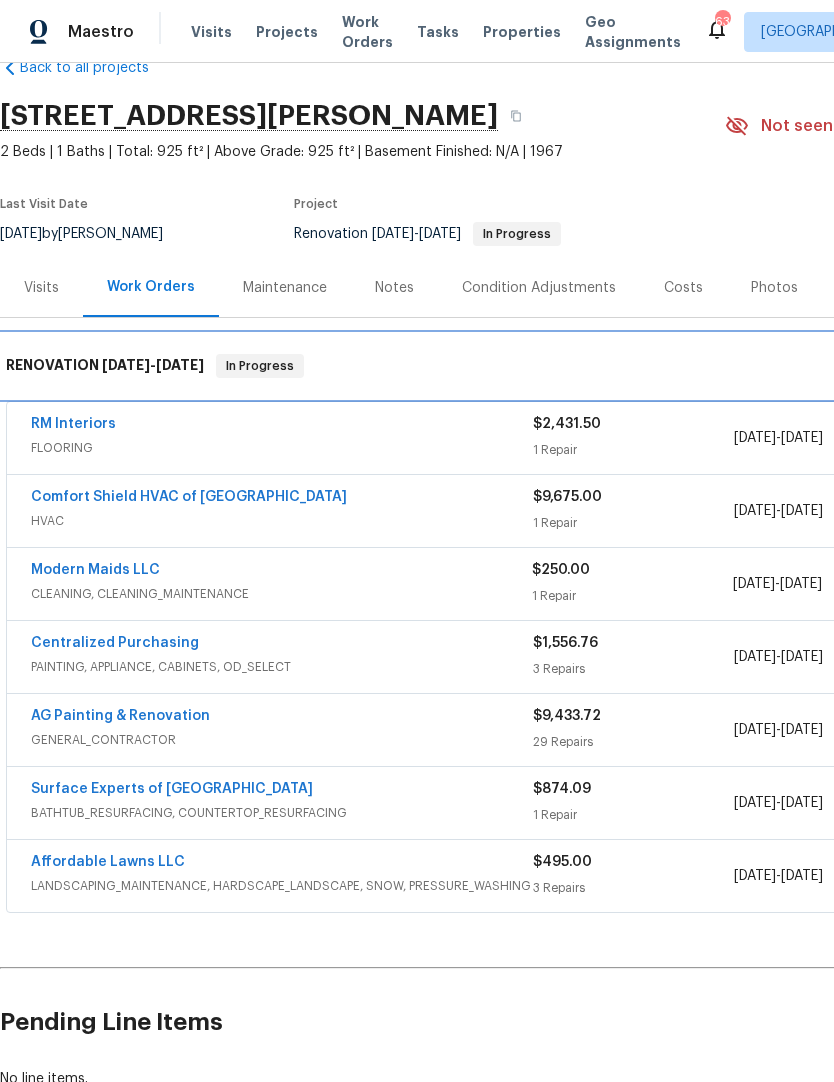 click on "RENOVATION   7/8/25  -  7/31/25 In Progress" at bounding box center [565, 366] 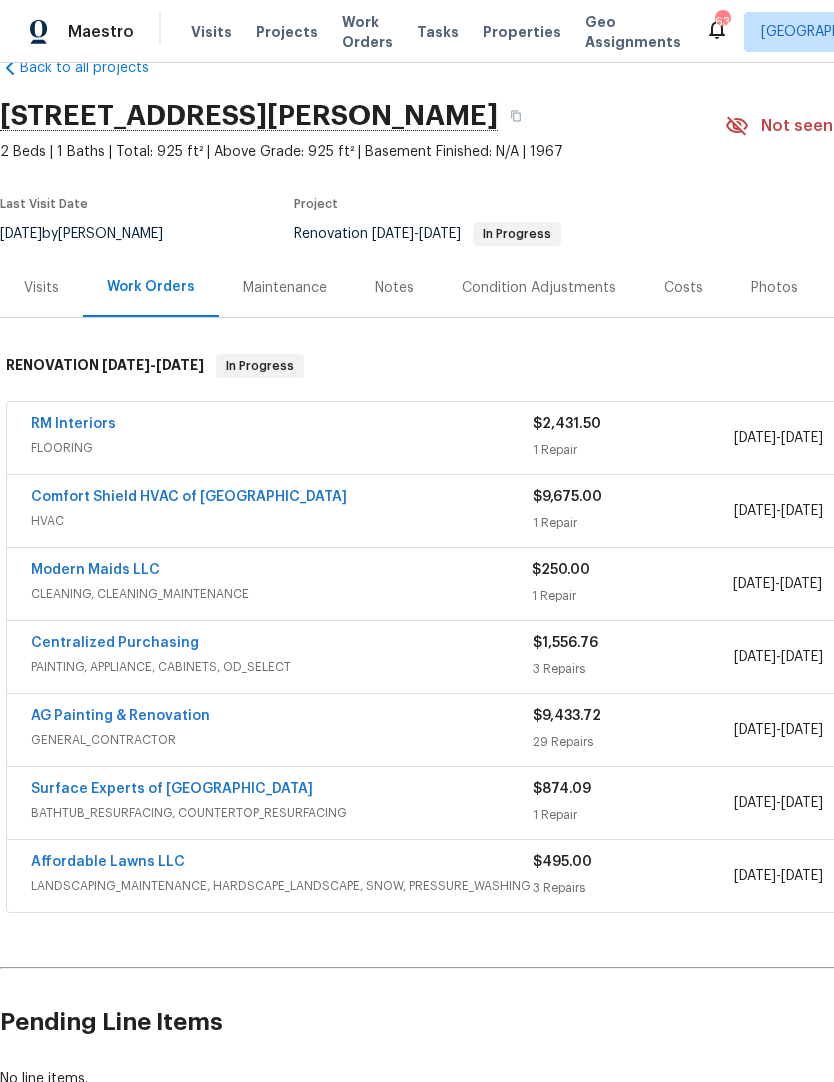 click on "RM Interiors" at bounding box center [73, 424] 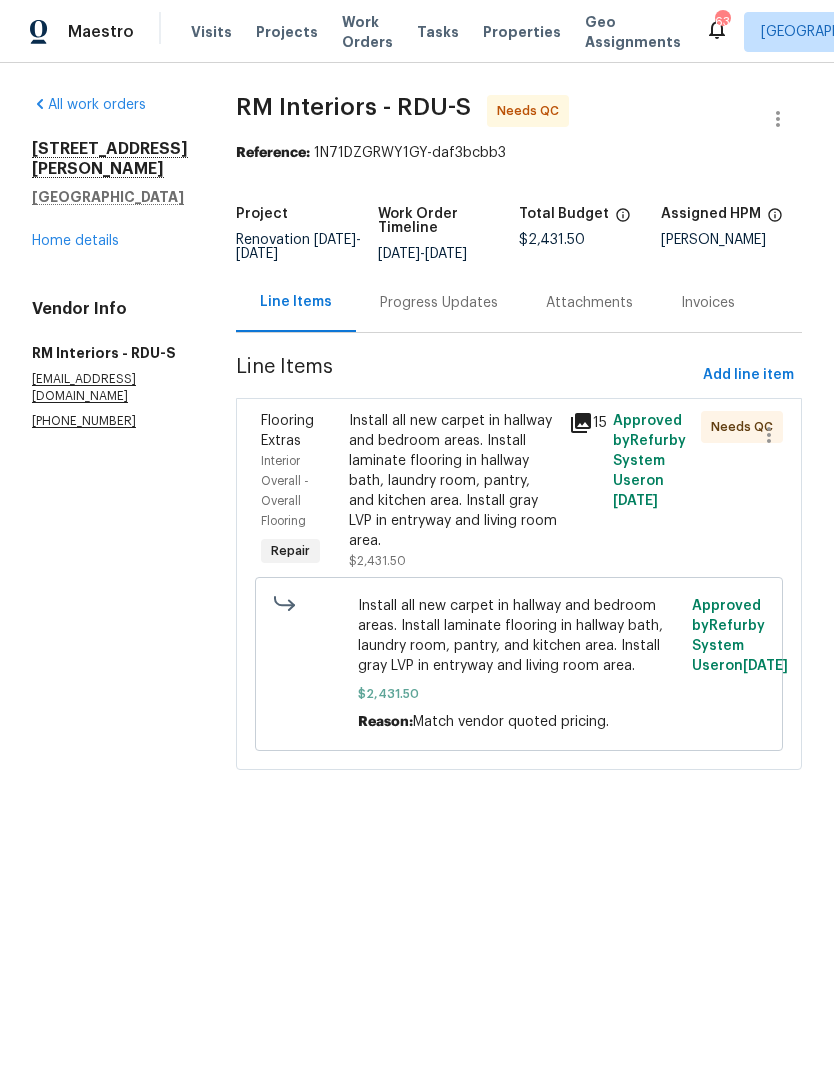 click on "Install all new carpet in hallway and bedroom areas. Install laminate flooring in hallway bath, laundry room, pantry, and kitchen area. Install gray LVP in entryway and living room area." at bounding box center [453, 481] 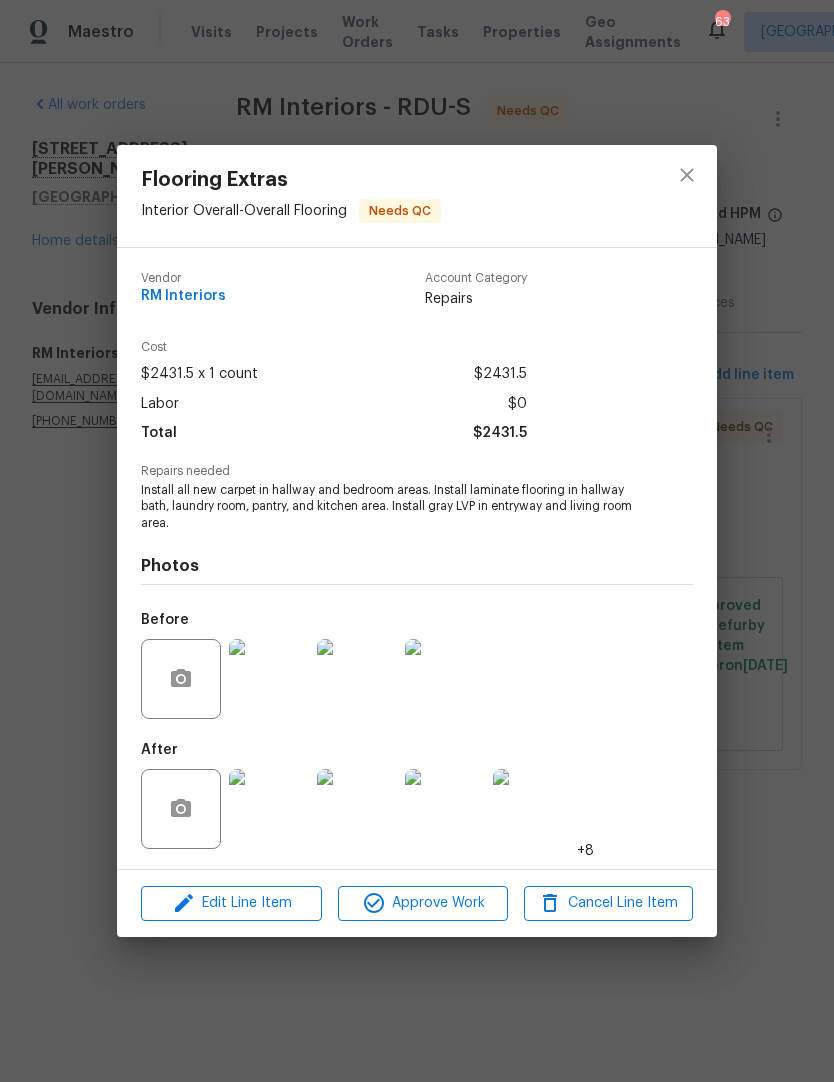 click at bounding box center [269, 809] 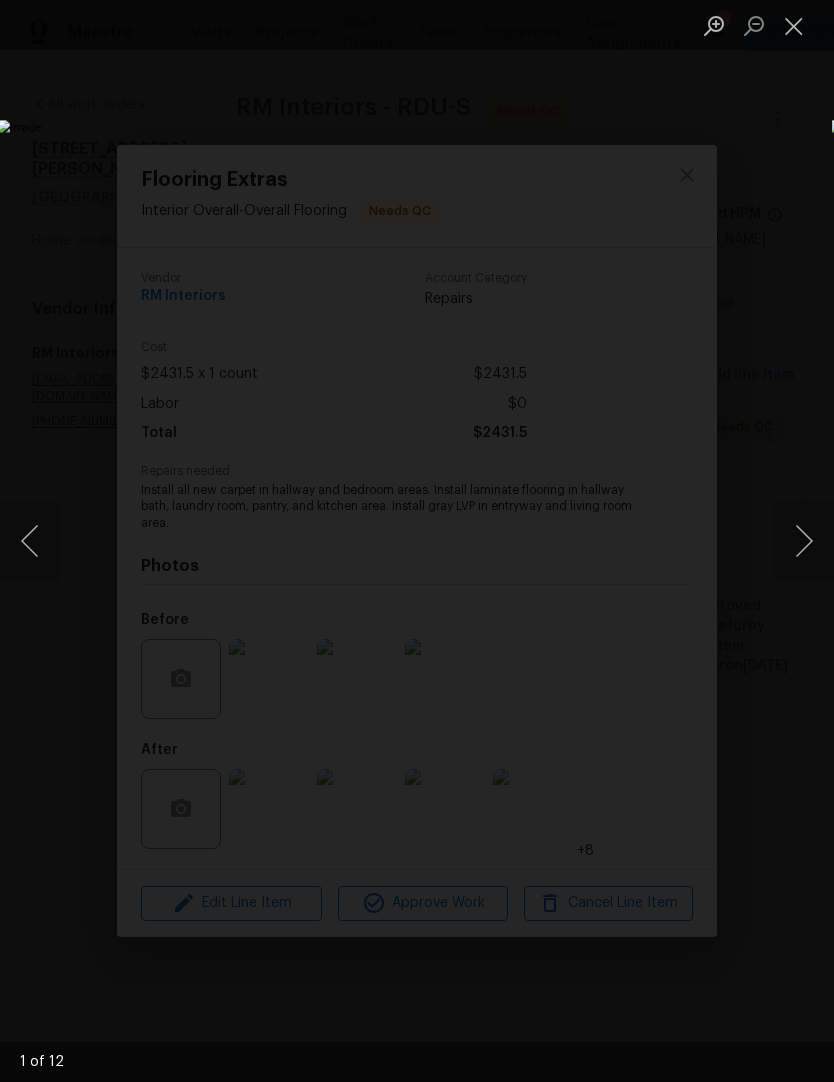 click at bounding box center (804, 541) 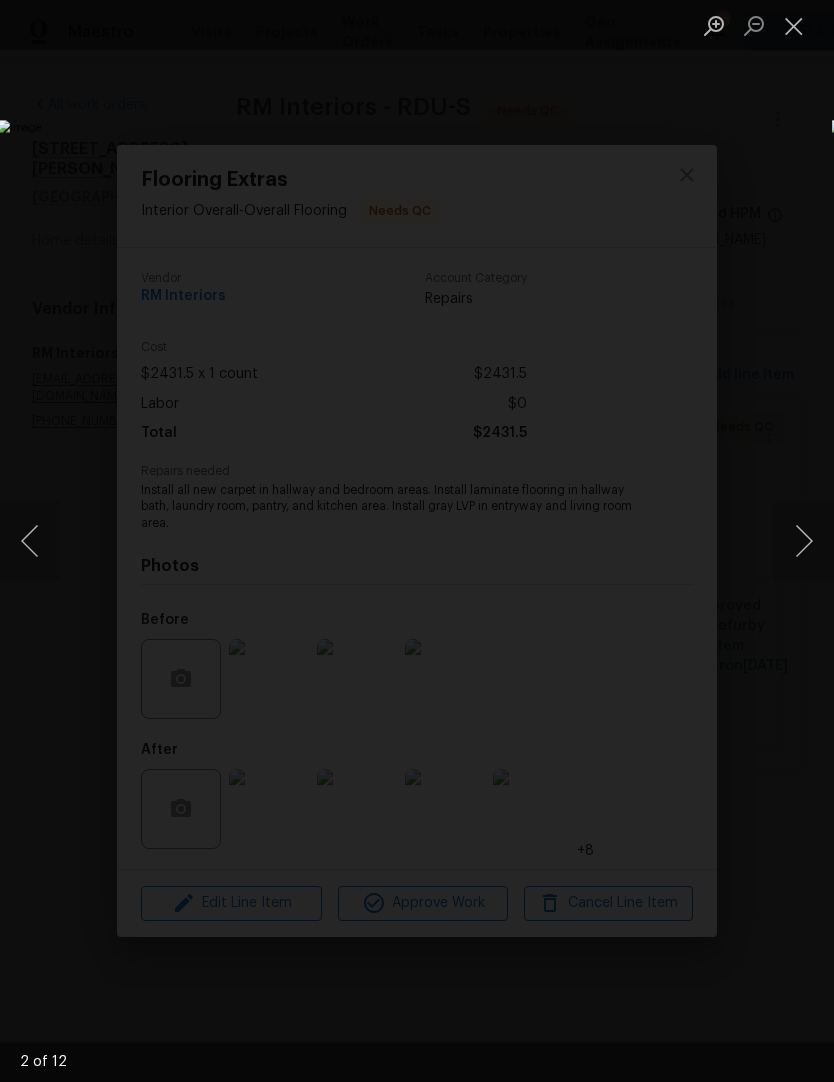 click at bounding box center [804, 541] 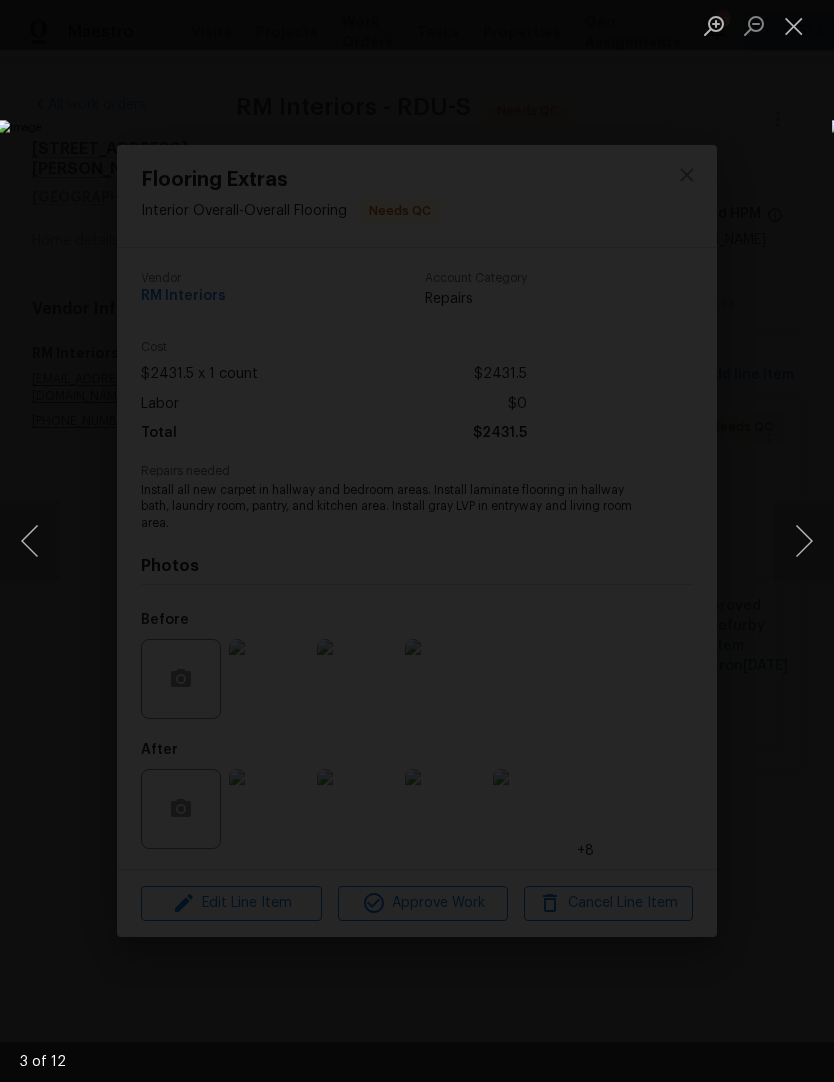 click at bounding box center (804, 541) 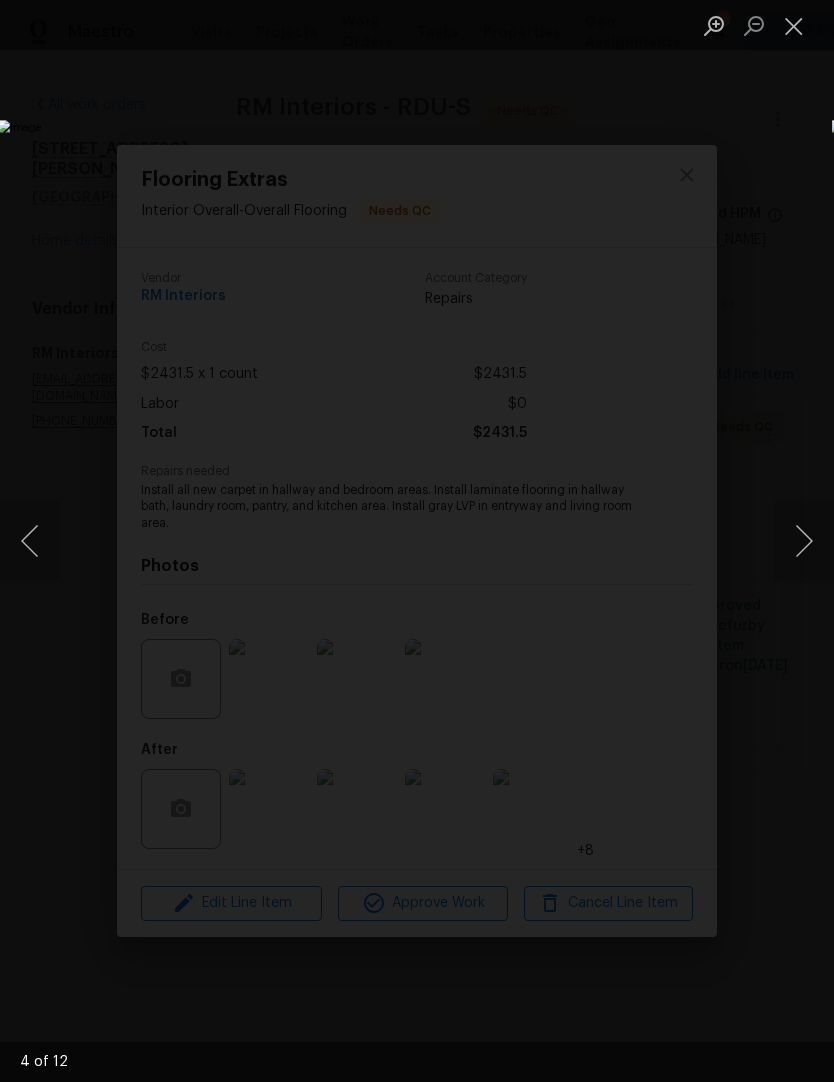 click at bounding box center [804, 541] 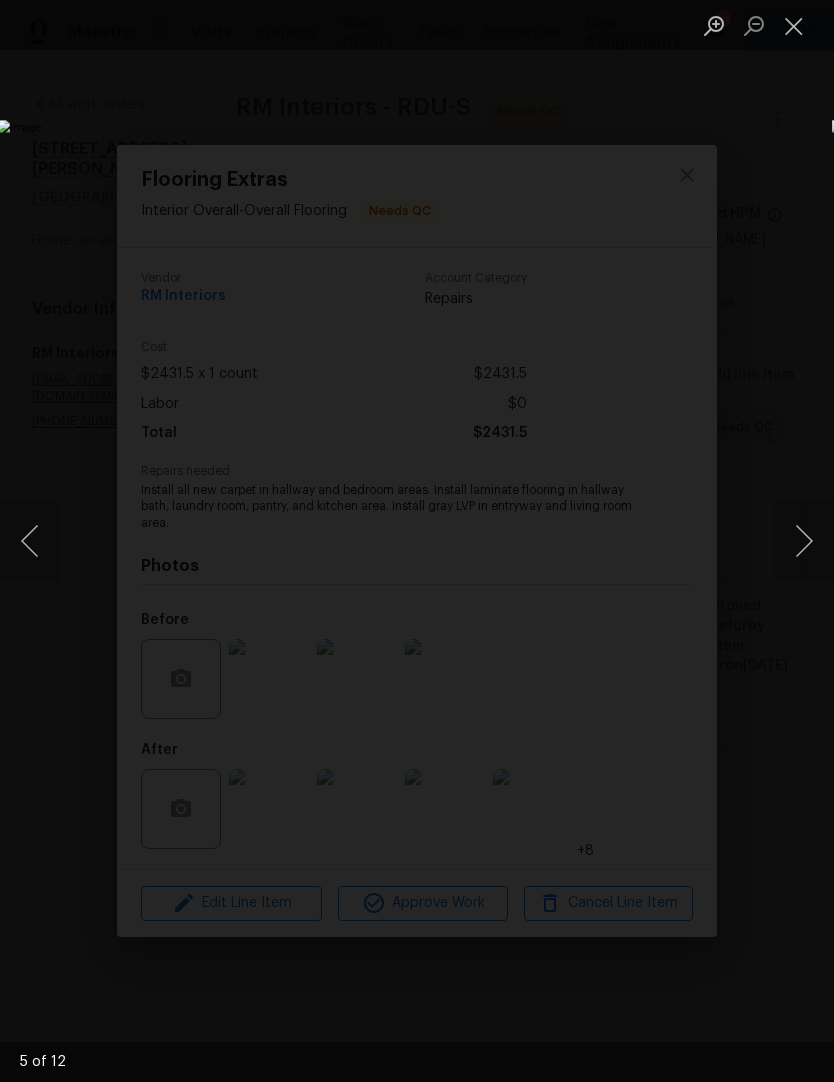 click at bounding box center [804, 541] 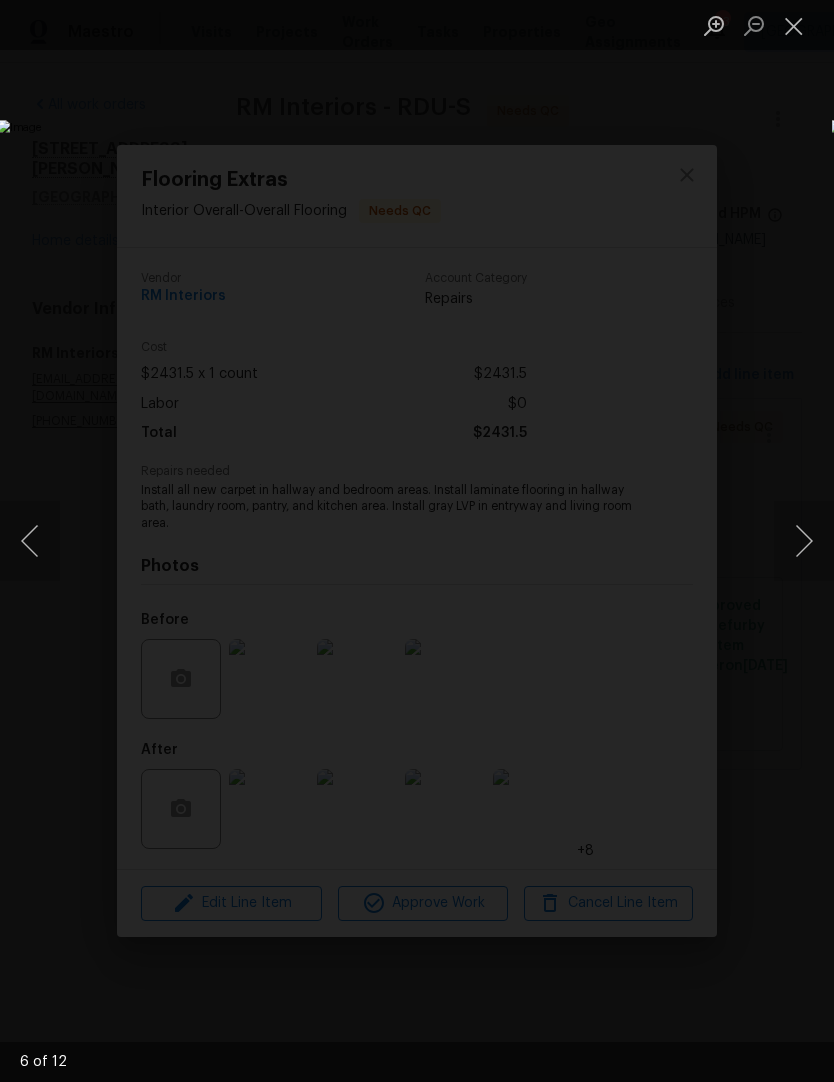 click at bounding box center [804, 541] 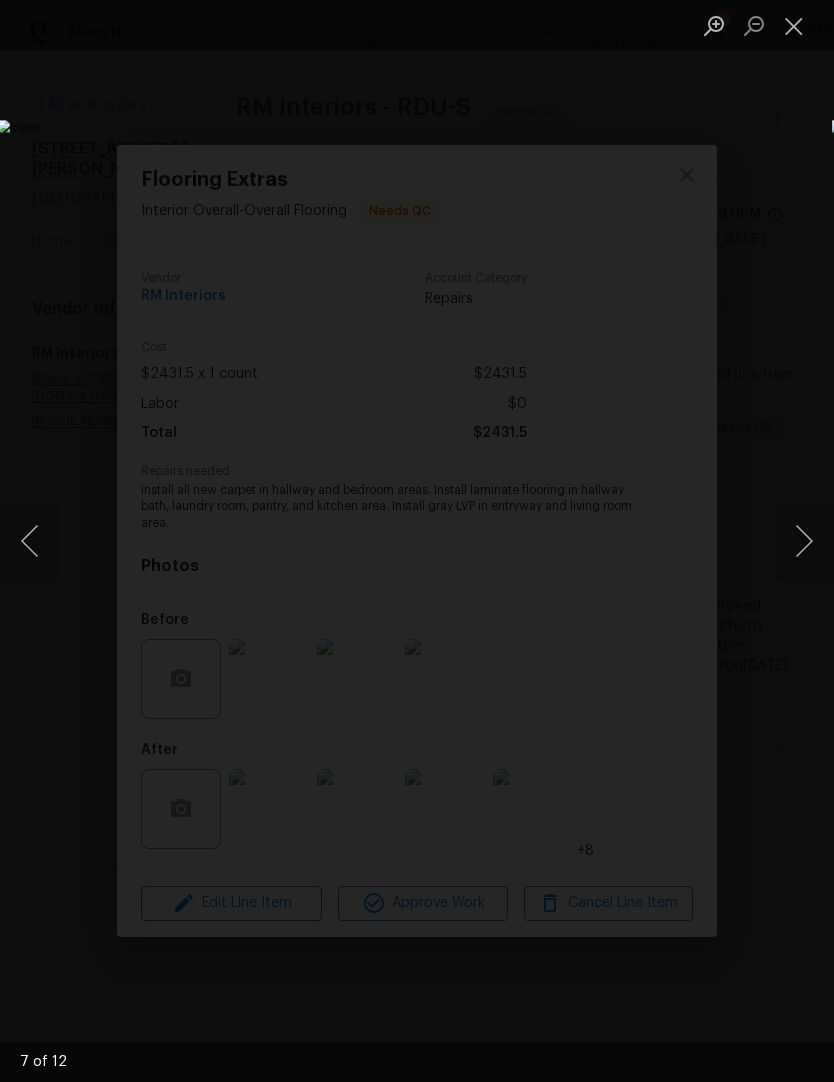 click at bounding box center (804, 541) 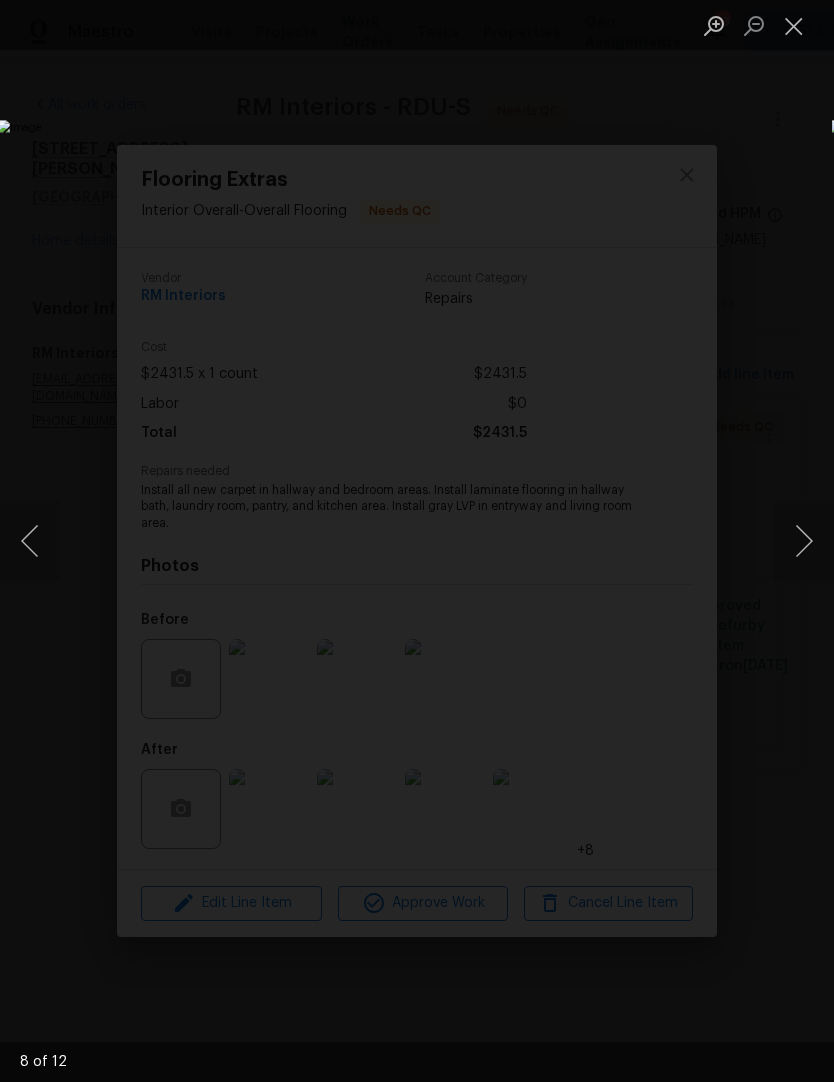click at bounding box center [804, 541] 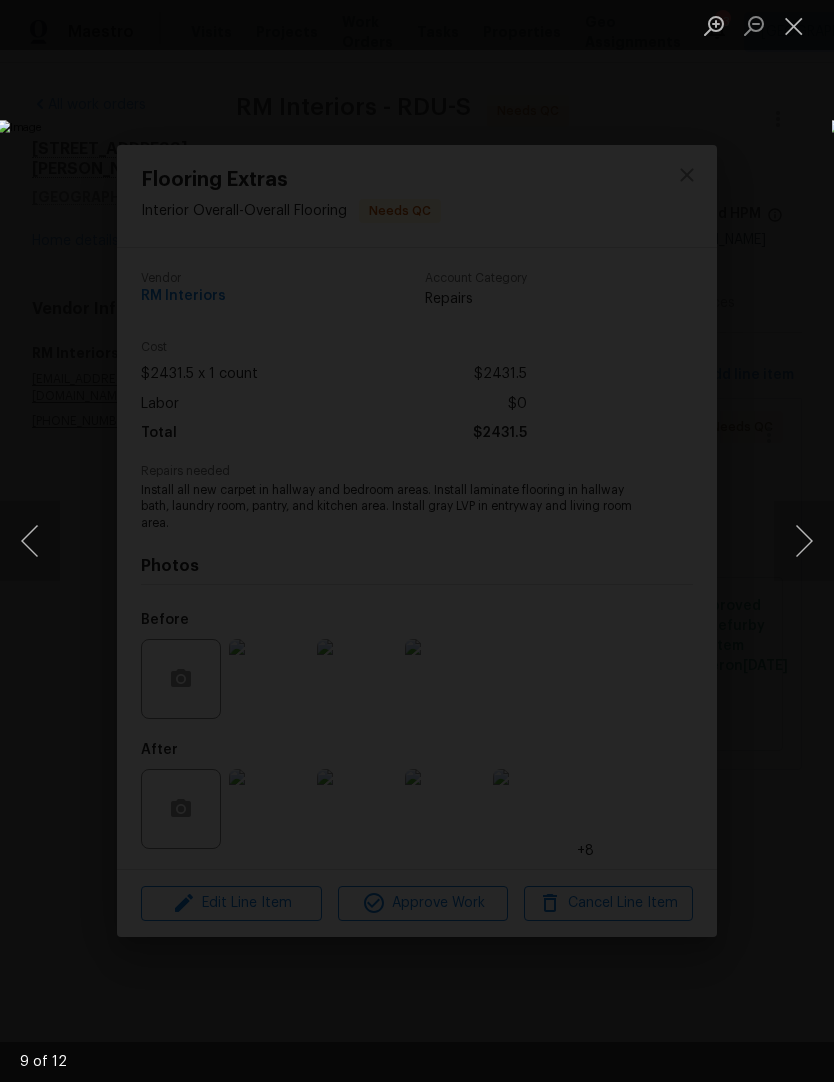 click at bounding box center (804, 541) 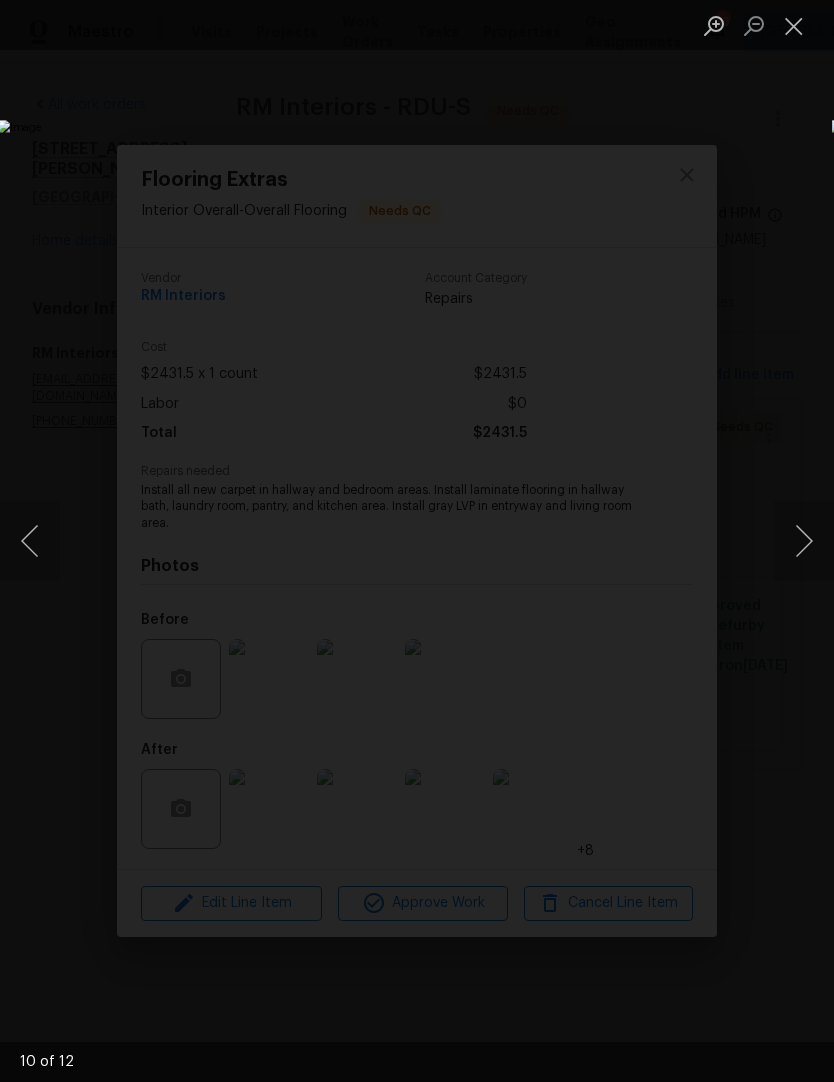 click at bounding box center [804, 541] 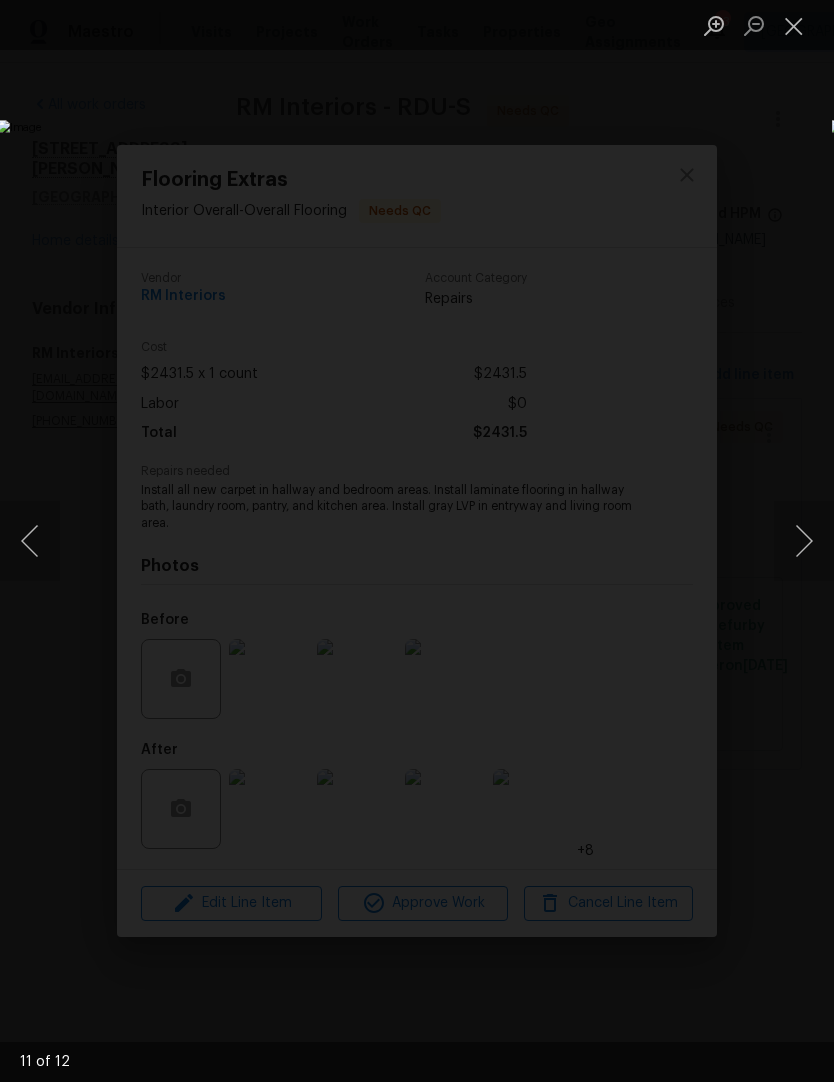 click at bounding box center (804, 541) 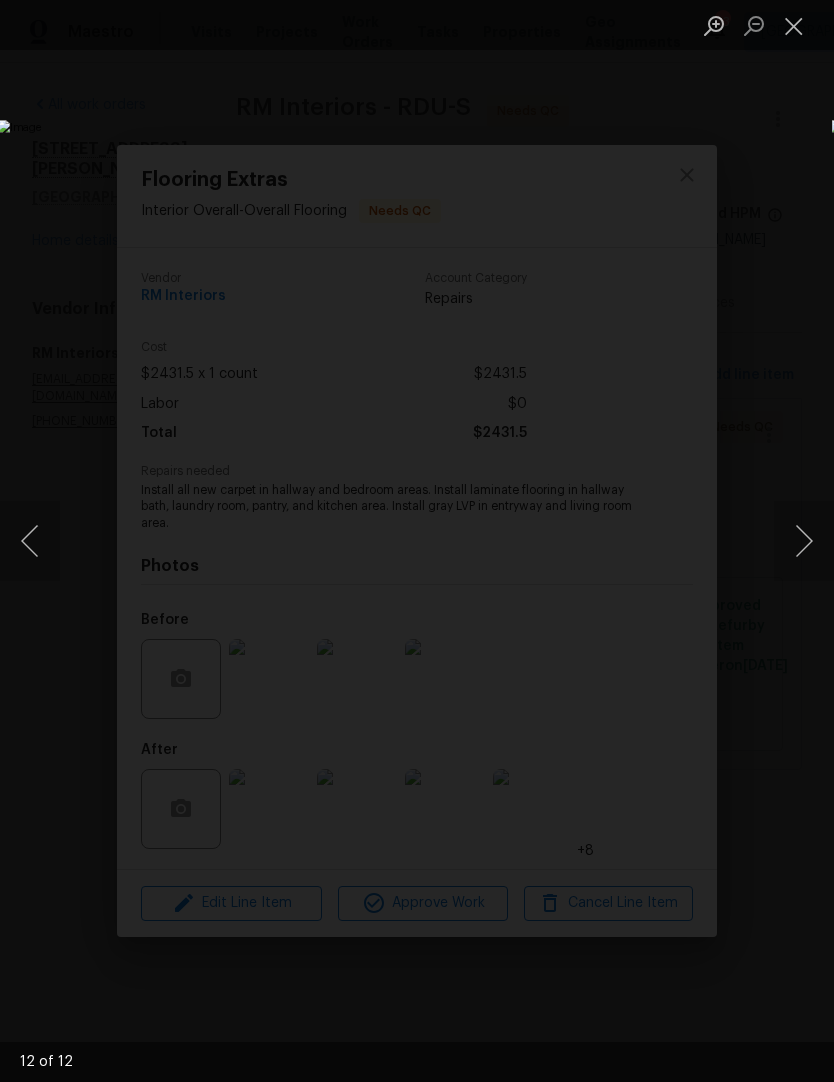 click at bounding box center [804, 541] 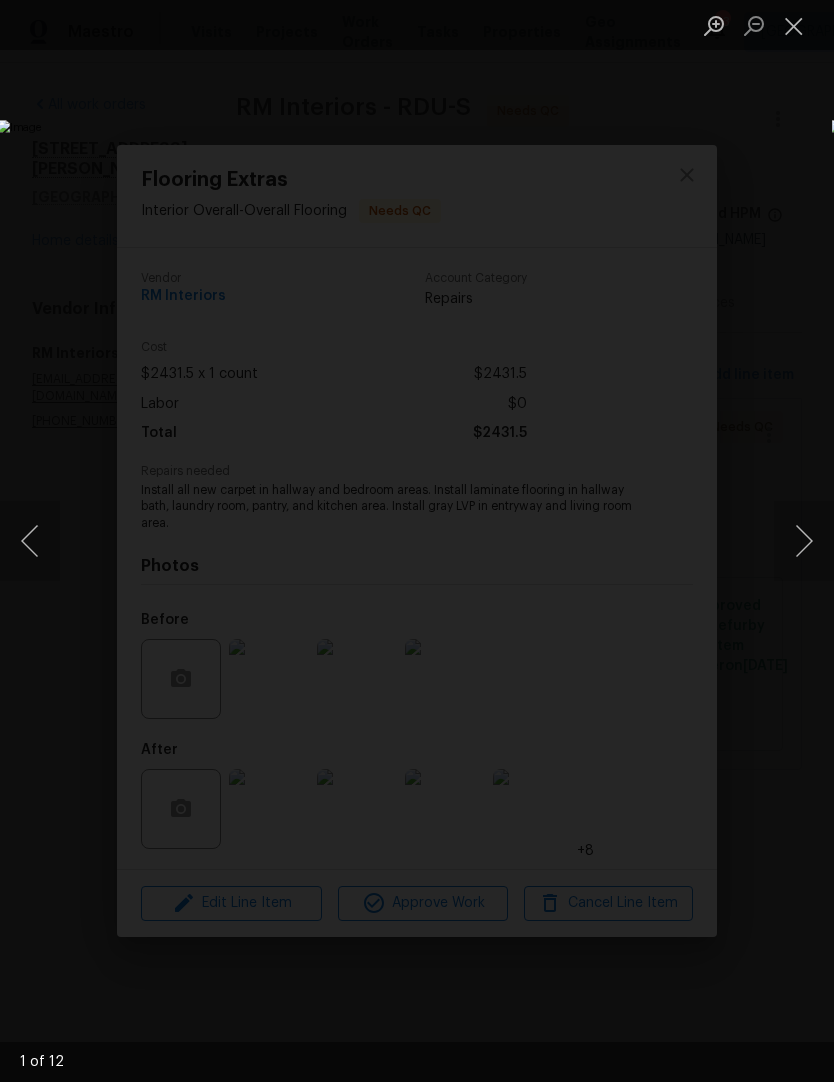 click at bounding box center (804, 541) 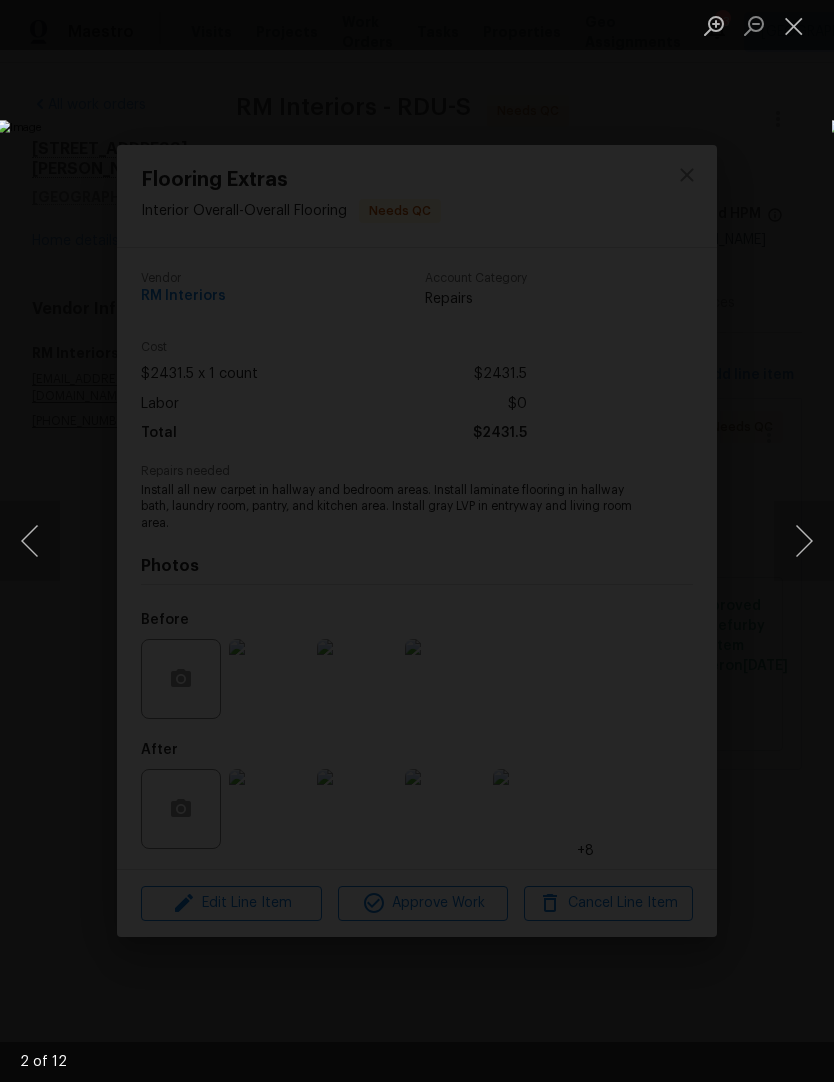 click at bounding box center [804, 541] 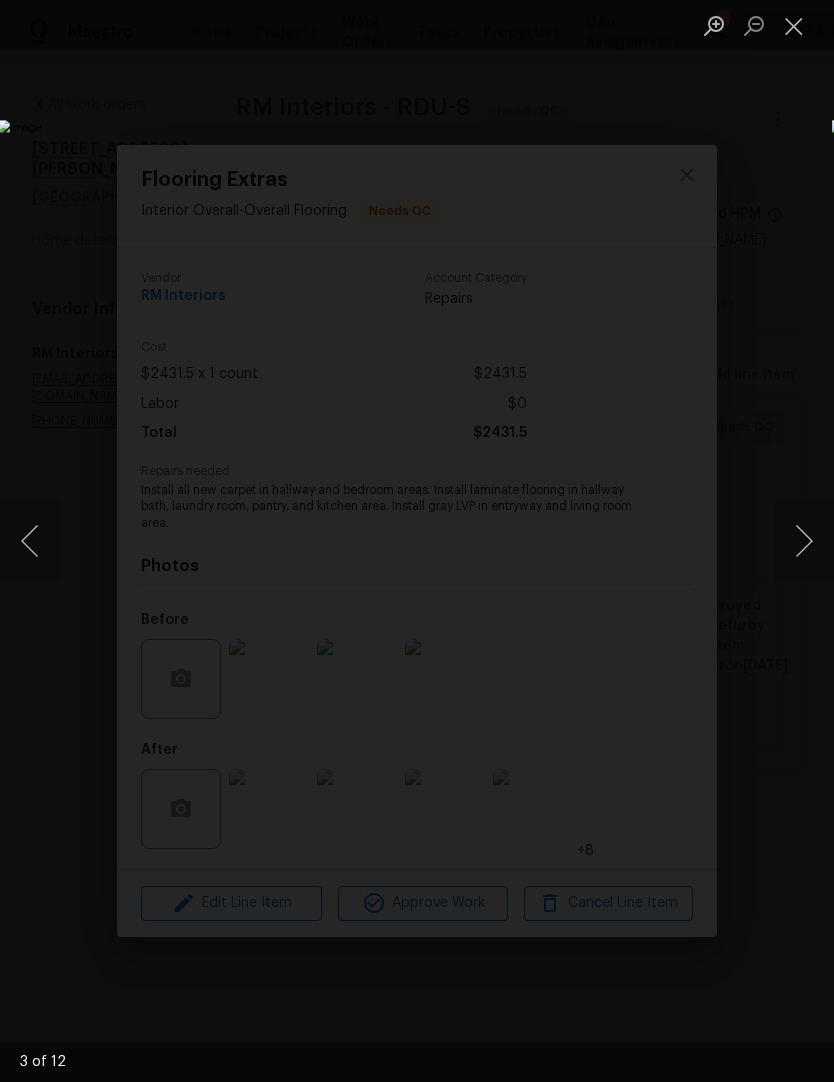 click at bounding box center [804, 541] 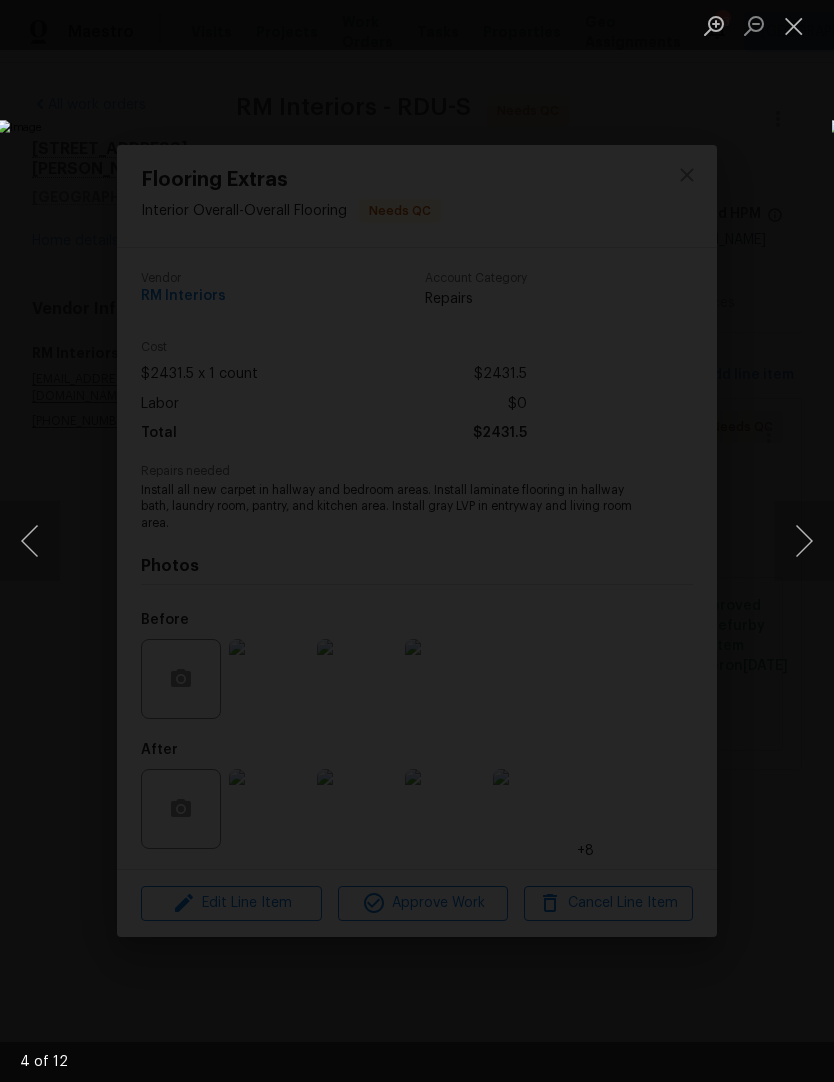 click at bounding box center (794, 25) 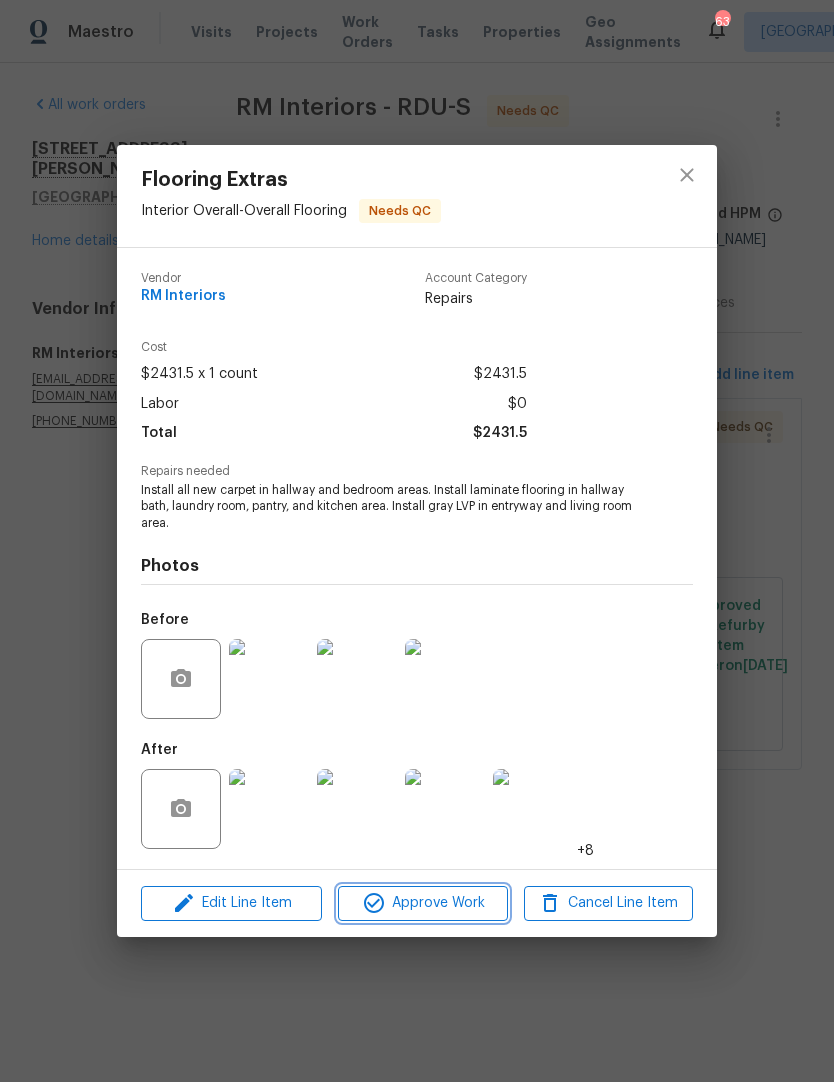 click on "Approve Work" at bounding box center [422, 903] 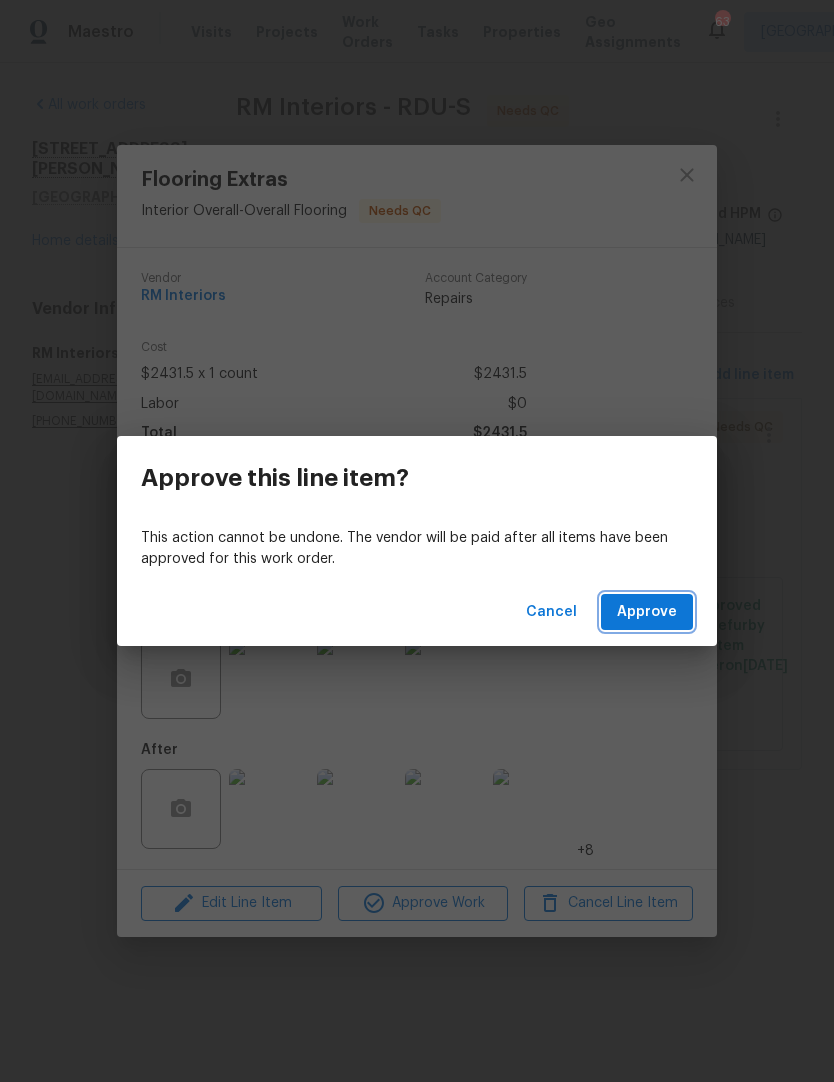 click on "Approve" at bounding box center (647, 612) 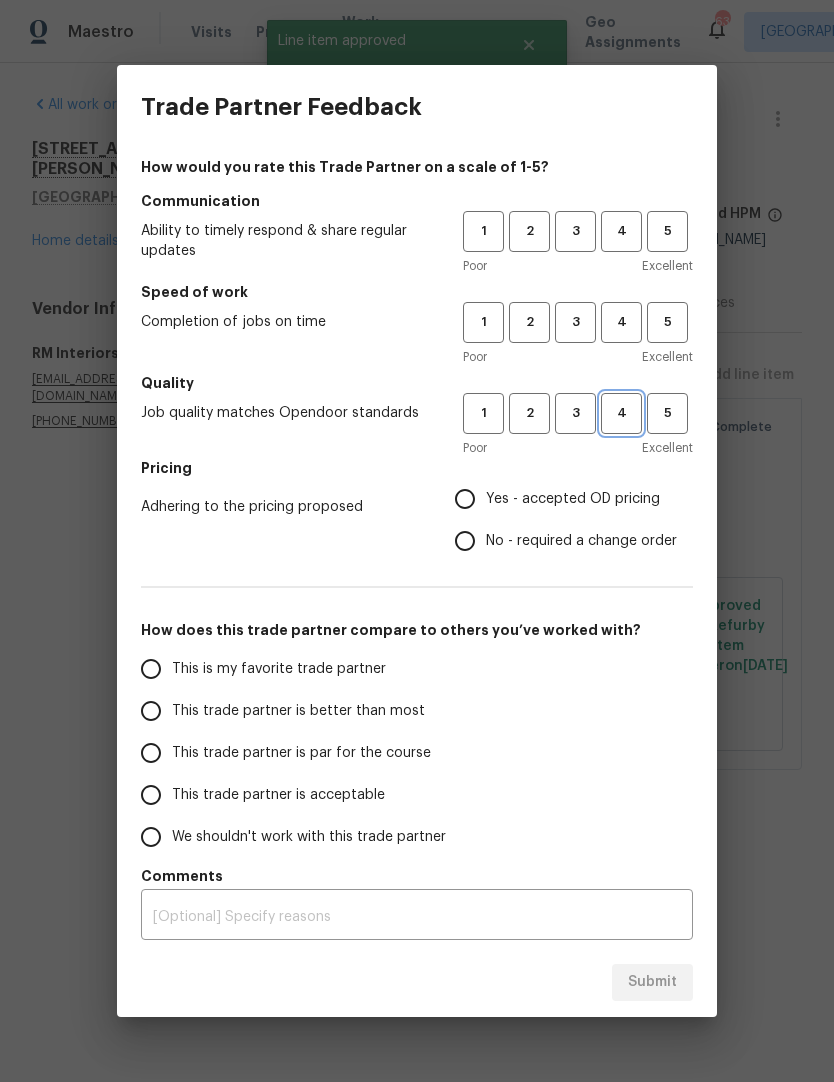 click on "4" at bounding box center [621, 413] 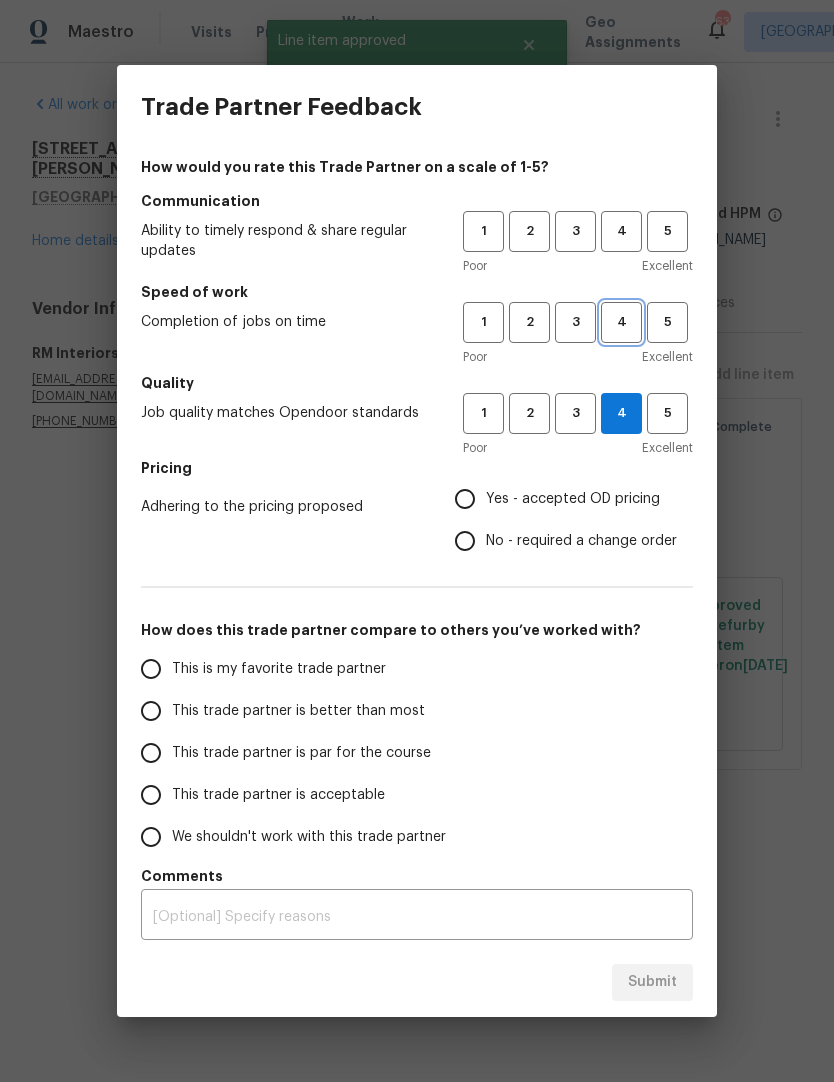 click on "4" at bounding box center [621, 322] 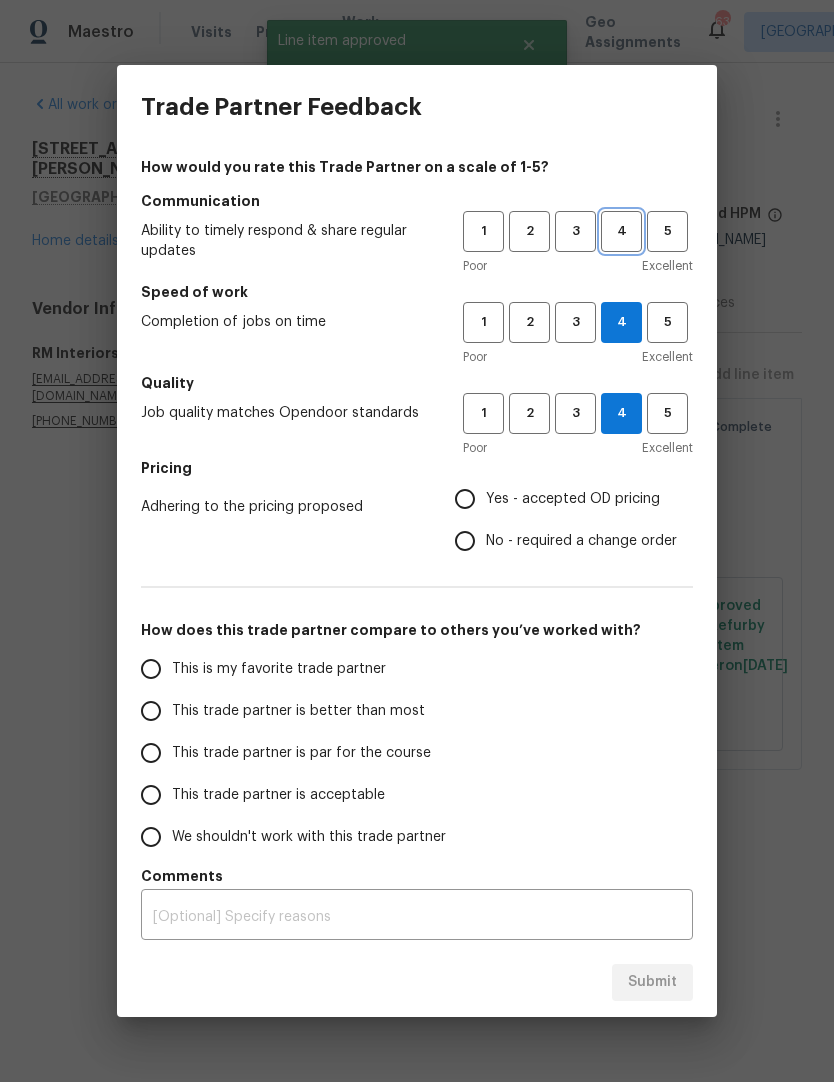 click on "4" at bounding box center [621, 231] 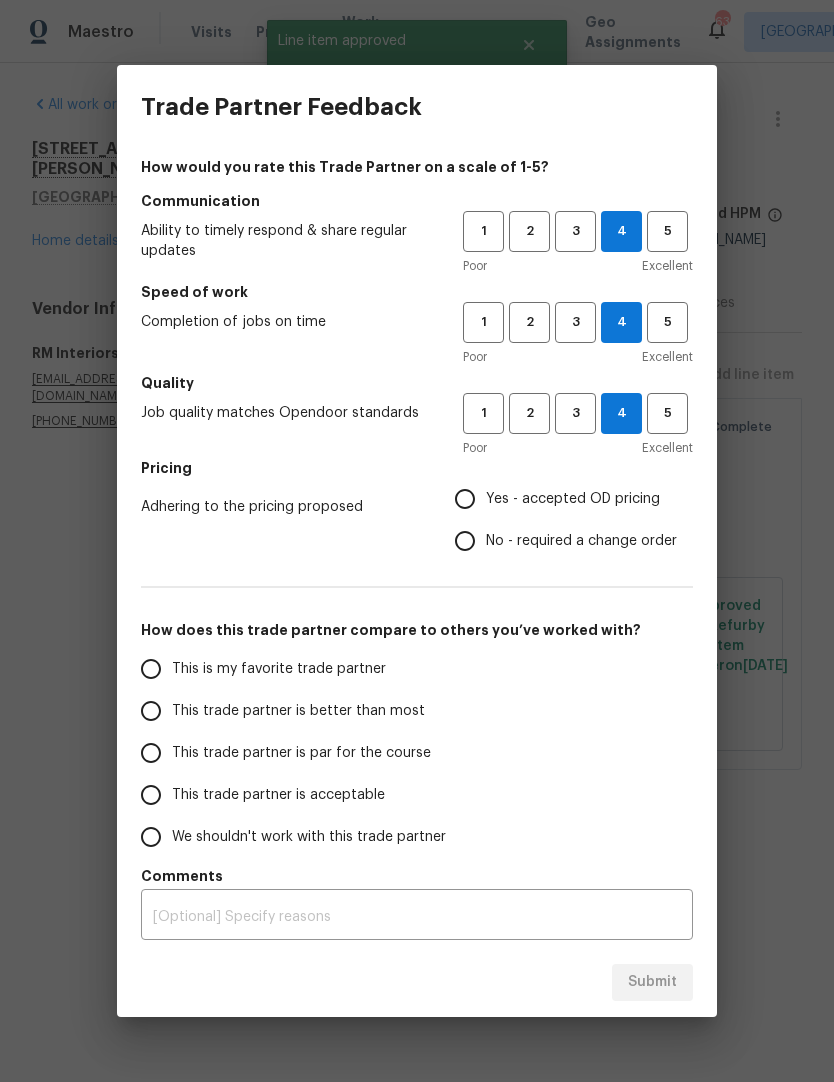 click on "Yes - accepted OD pricing" at bounding box center [465, 499] 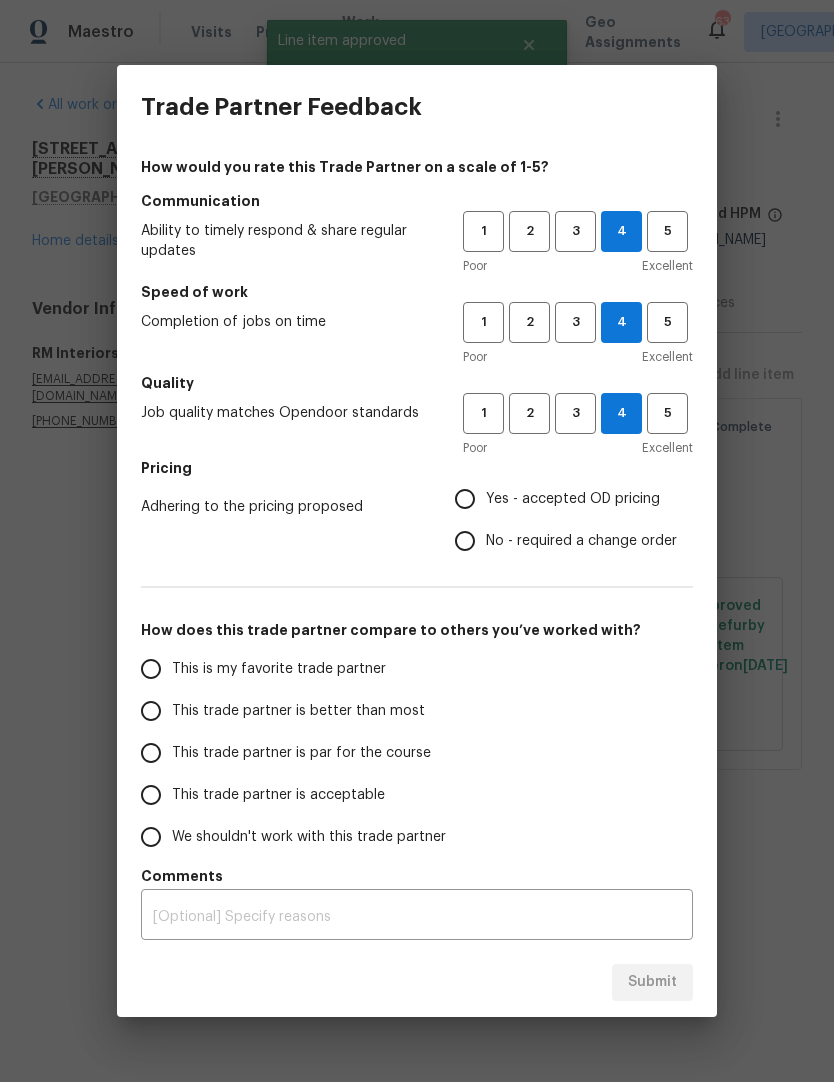 radio on "true" 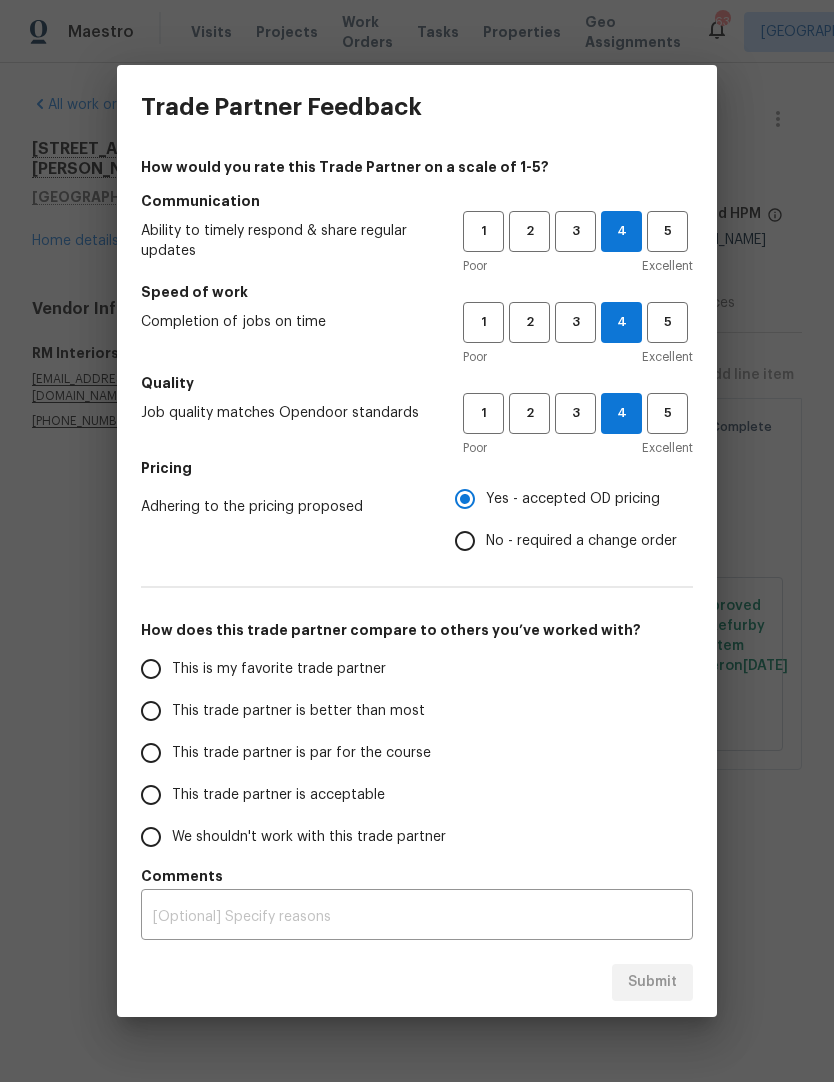 click on "This trade partner is par for the course" at bounding box center (301, 753) 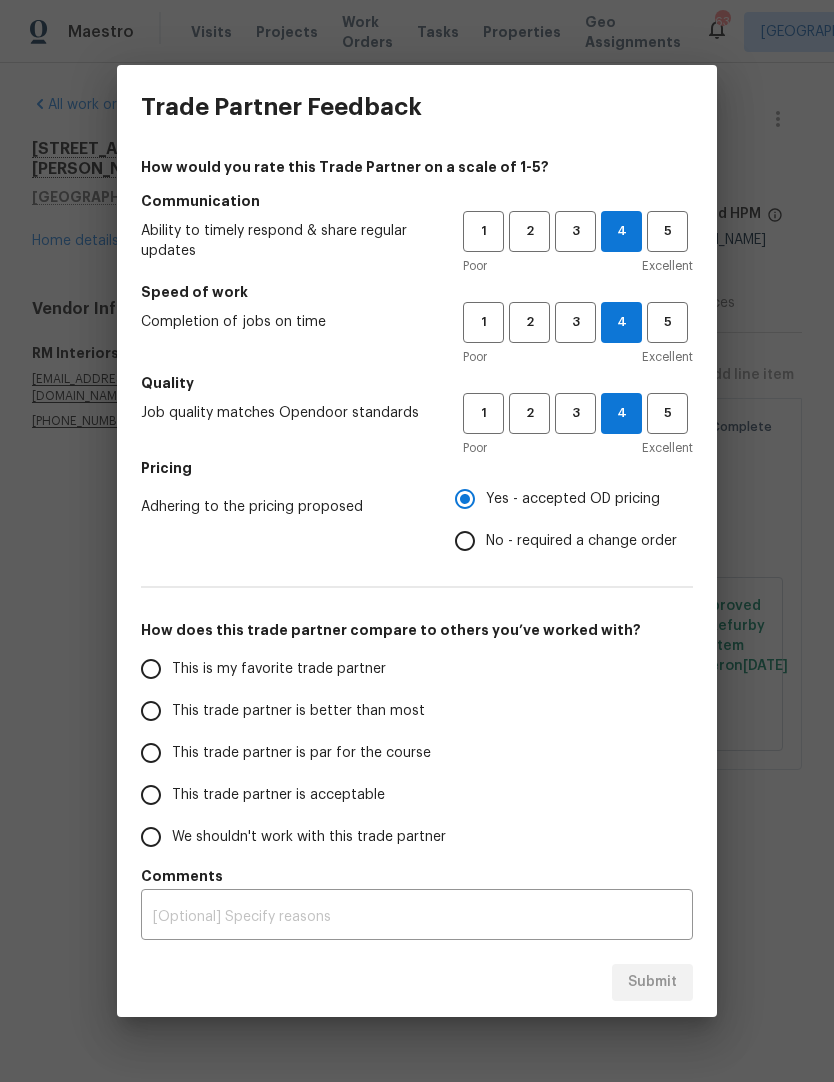 click on "This trade partner is par for the course" at bounding box center [151, 753] 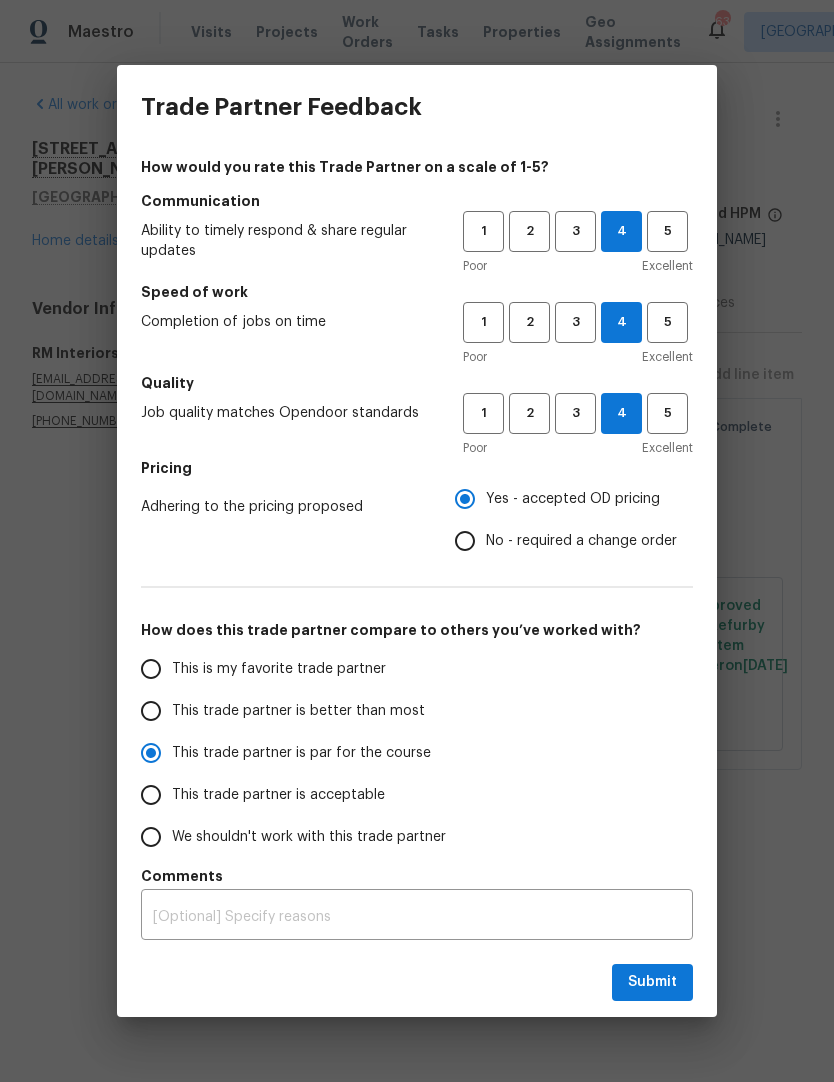 click at bounding box center [417, 917] 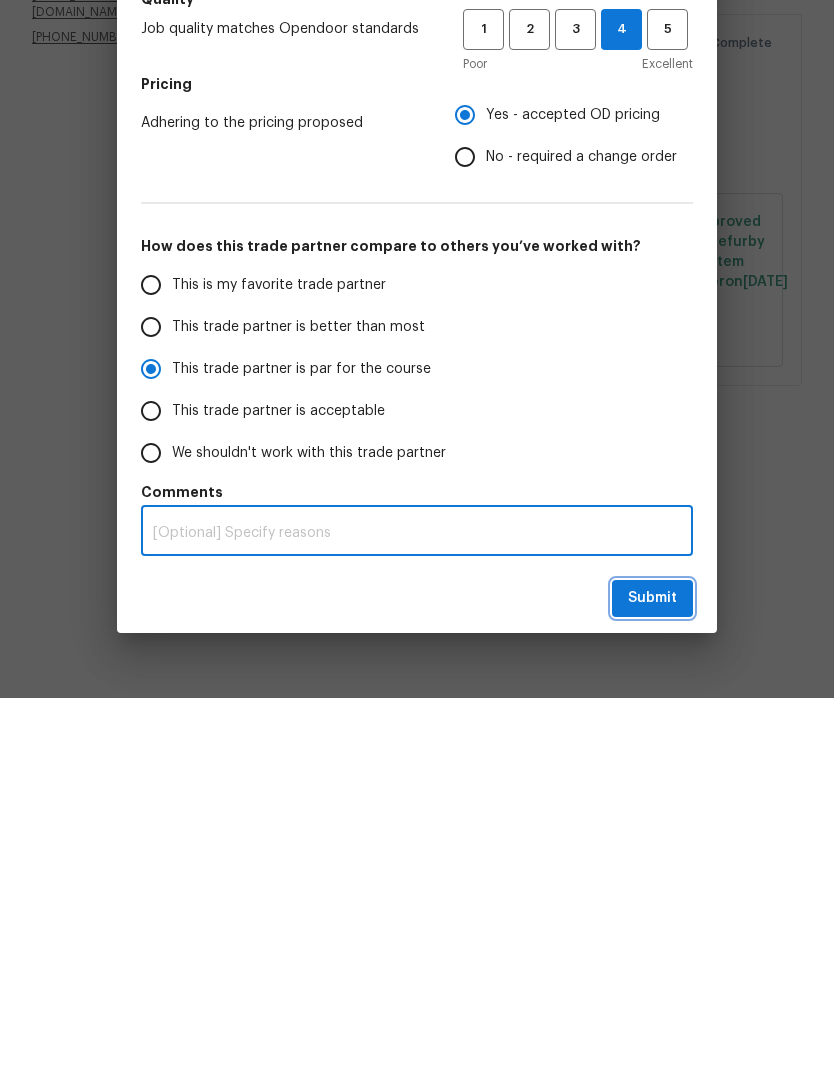 click on "Submit" at bounding box center [652, 982] 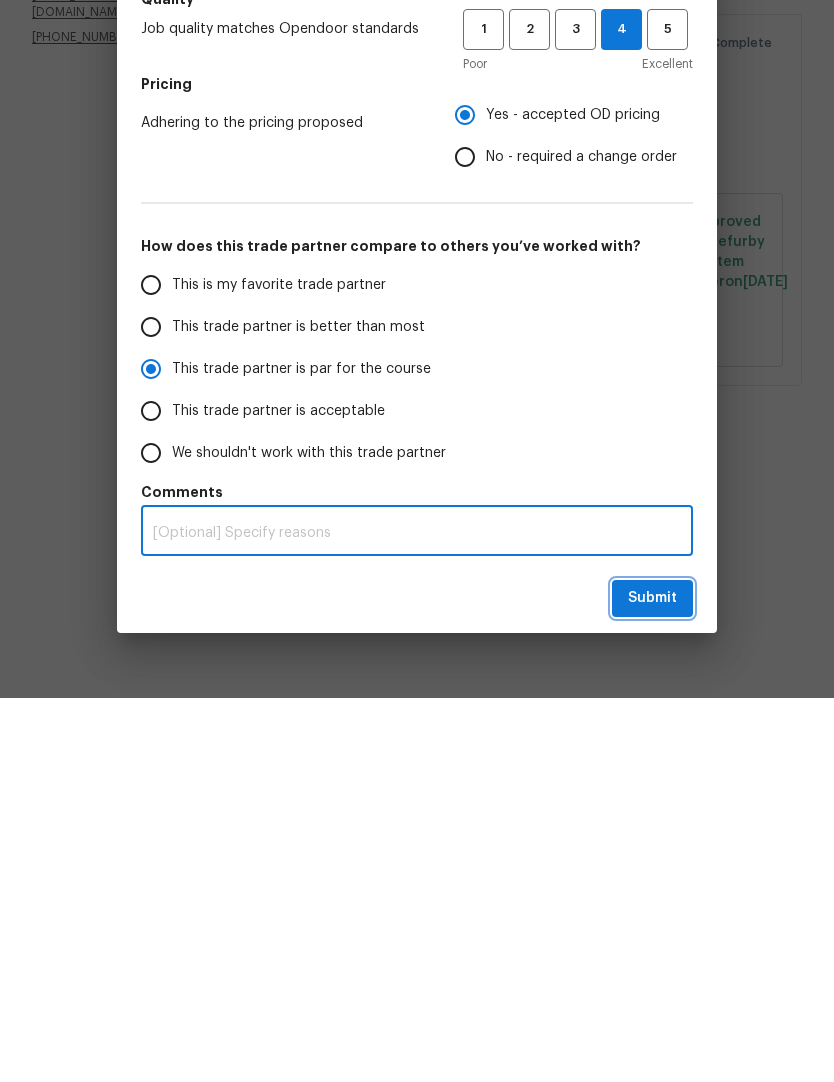 radio on "true" 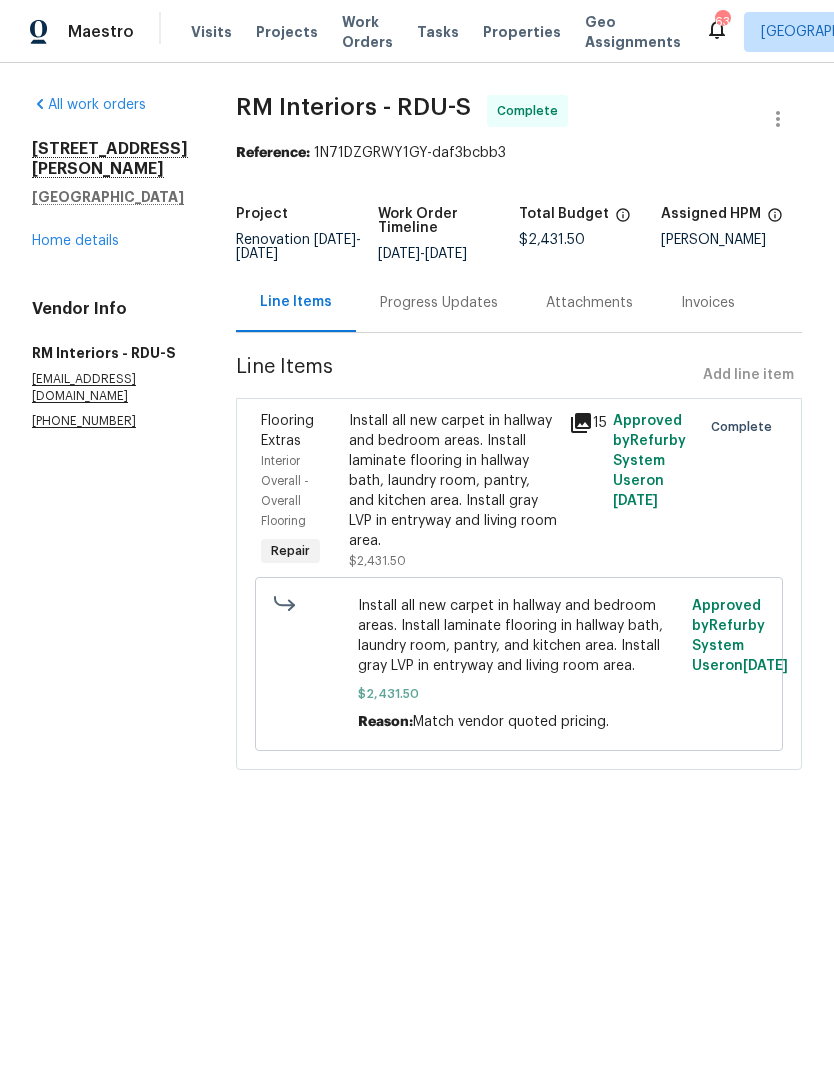 radio on "false" 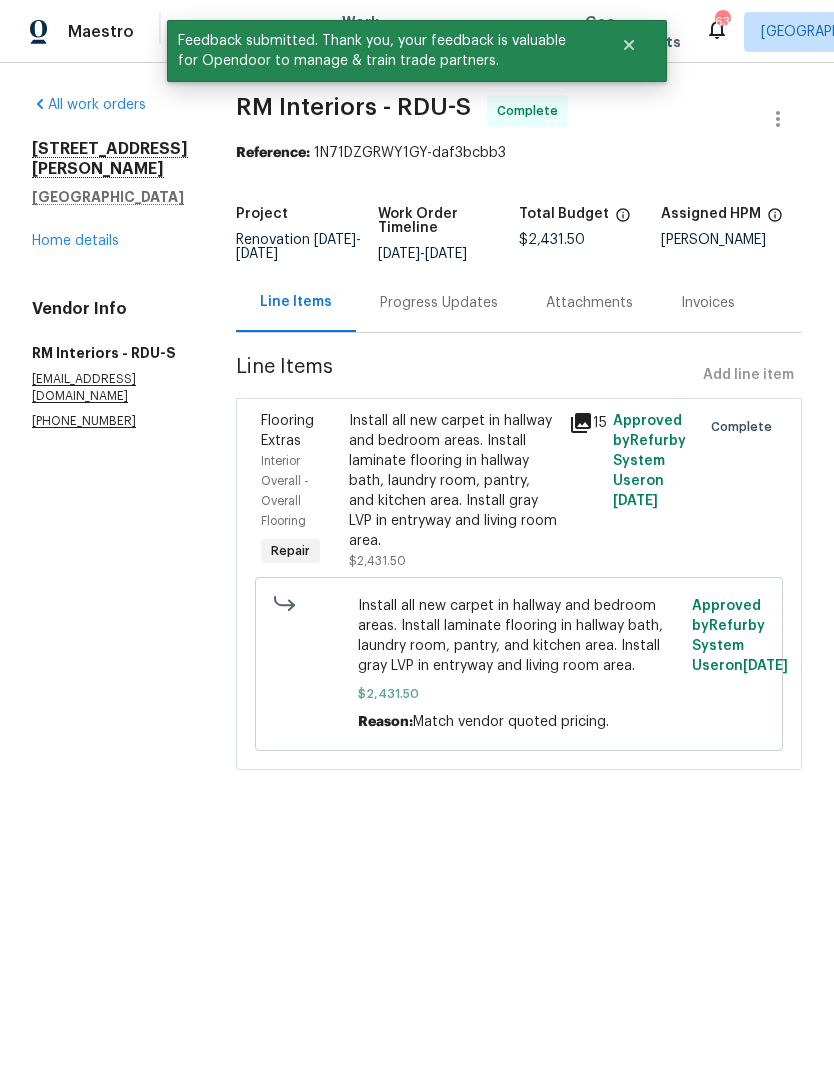 click on "Install all new carpet in hallway and bedroom areas. Install laminate flooring in hallway bath, laundry room, pantry, and kitchen area. Install gray LVP in entryway and living room area." at bounding box center (519, 636) 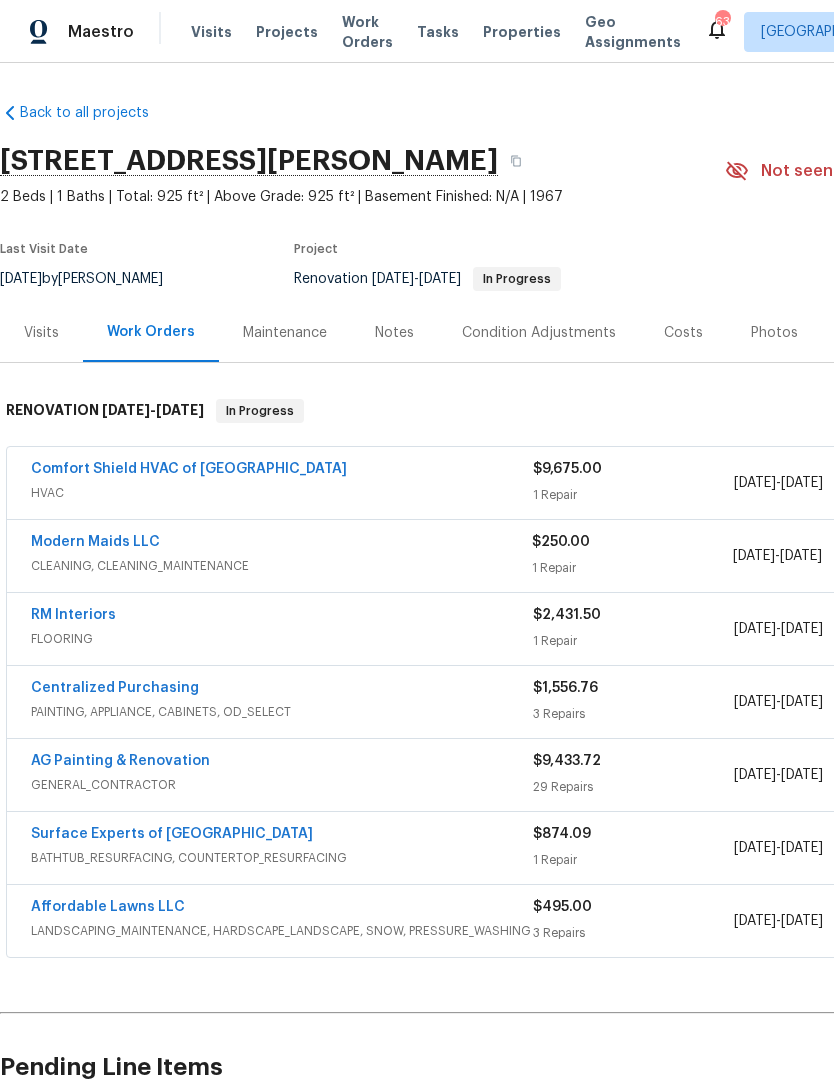scroll, scrollTop: 0, scrollLeft: 0, axis: both 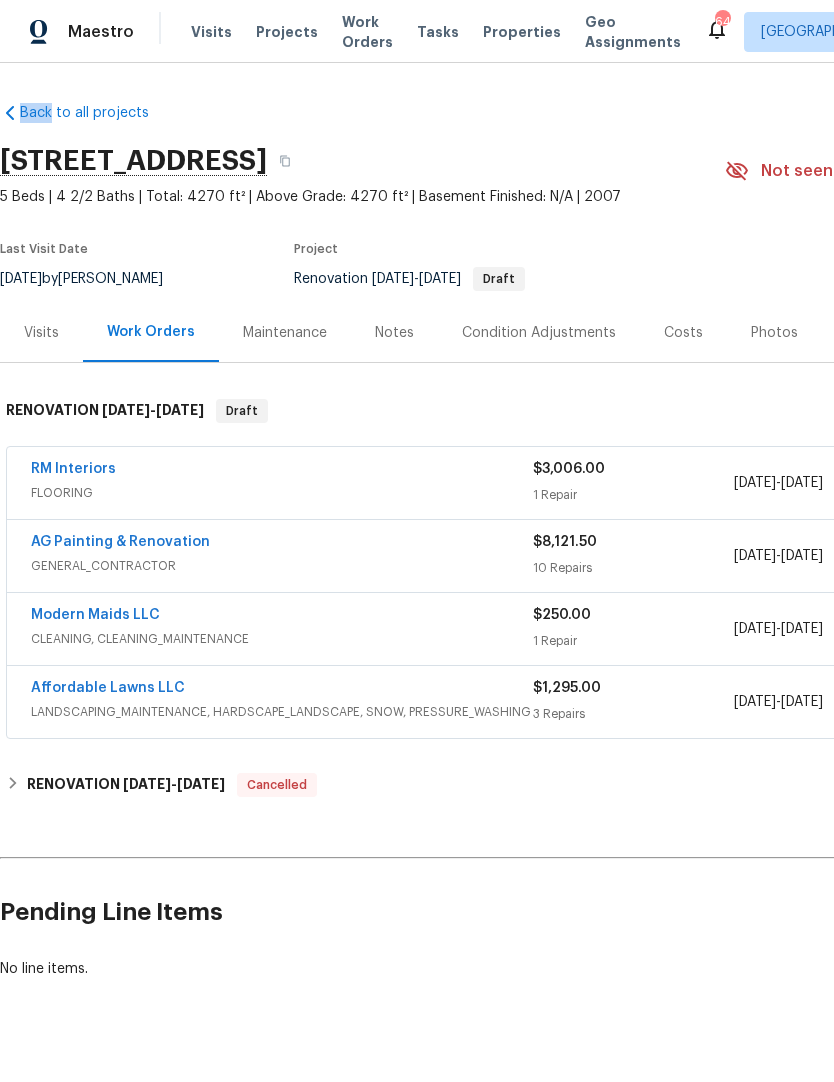 click on "[STREET_ADDRESS]" at bounding box center [133, 161] 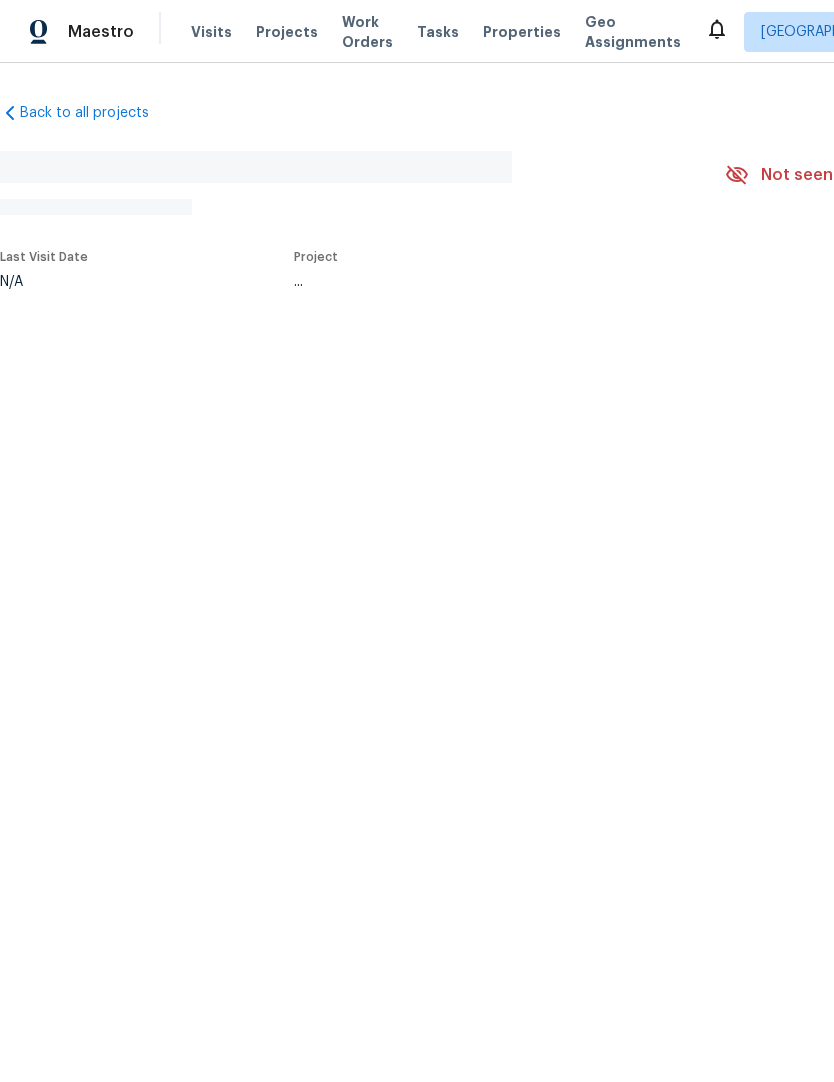 scroll, scrollTop: 0, scrollLeft: 0, axis: both 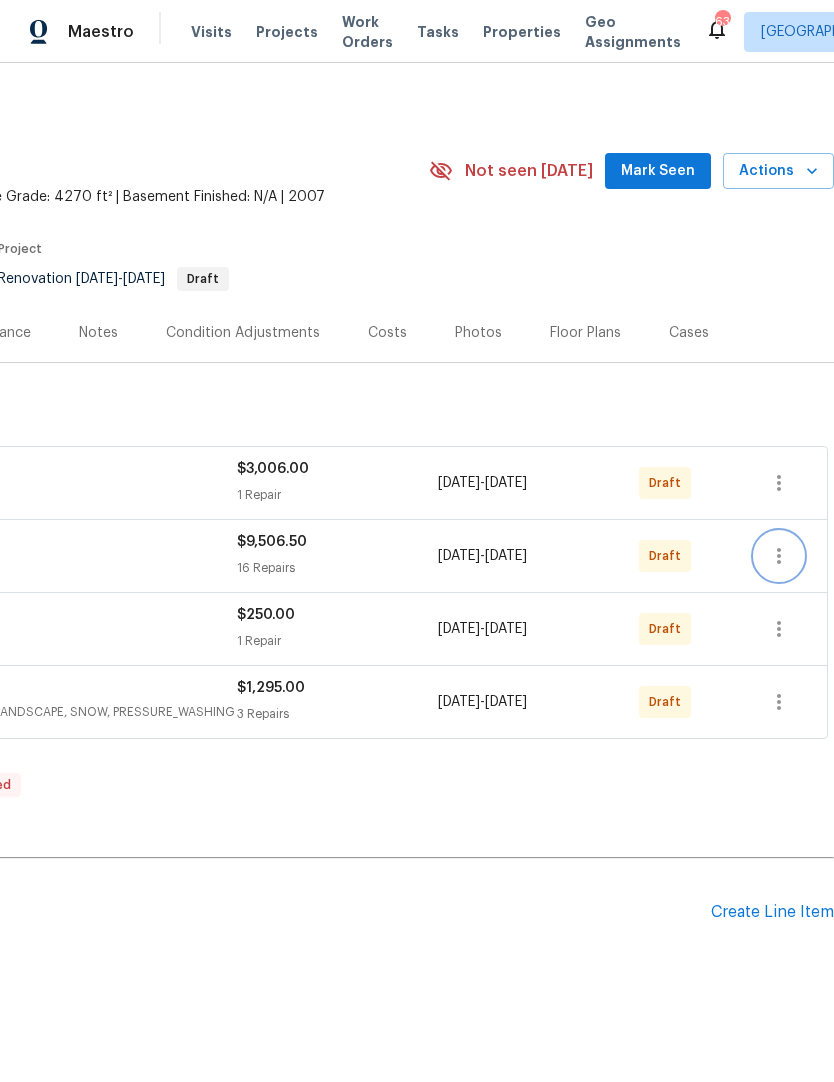 click 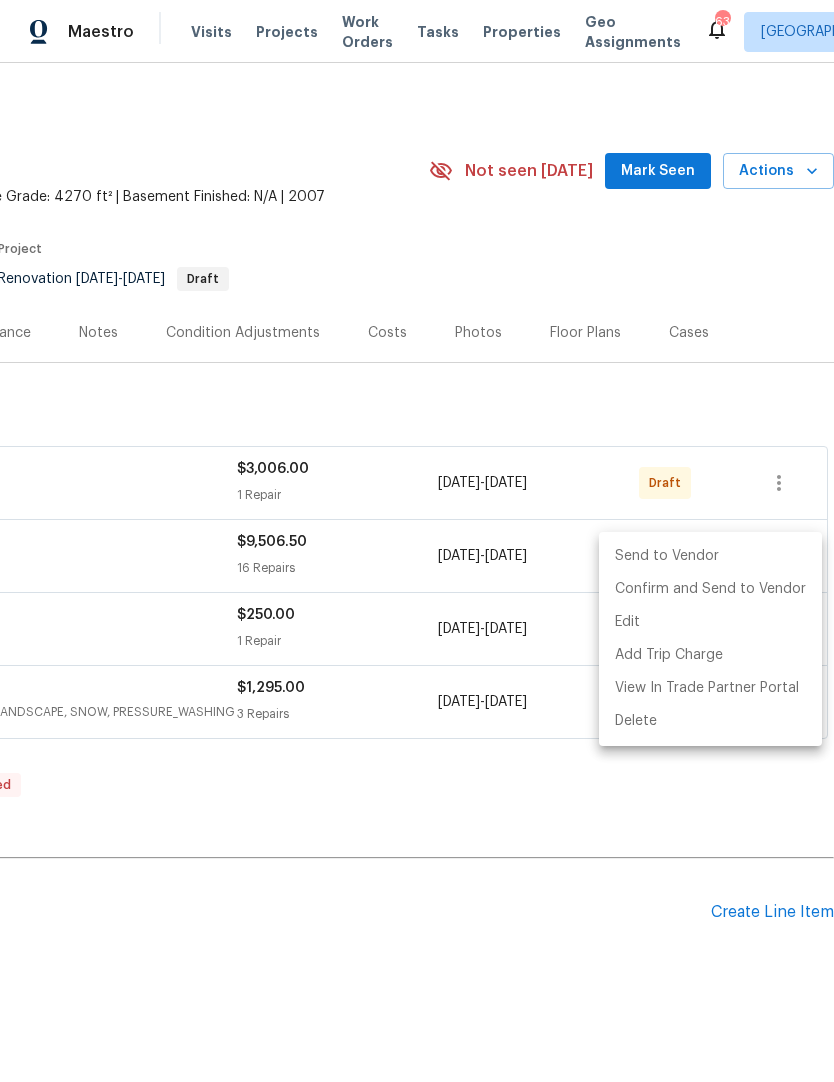 click on "Send to Vendor" at bounding box center (710, 556) 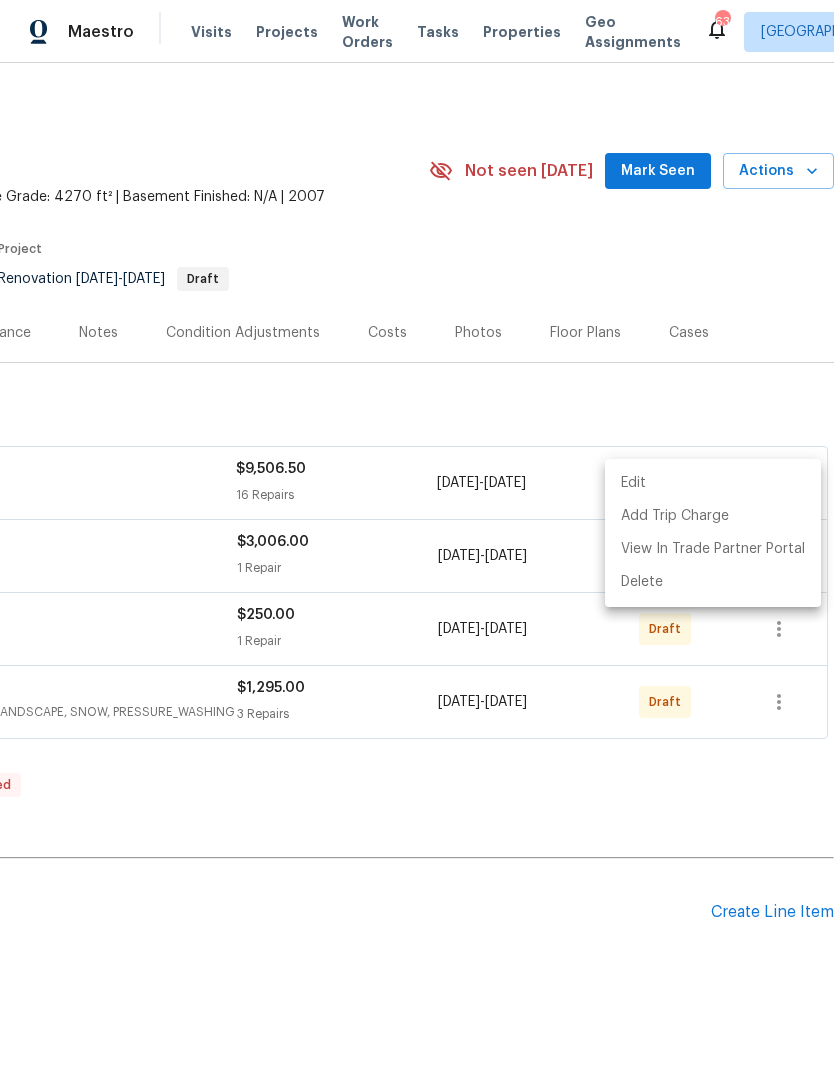 click at bounding box center [417, 541] 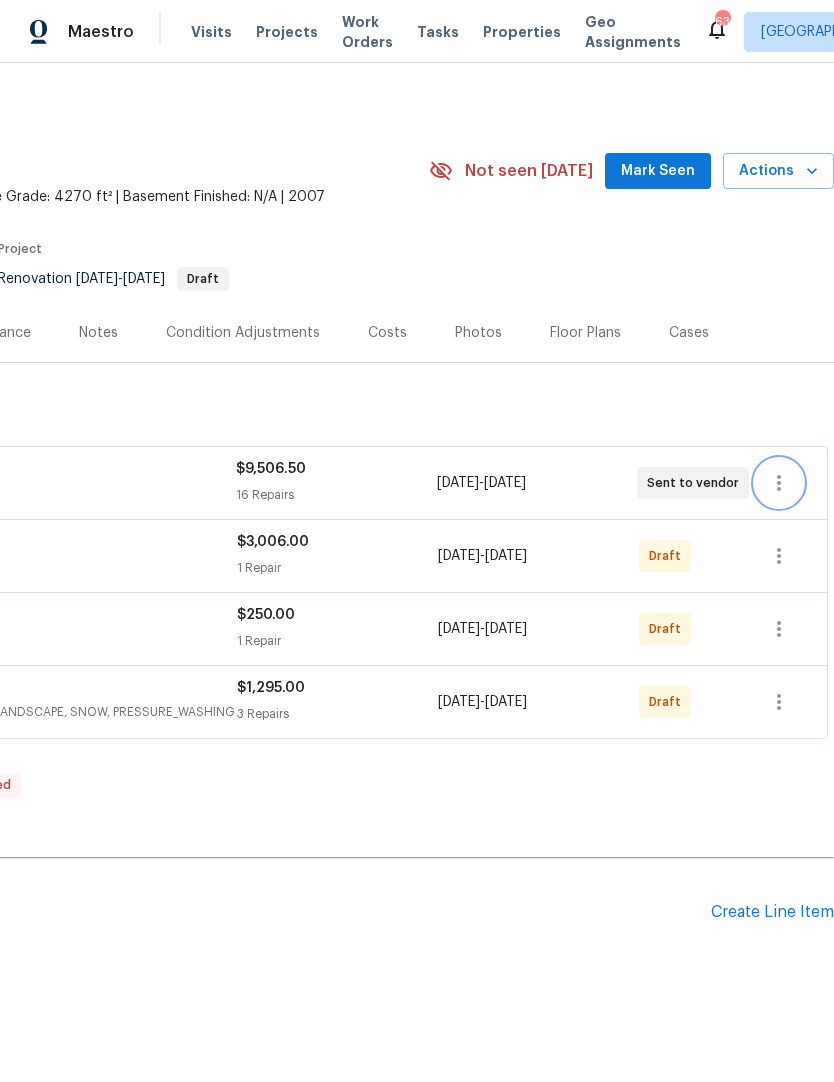 scroll, scrollTop: 0, scrollLeft: 296, axis: horizontal 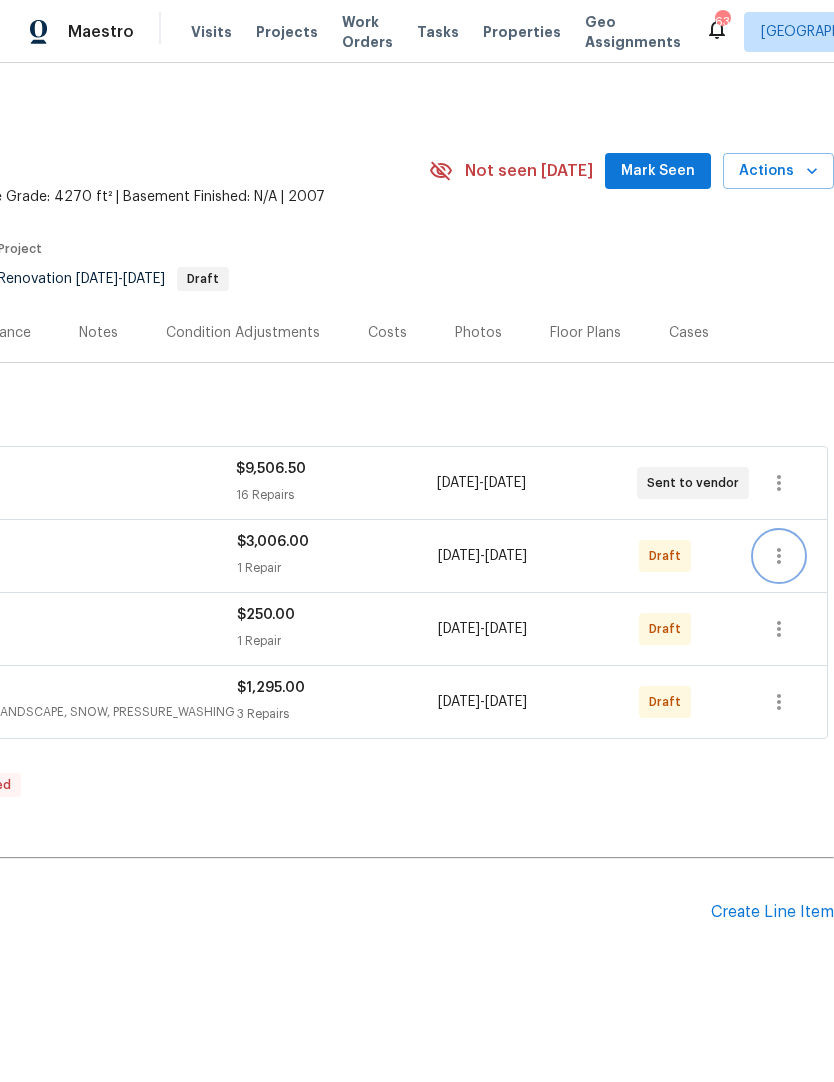 click 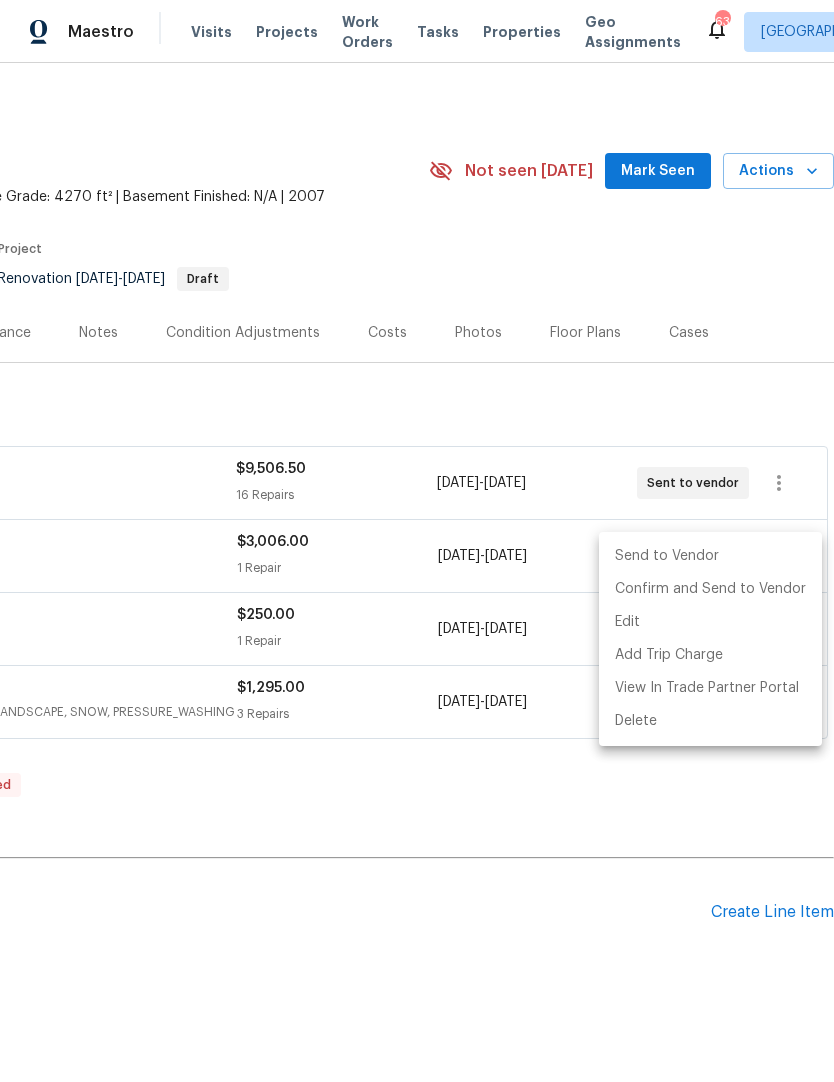 click on "Send to Vendor" at bounding box center (710, 556) 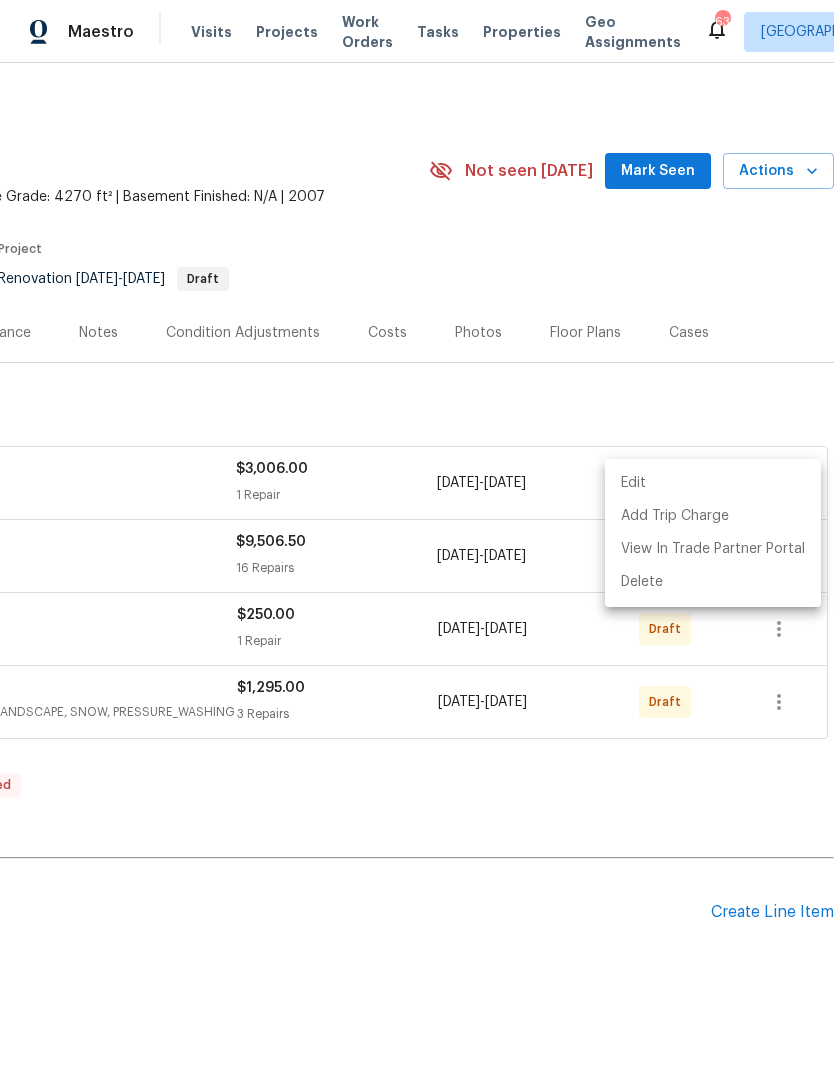 click at bounding box center [417, 541] 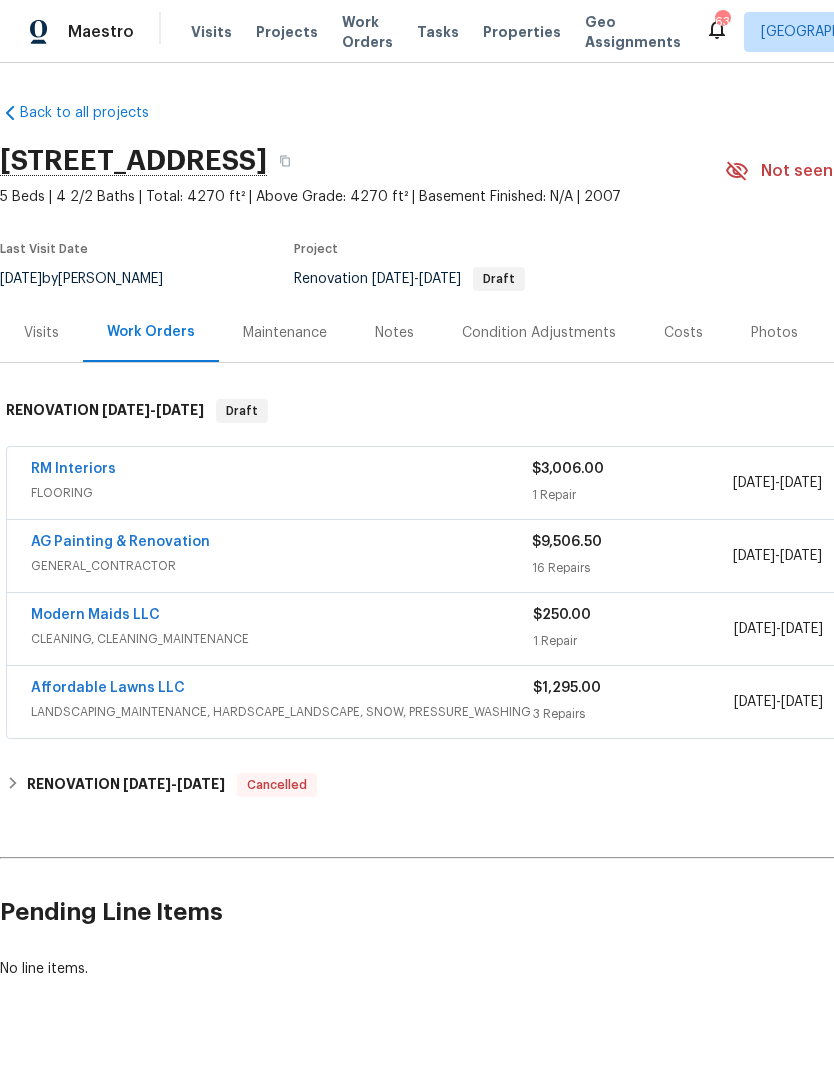 scroll, scrollTop: 0, scrollLeft: 0, axis: both 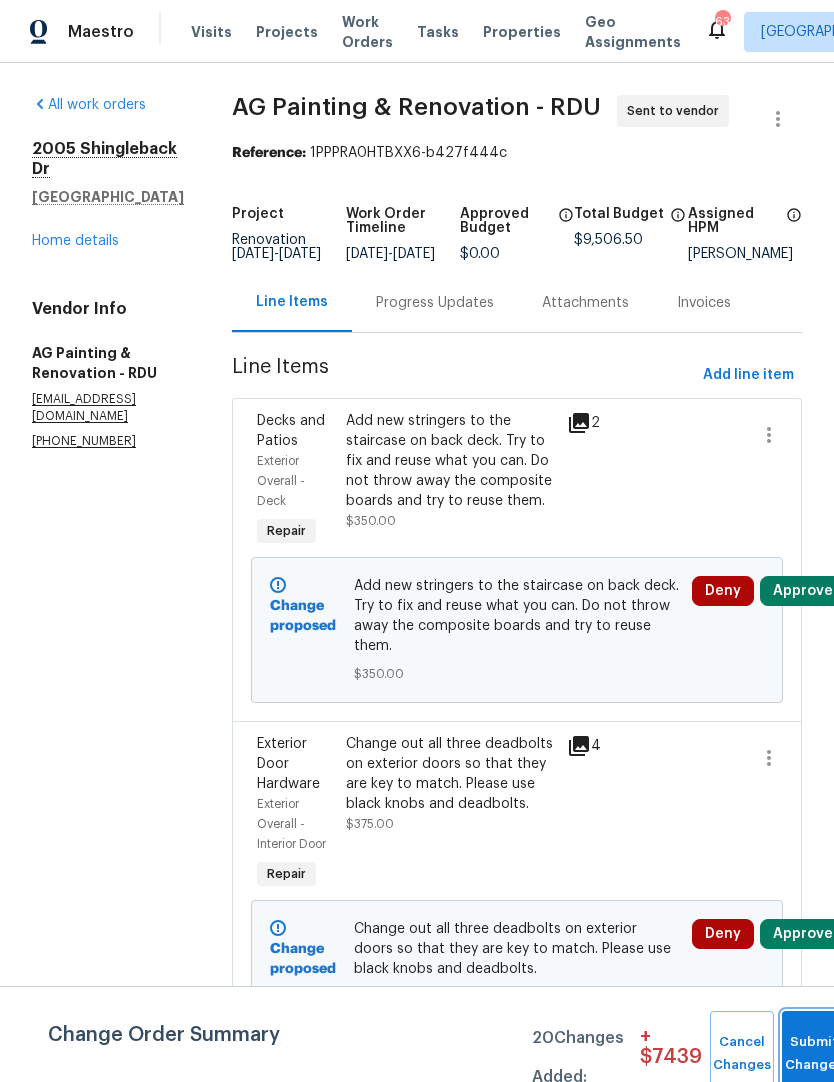 click on "Submit Changes" at bounding box center (814, 1054) 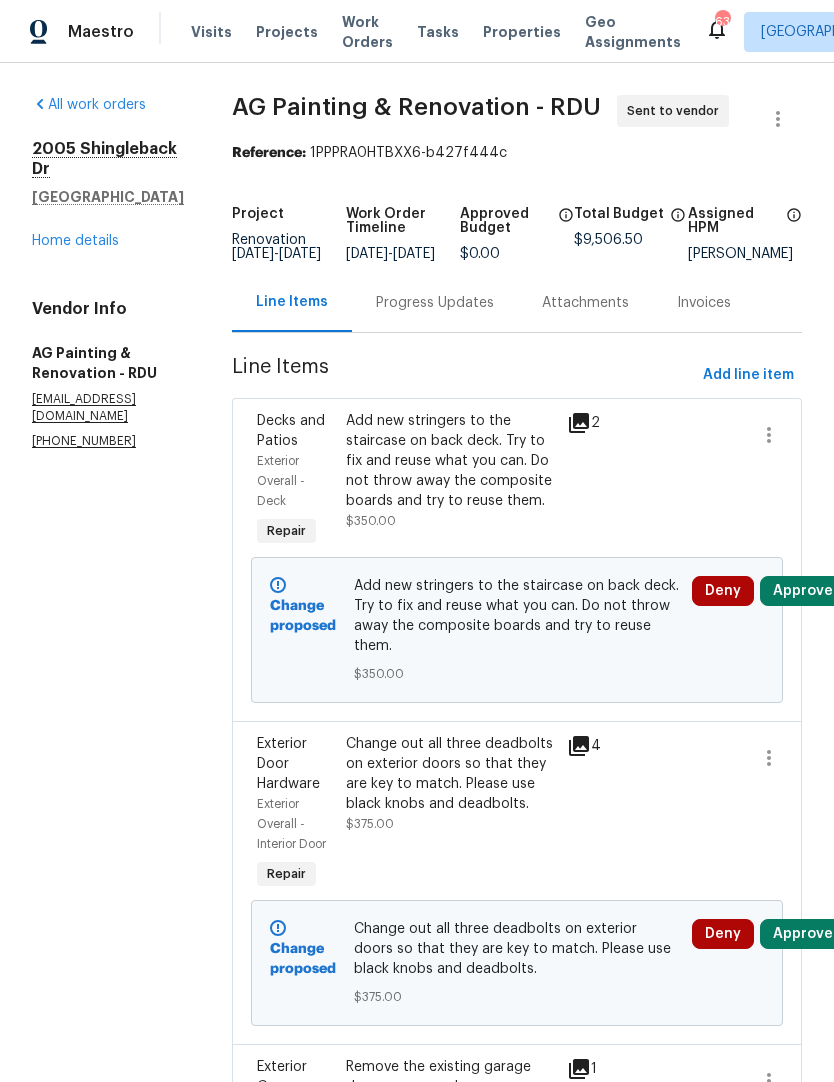 click on "Approve" at bounding box center [803, 934] 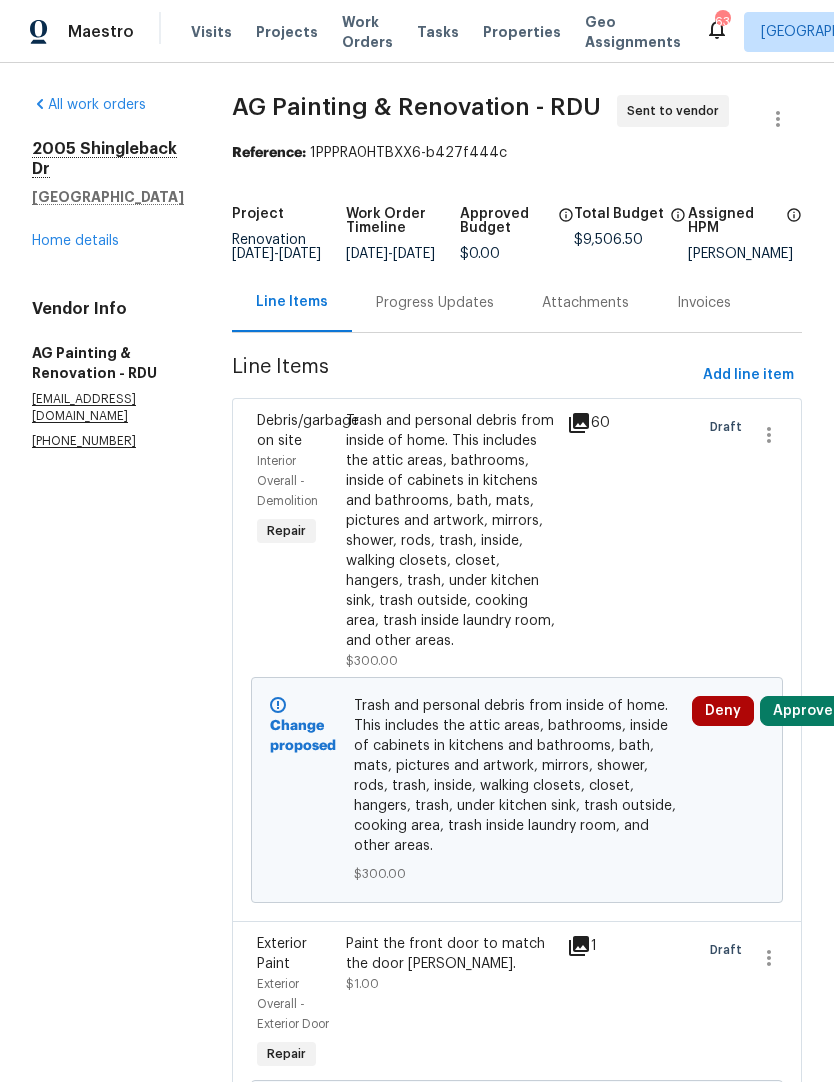 click on "Debris/garbage on site Interior Overall - Demolition Repair Trash and personal debris from inside of home. This includes the attic areas, bathrooms, inside of cabinets in kitchens and bathrooms, bath, mats, pictures and artwork, mirrors, shower, rods, trash, inside, walking closets, closet, hangers, trash, under kitchen sink, trash outside, cooking area, trash inside laundry room, and other areas. $300.00   60 Draft Change proposed Trash and personal debris from inside of home. This includes the attic areas, bathrooms, inside of cabinets in kitchens and bathrooms, bath, mats, pictures and artwork, mirrors, shower, rods, trash, inside, walking closets, closet, hangers, trash, under kitchen sink, trash outside, cooking area, trash inside laundry room, and other areas. $300.00 Deny Approve" at bounding box center [517, 659] 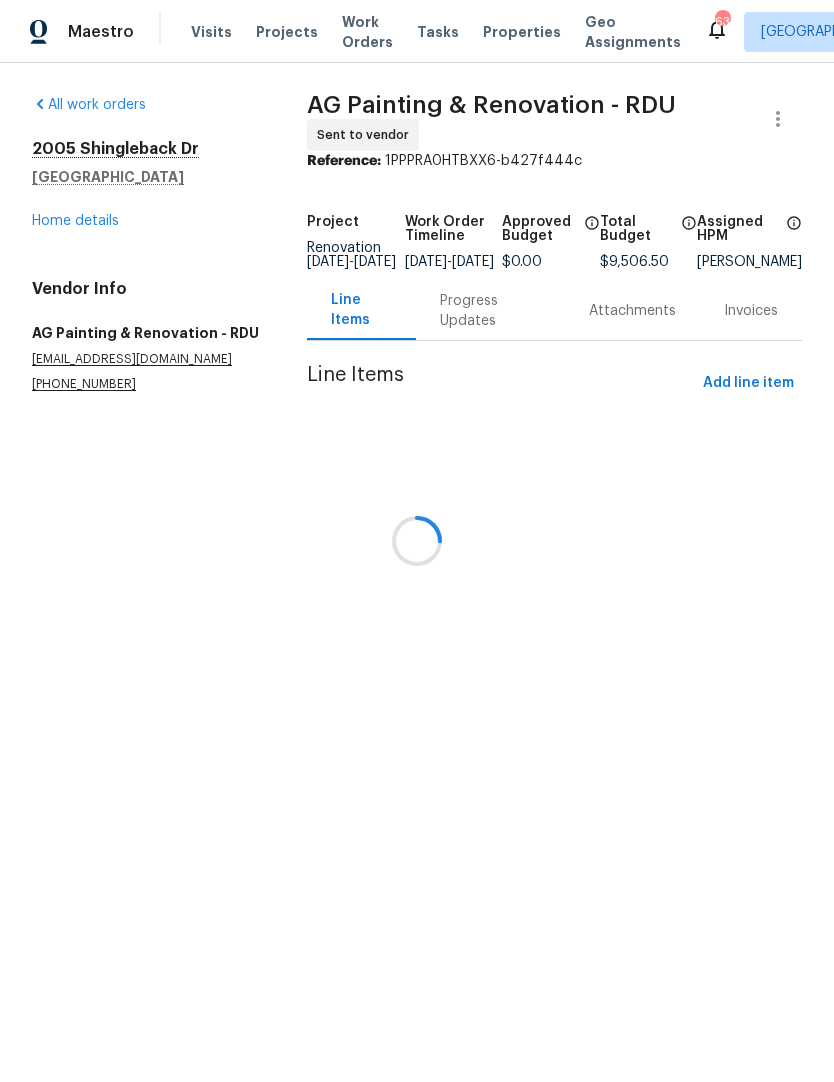click on "All work orders 2005 Shingleback Dr Wake Forest, NC 27587 Home details Vendor Info AG Painting & Renovation - RDU agpaintingandrenovation@gmail.com (919) 827-2151 AG Painting & Renovation - RDU Sent to vendor Reference:   1PPPRA0HTBXX6-b427f444c Project Renovation   7/21/2025  -  9/2/2025 Work Order Timeline 7/21/2025  -  9/1/2025 Approved Budget $0.00 Total Budget $9,506.50 Assigned HPM Joseph White Line Items Progress Updates Attachments Invoices Line Items Add line item" at bounding box center (417, 268) 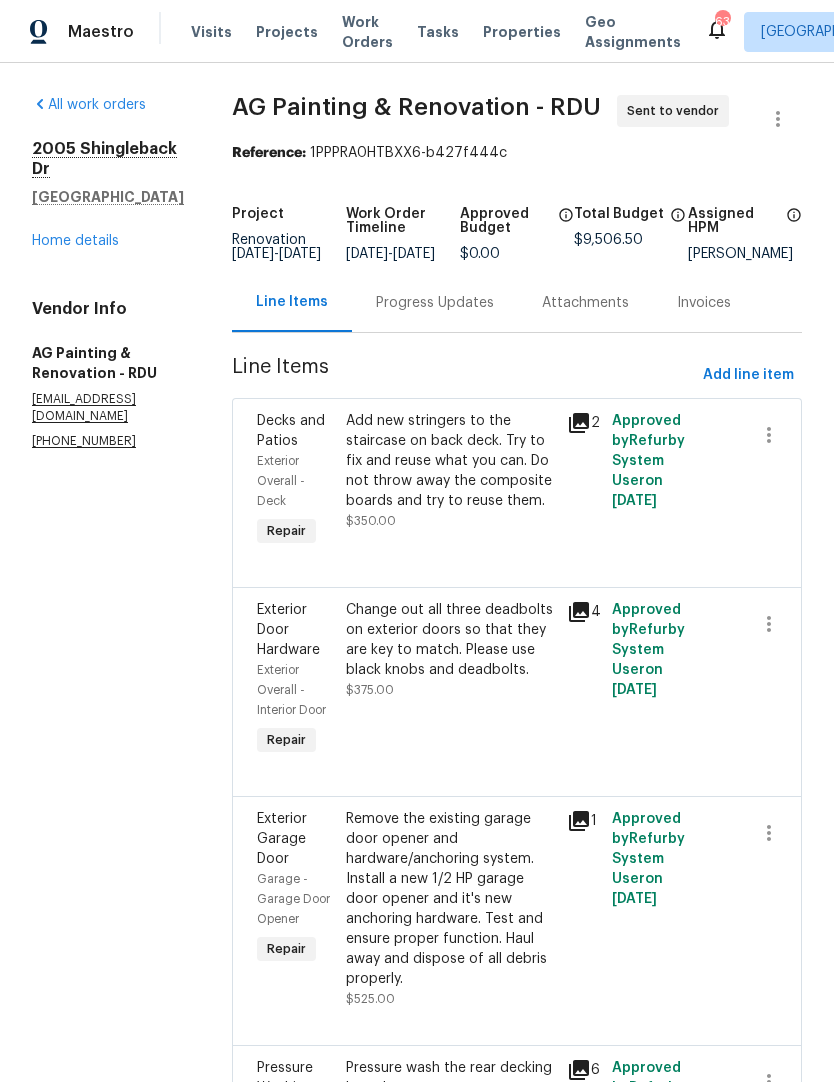 scroll, scrollTop: 0, scrollLeft: 0, axis: both 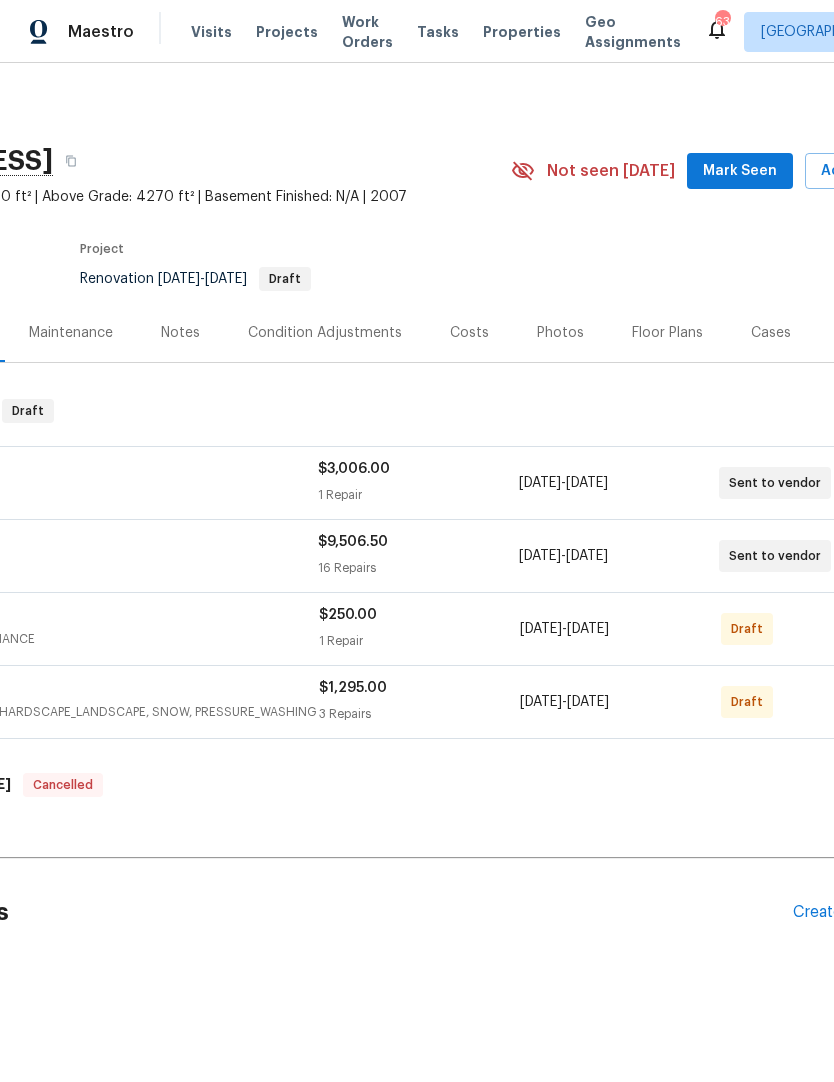 click on "[DATE]  -  [DATE]" at bounding box center [619, 556] 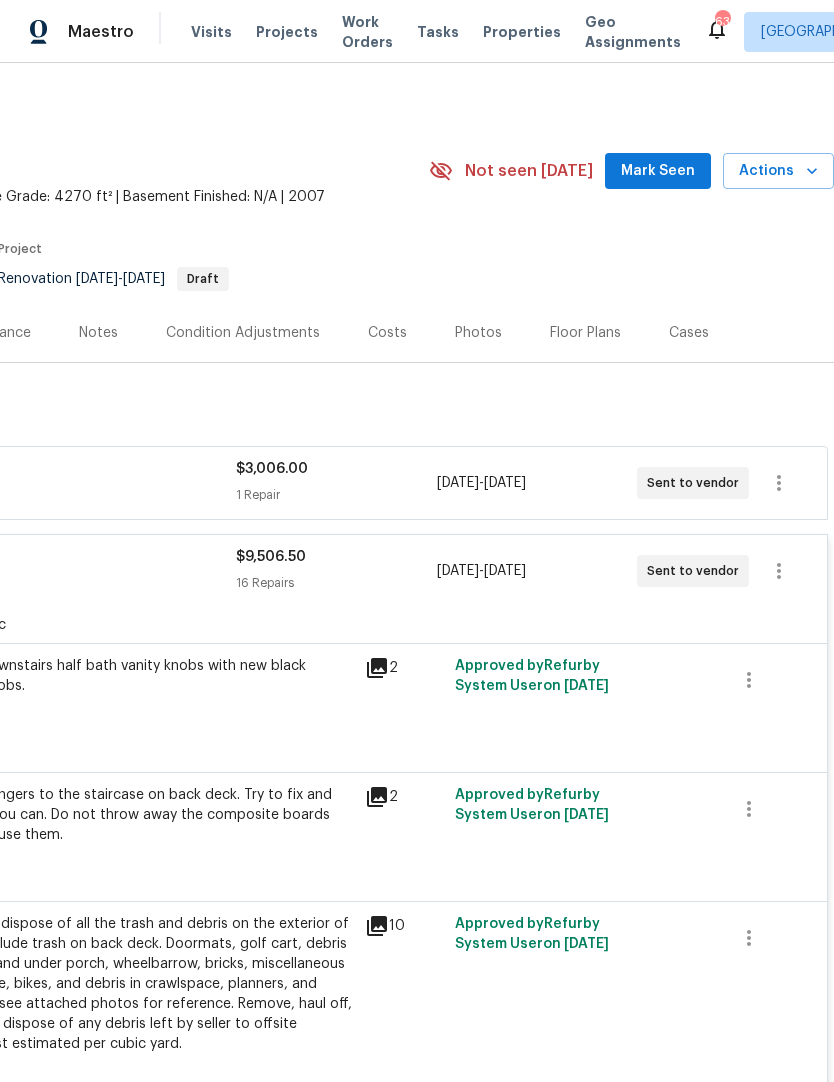 scroll, scrollTop: 0, scrollLeft: 296, axis: horizontal 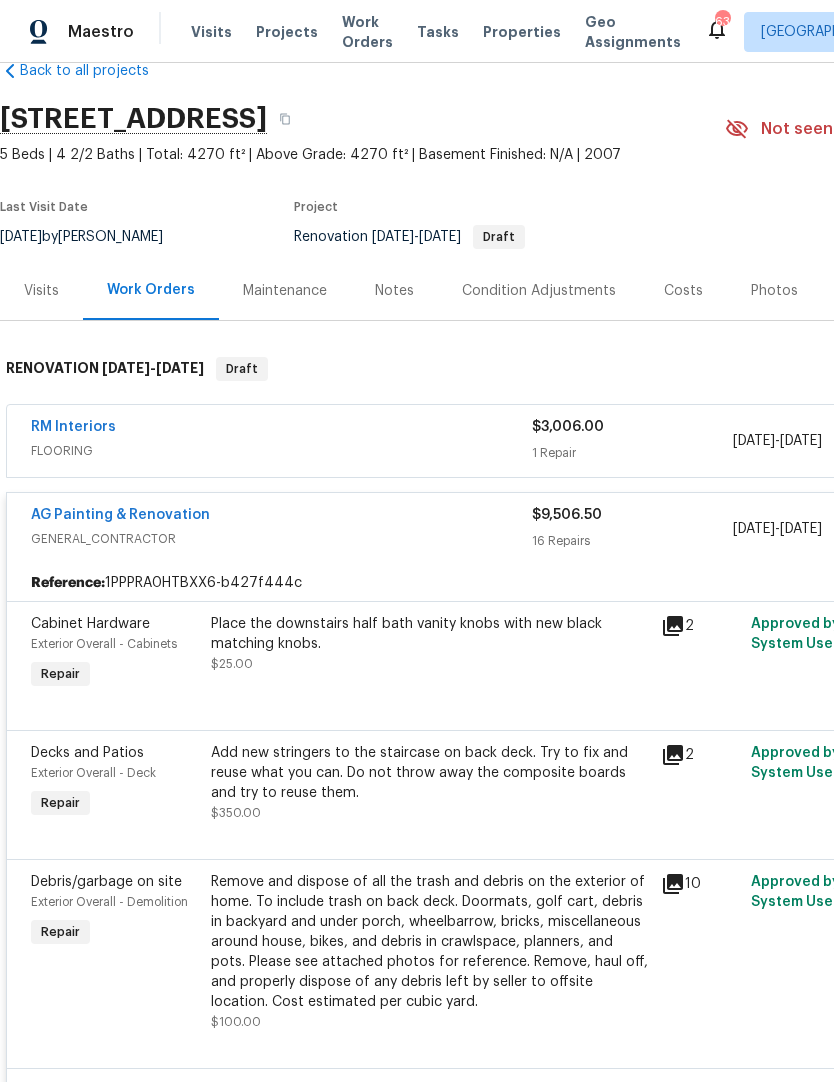 click on "AG Painting & Renovation" at bounding box center (281, 517) 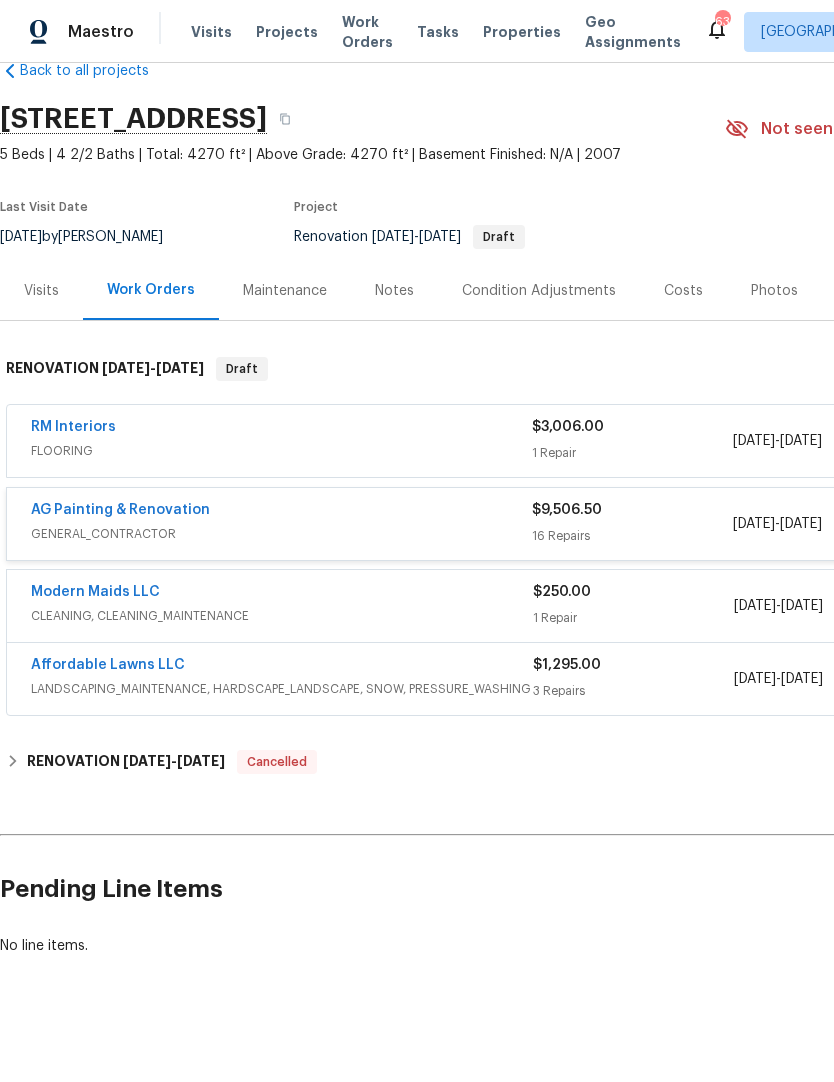 scroll, scrollTop: 0, scrollLeft: 0, axis: both 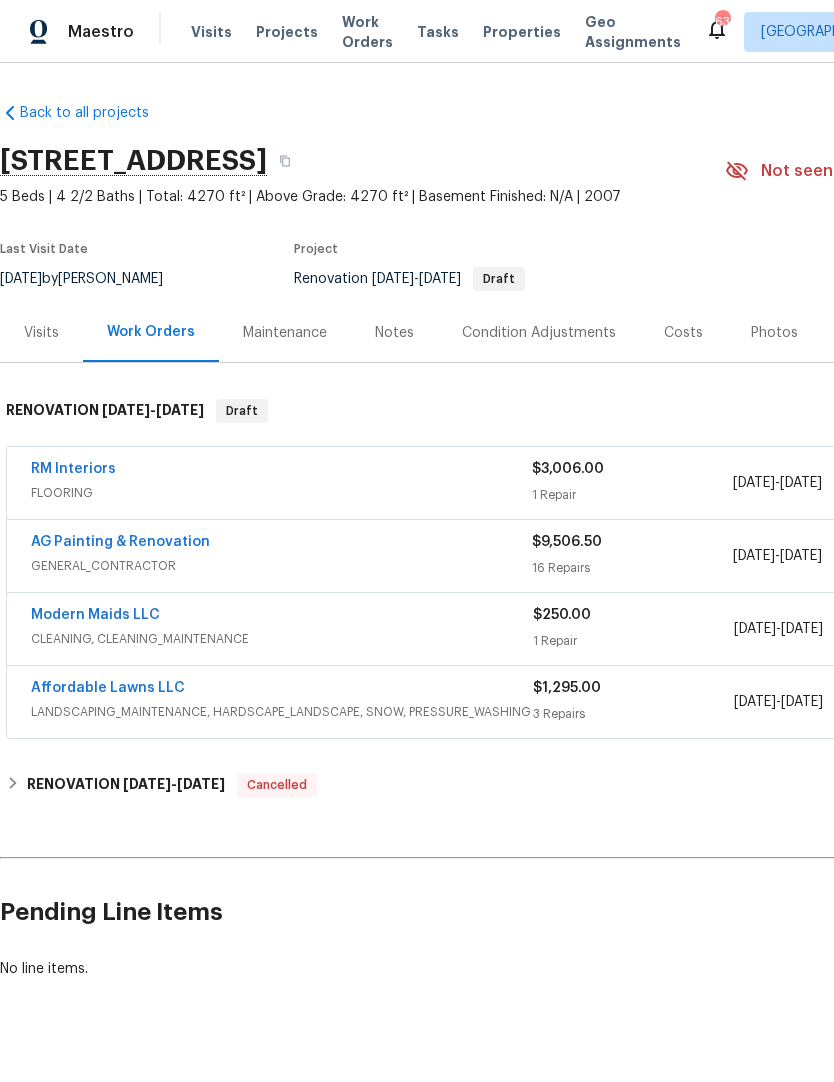 click on "AG Painting & Renovation GENERAL_CONTRACTOR $9,506.50 16 Repairs [DATE]  -  [DATE] Sent to vendor" at bounding box center (565, 556) 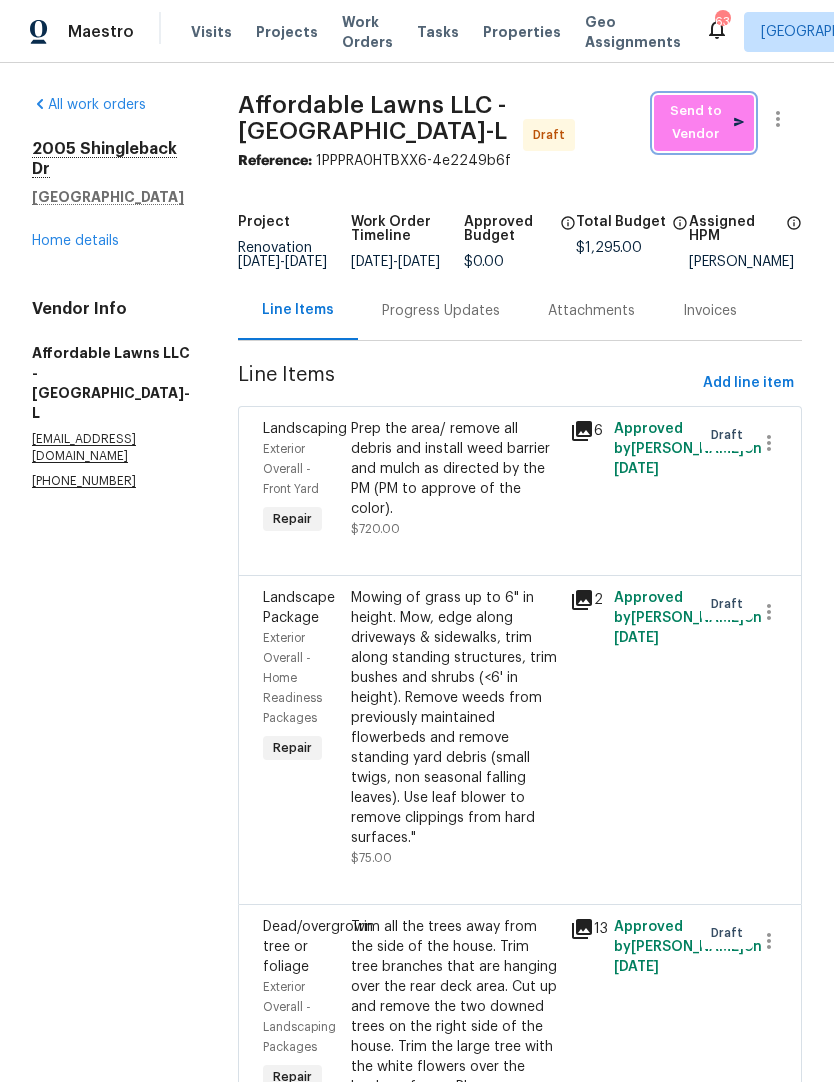 click on "Send to Vendor" at bounding box center (704, 123) 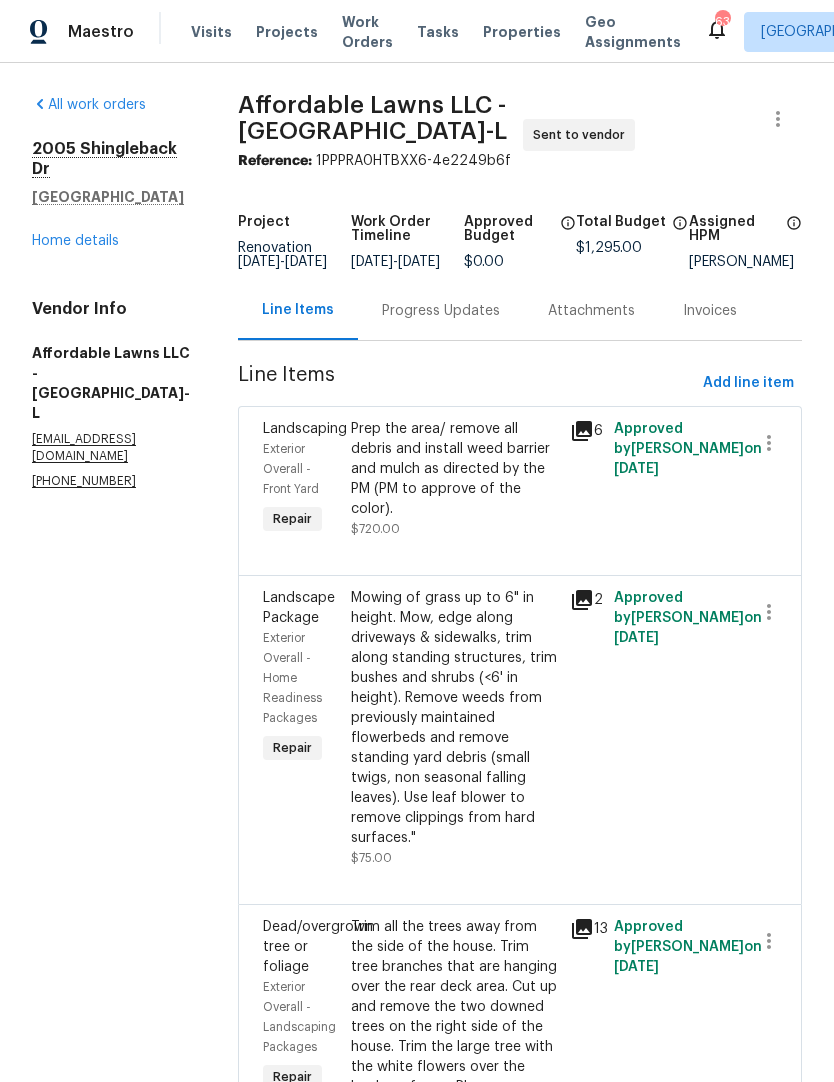 click on "Home details" at bounding box center (75, 241) 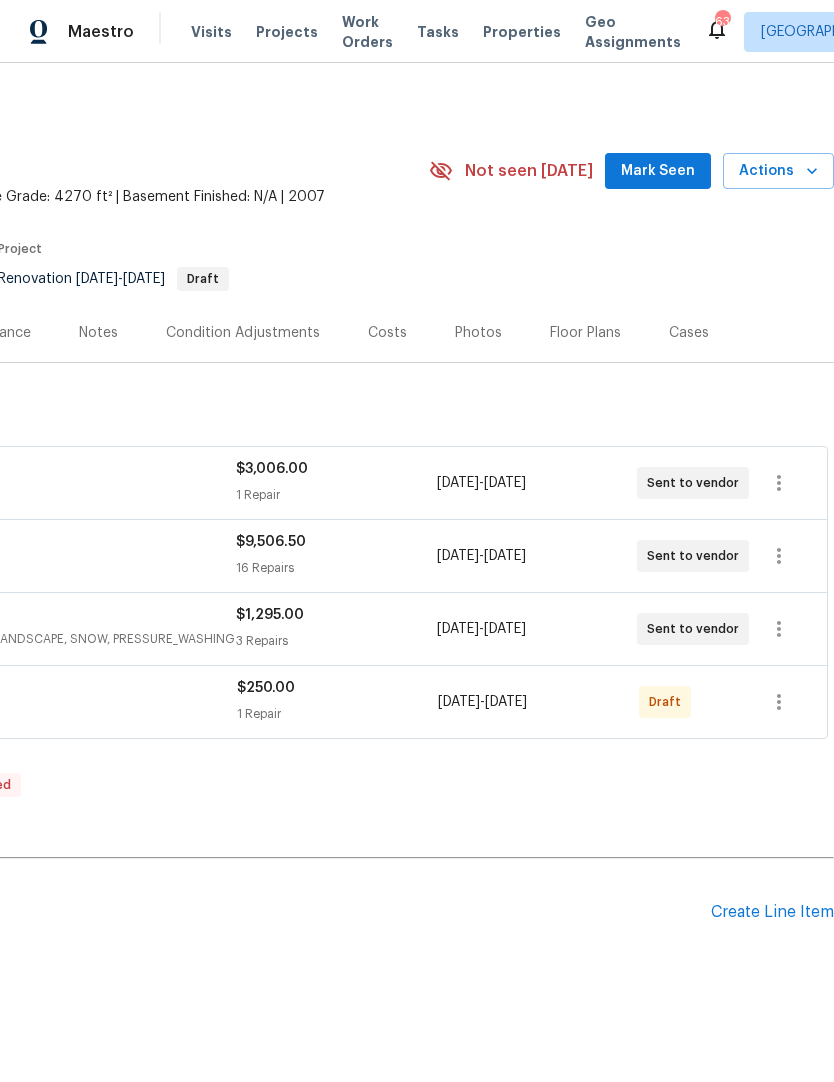 scroll, scrollTop: 0, scrollLeft: 296, axis: horizontal 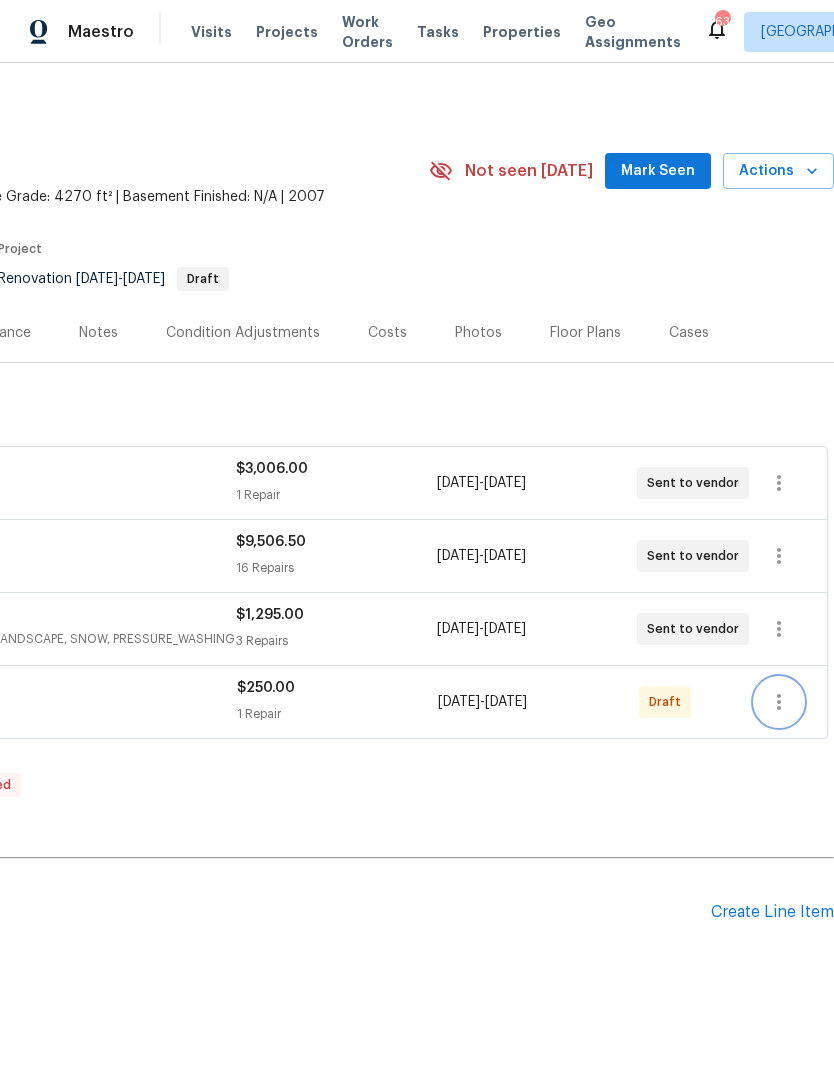 click 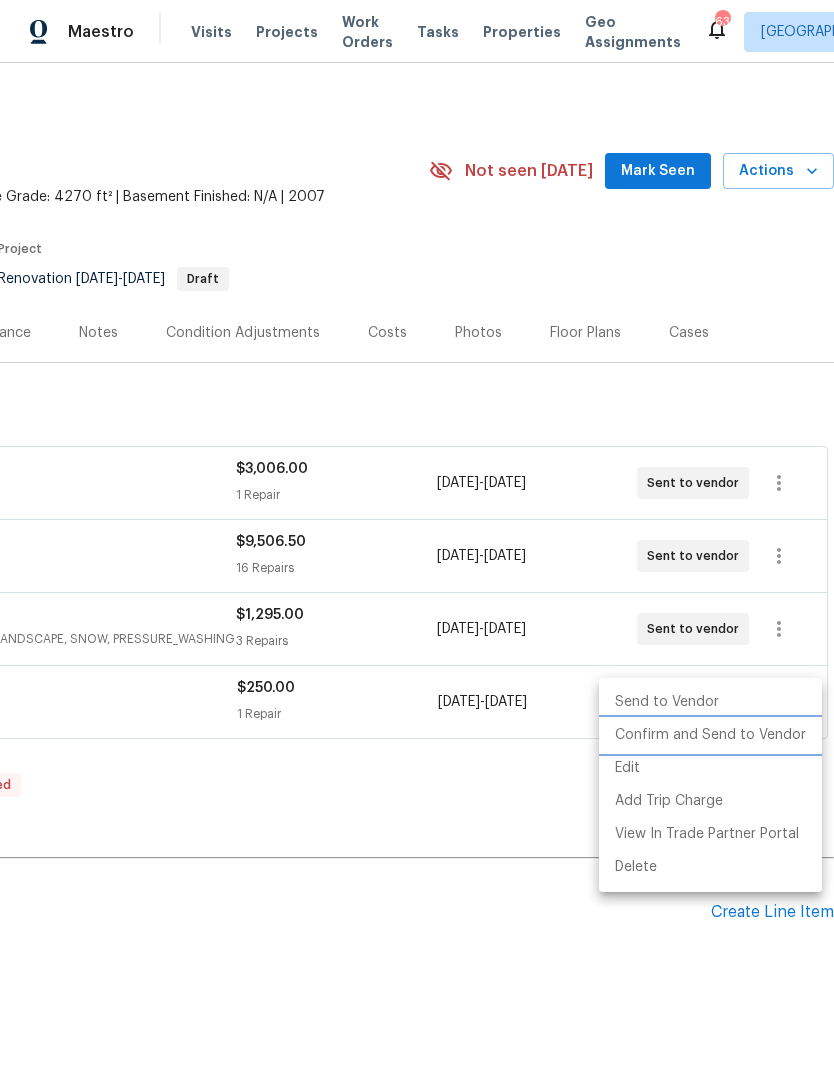 click on "Confirm and Send to Vendor" at bounding box center [710, 735] 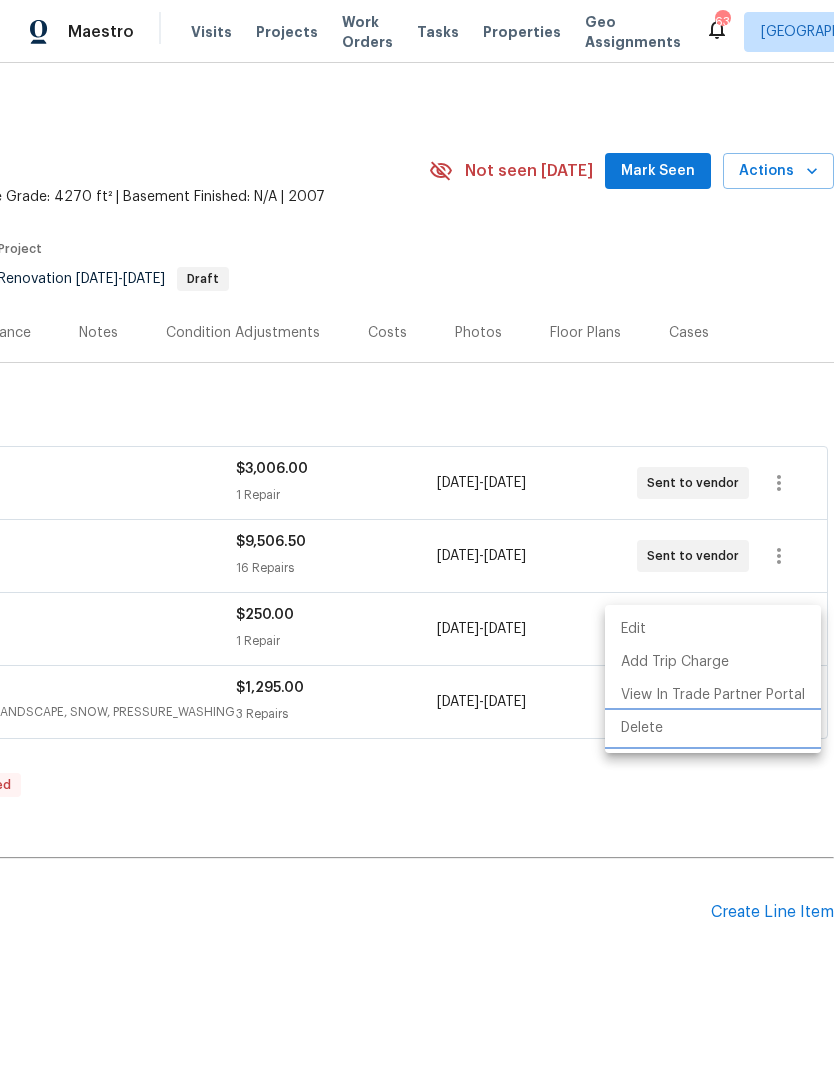 click on "Delete" at bounding box center [713, 728] 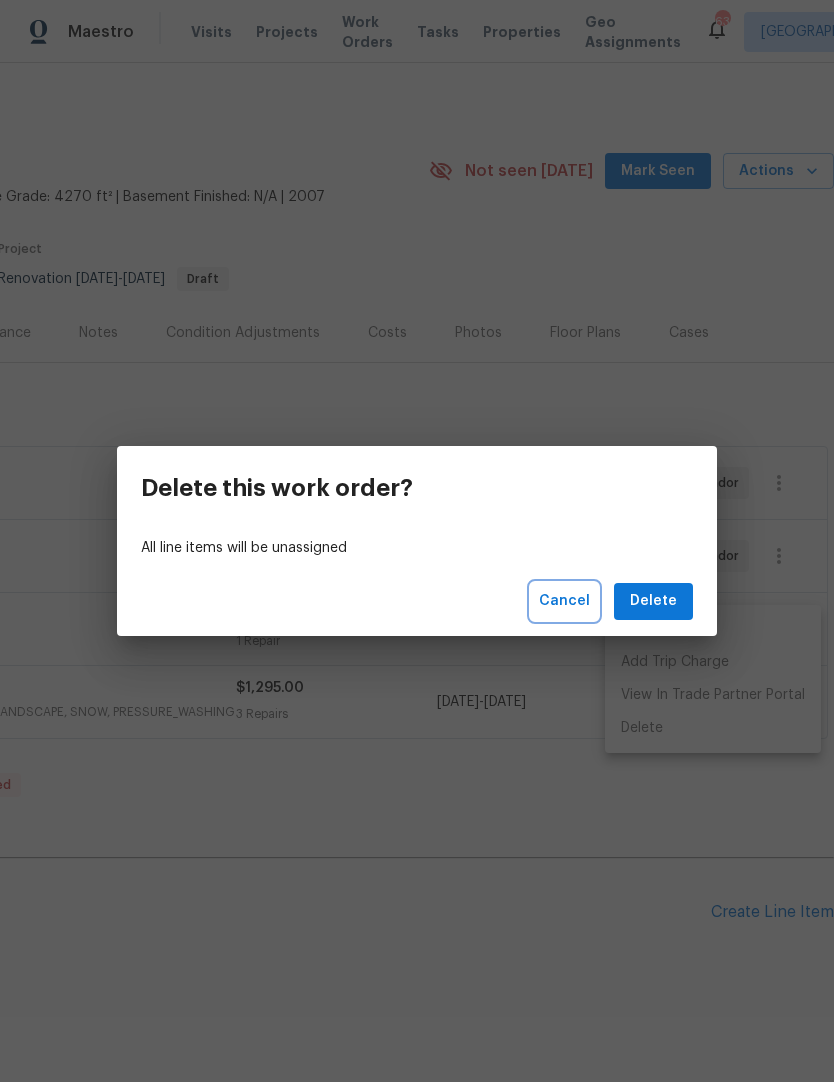 click on "Cancel" at bounding box center [564, 601] 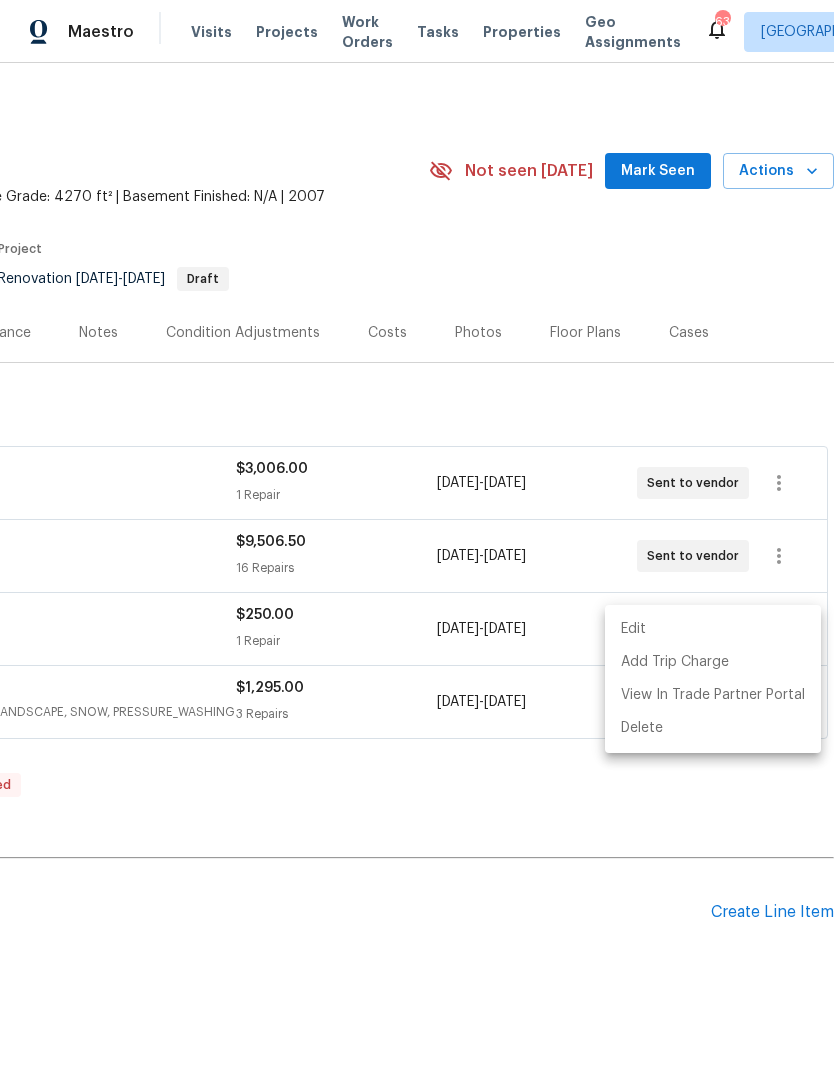 click at bounding box center (417, 541) 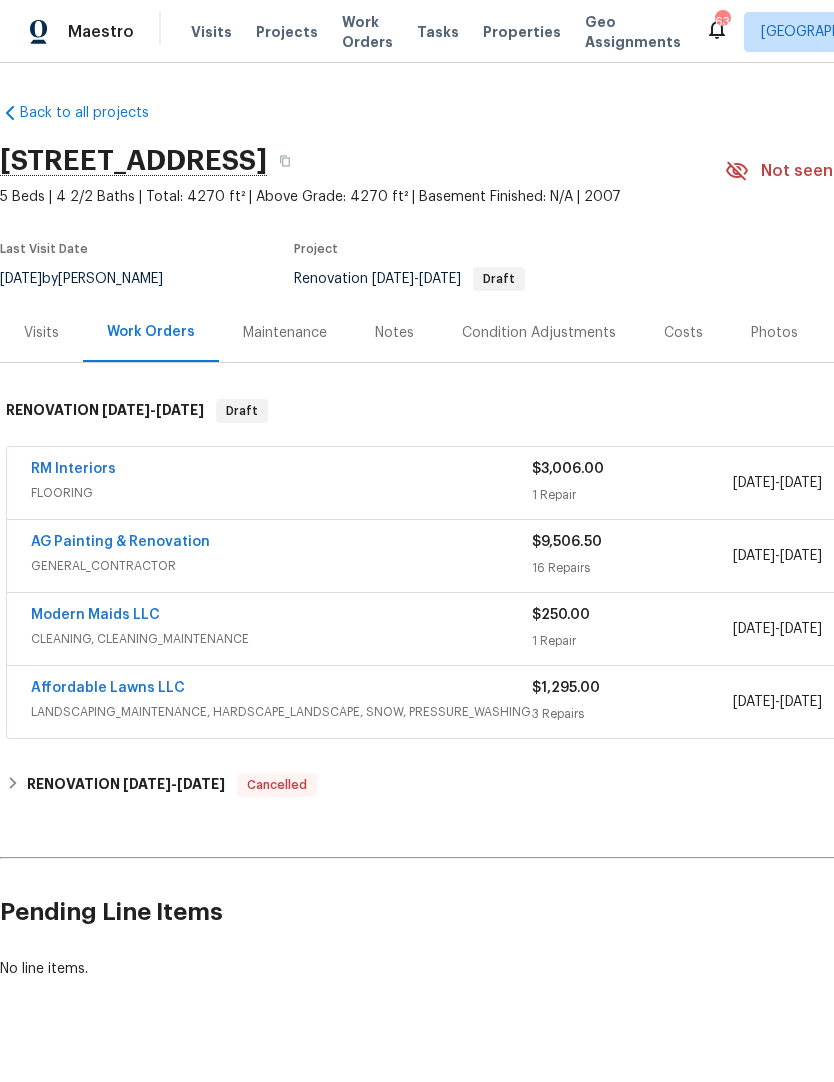 scroll, scrollTop: 0, scrollLeft: 0, axis: both 